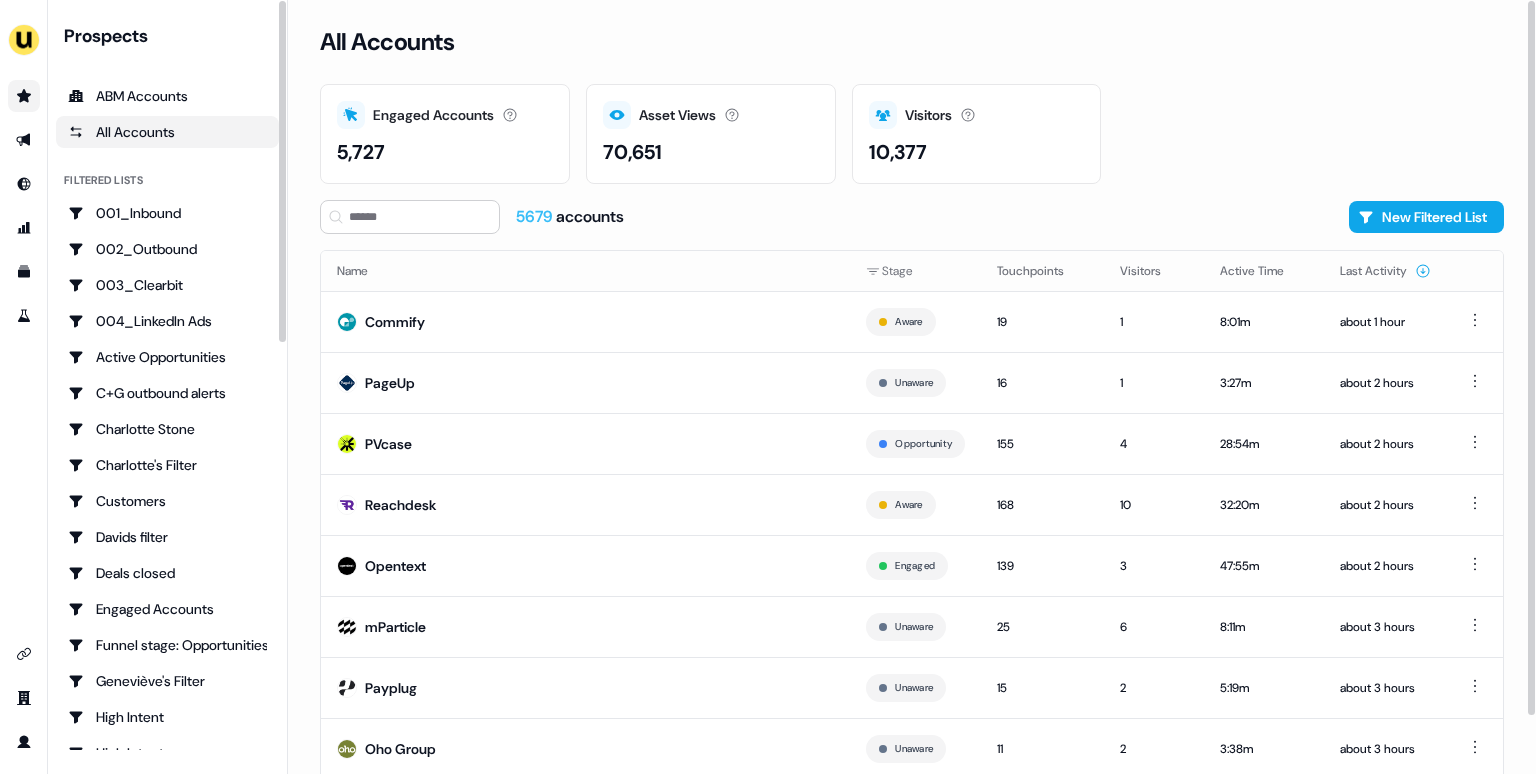 scroll, scrollTop: 0, scrollLeft: 0, axis: both 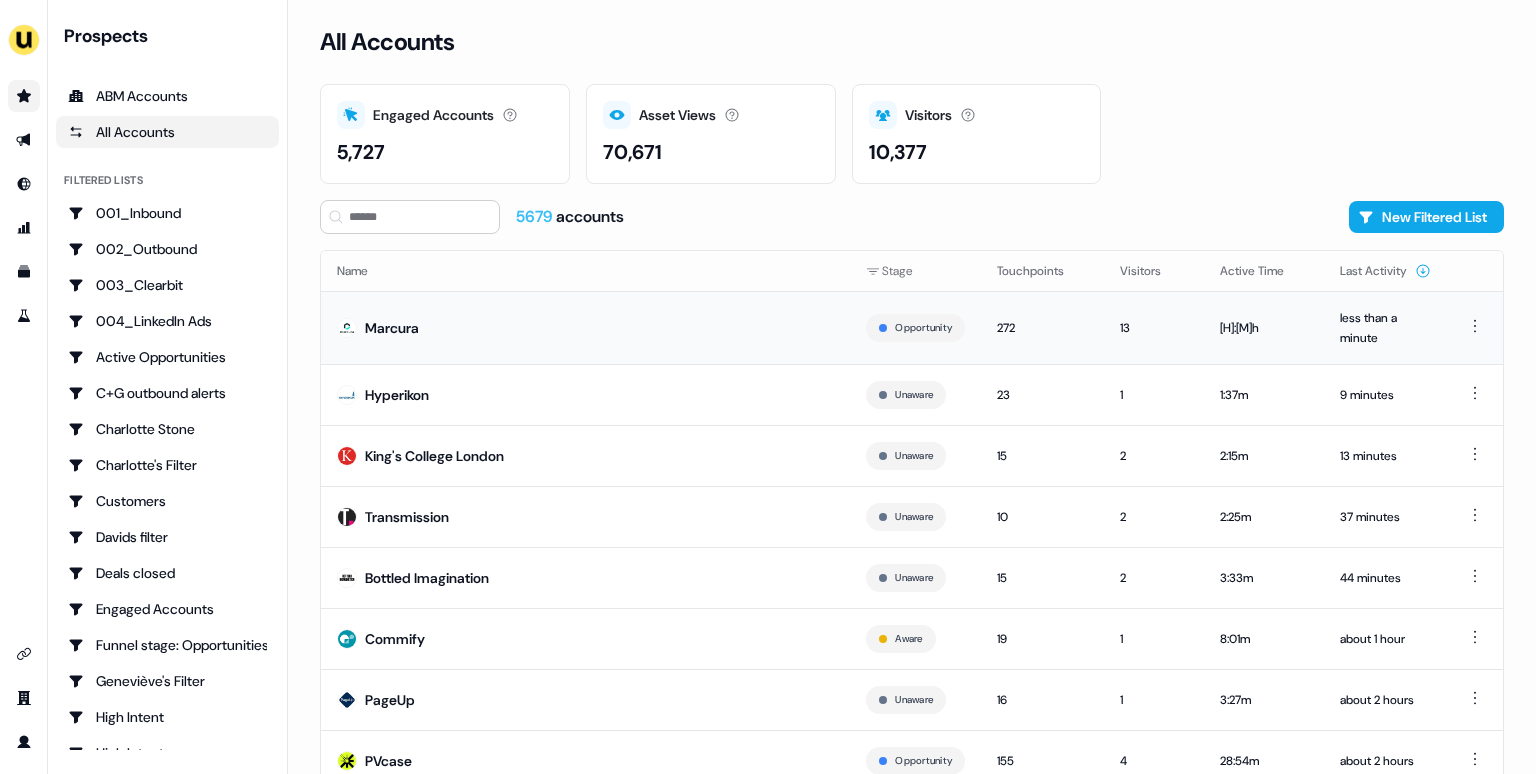 click on "Marcura" at bounding box center [585, 327] 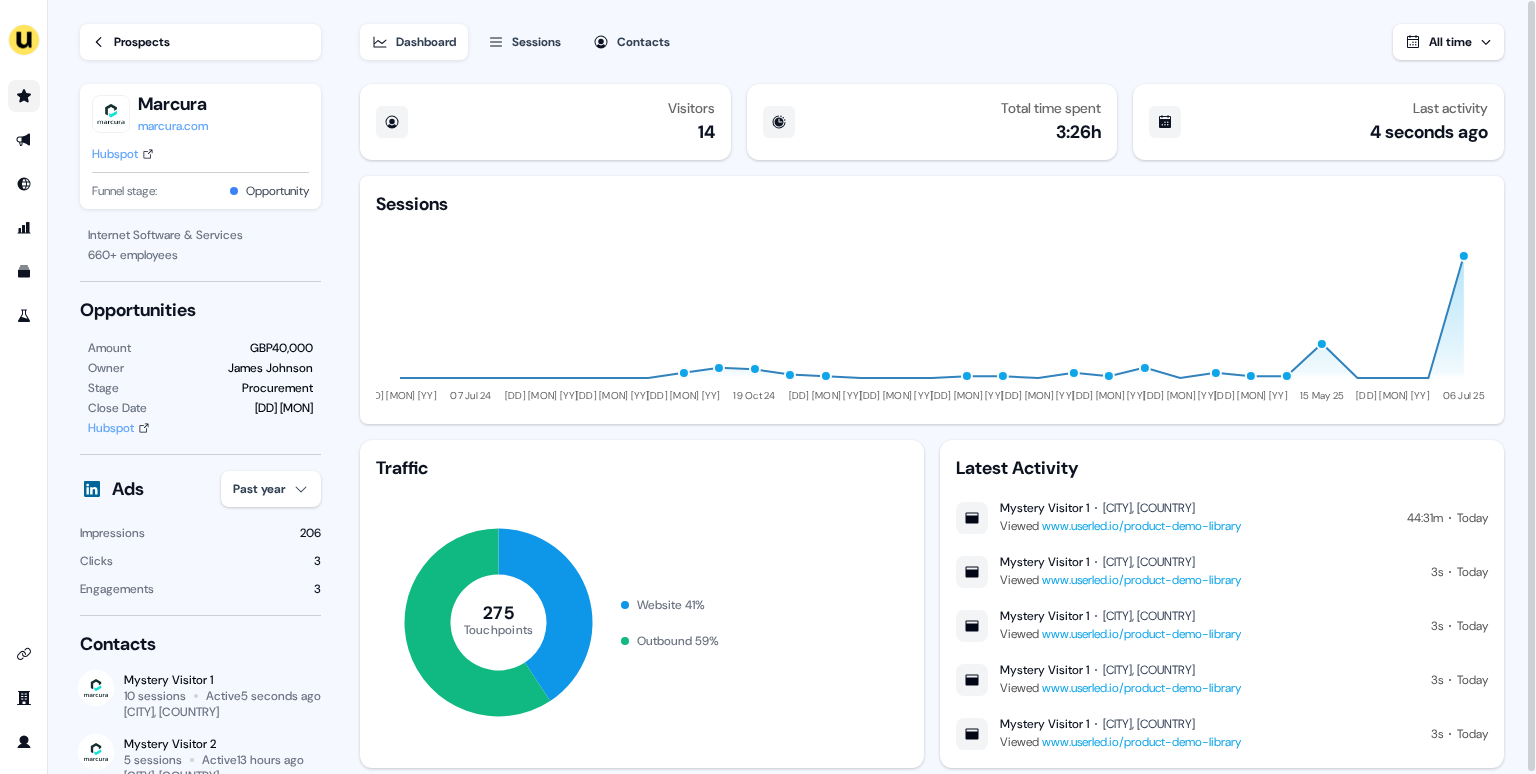 click 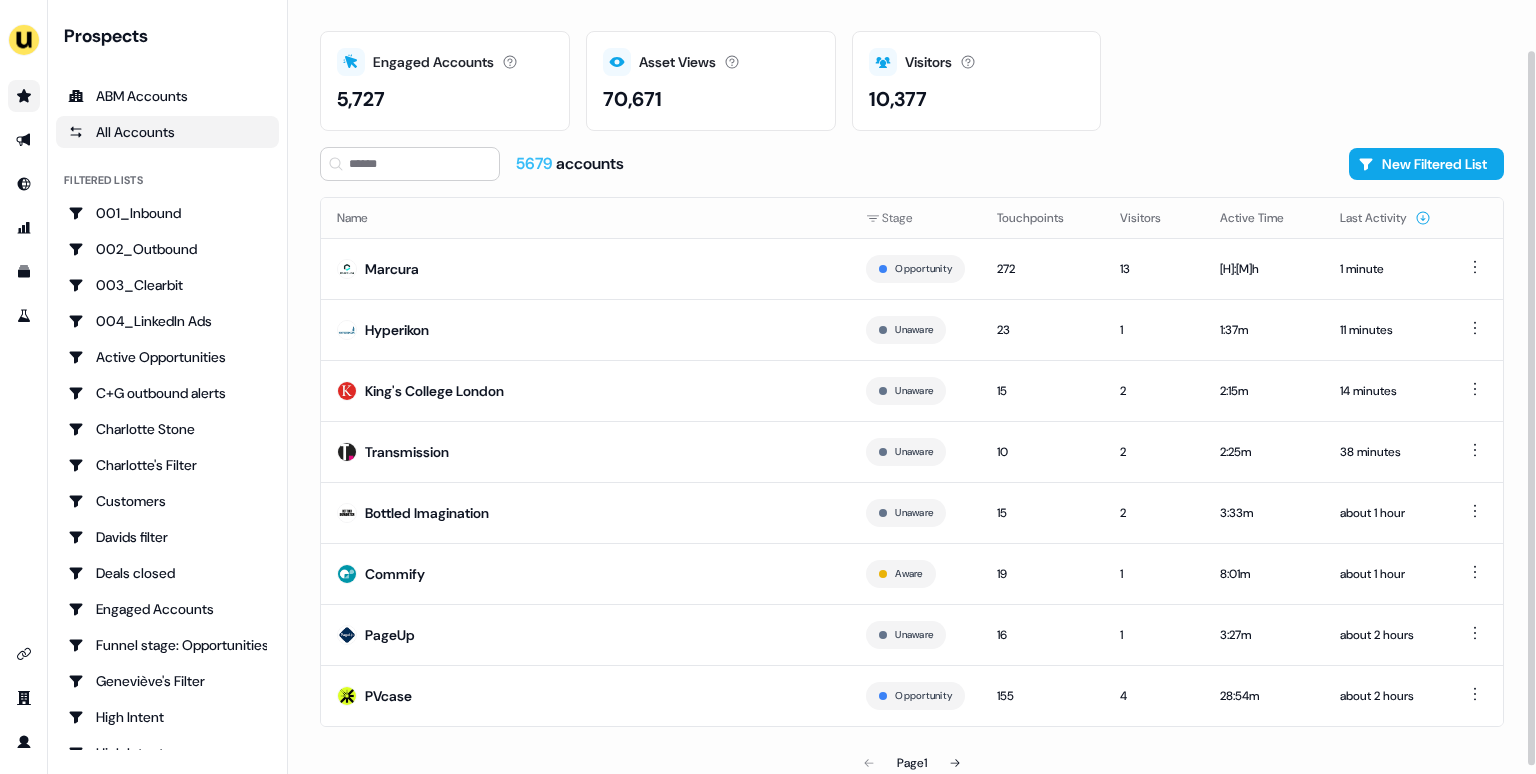 scroll, scrollTop: 54, scrollLeft: 0, axis: vertical 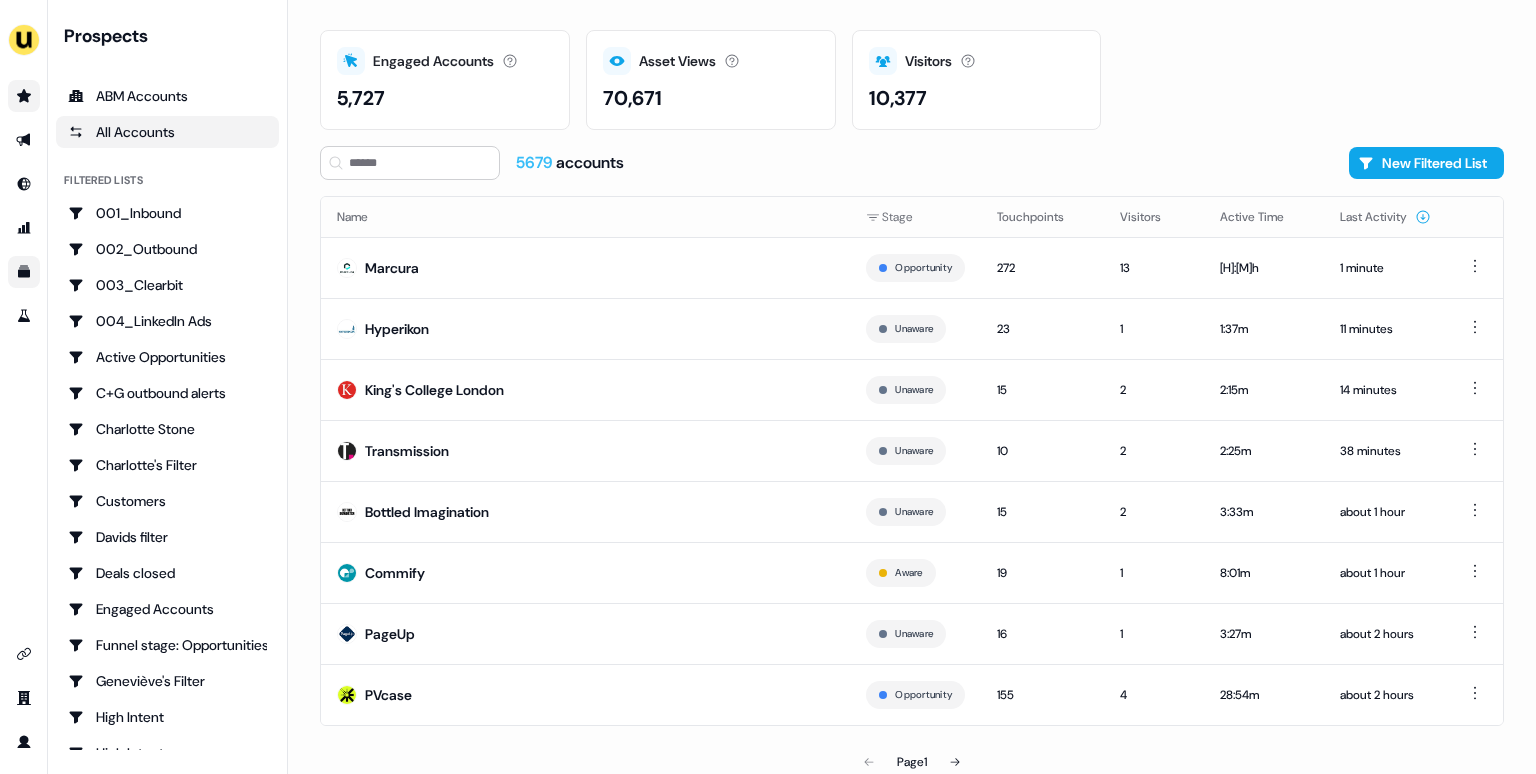 click at bounding box center [24, 272] 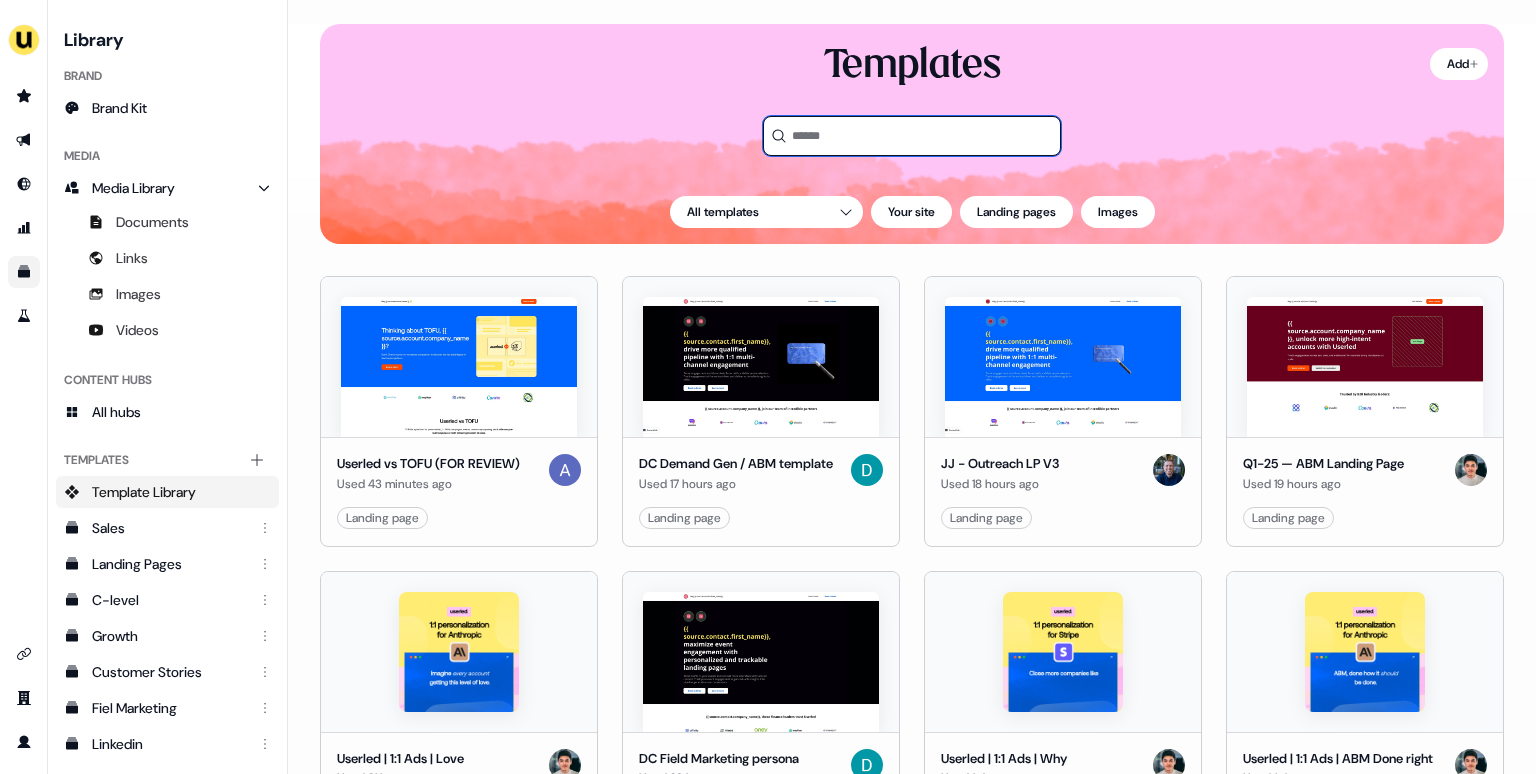 click at bounding box center (912, 136) 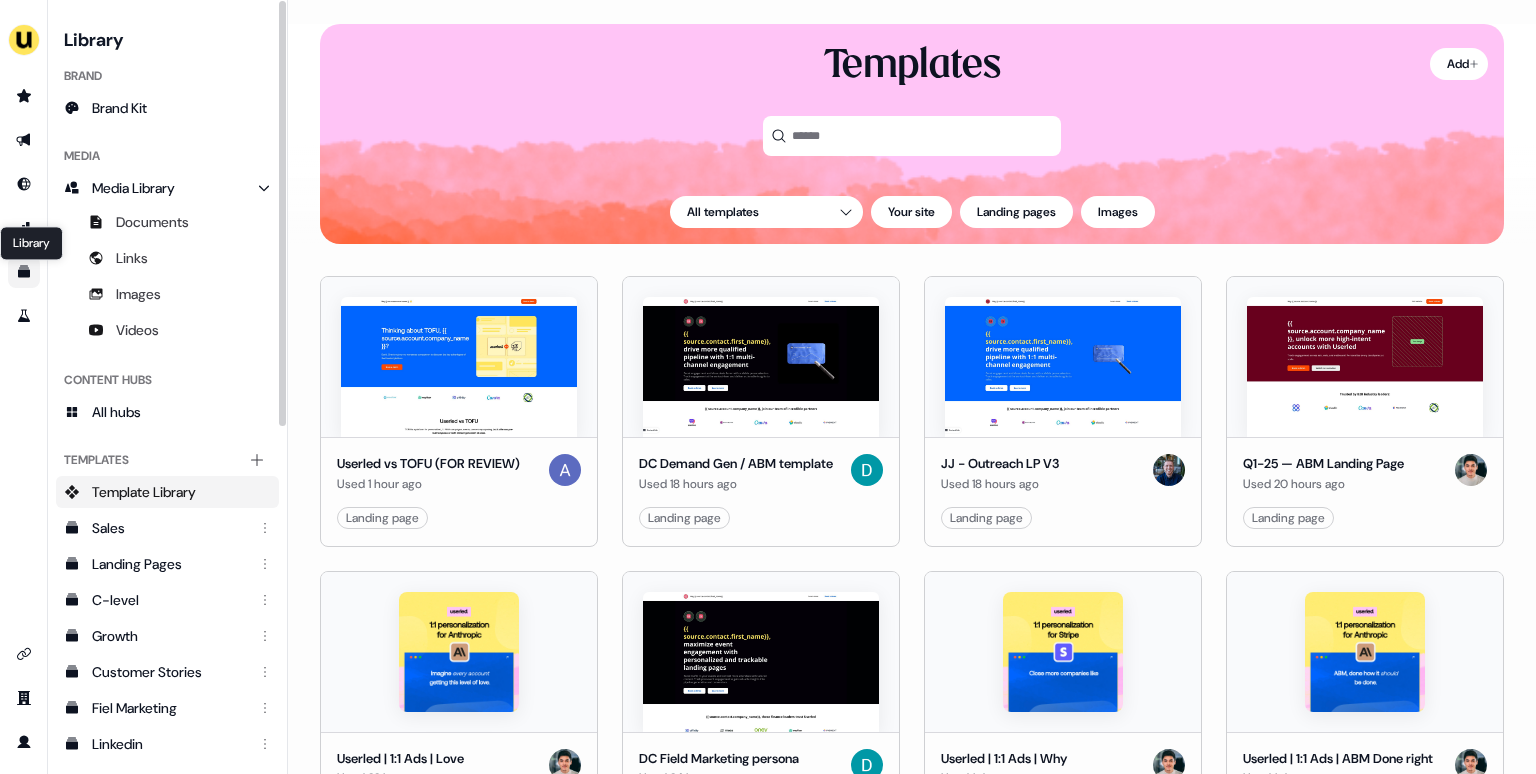 click 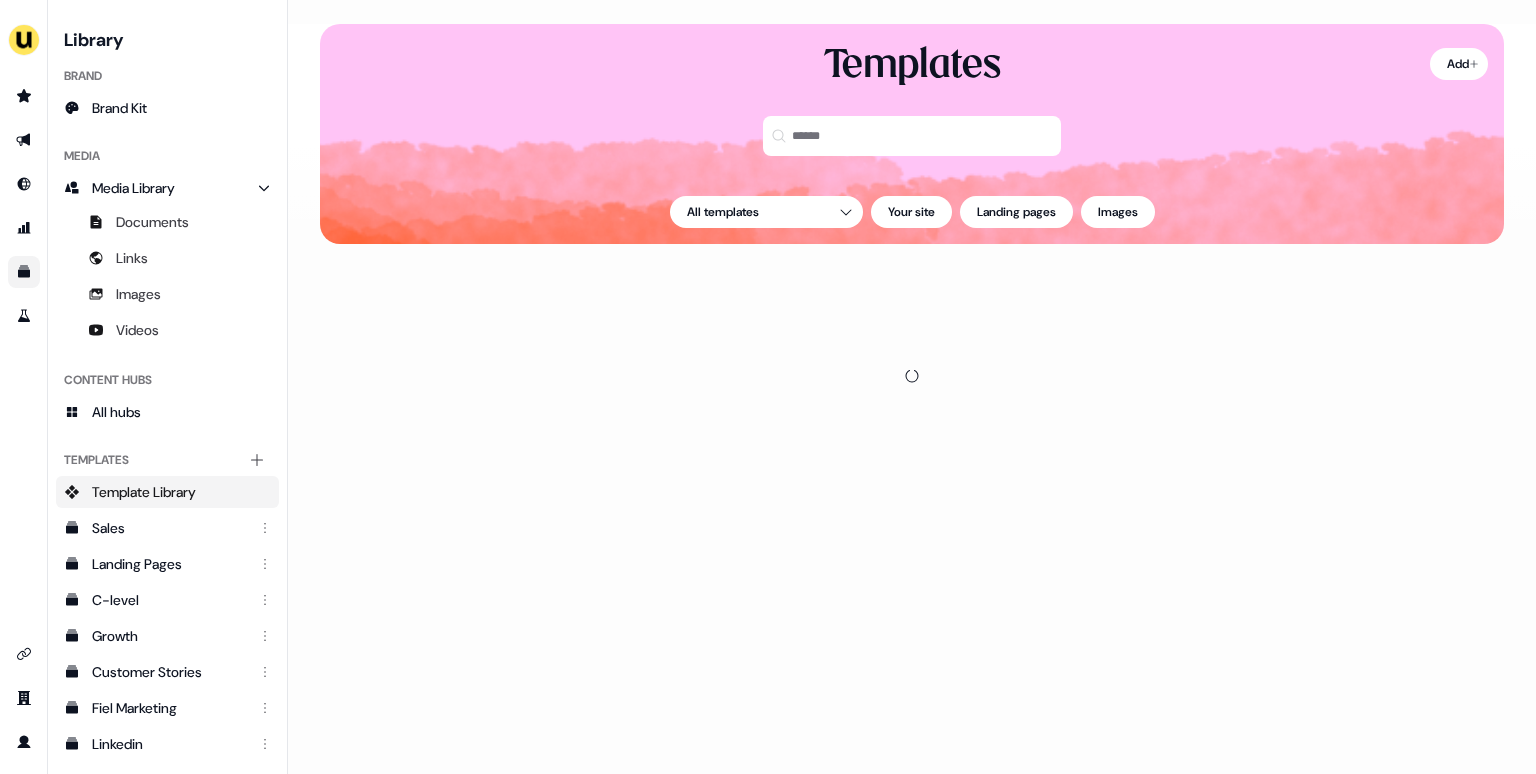 scroll, scrollTop: 0, scrollLeft: 0, axis: both 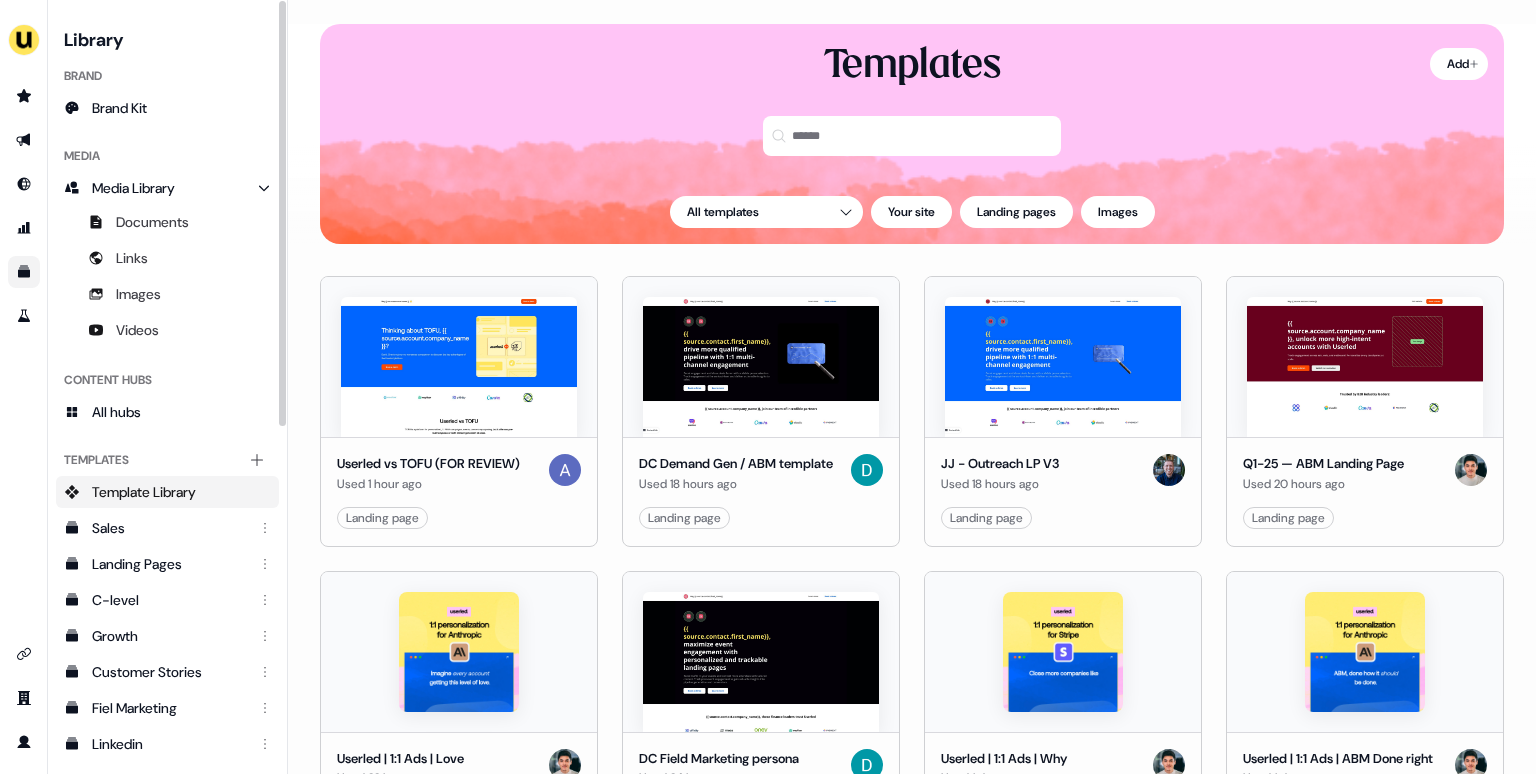 click on "Userled vs TOFU (FOR REVIEW) Used 1 hour ago Landing page Edit Use DC Demand Gen / ABM template Used 18 hours ago Landing page Edit Use JJ - Outreach LP V3 Used 18 hours ago Landing page Edit Use Q1-25 — ABM Landing Page Used 20 hours ago Landing page Edit Use Userled | 1:1 Ads | Love Used 22 hours ago   LinkedIn ad Edit Use DC Field Marketing persona   Used 24 hours ago Landing page Edit Use Userled | 1:1 Ads | Why Used 1 day ago   LinkedIn ad Edit Use Userled | 1:1 Ads | ABM Done right Used 1 day ago   LinkedIn ad Edit Use Q1-25 — ABM Landing Page Copy Used 1 day ago Landing page Edit Use Userled | 1:1 Ads | What if Used 1 day ago   LinkedIn ad Edit Use GL- follow up Used 2 days ago Landing page Edit Use 6sense Inspire event invite  Used 2 days ago Landing page Edit Use AI New template Copy Created 2 days ago Landing page Edit Use AI New template Copy Created 2 days ago Landing page Edit Use Proposal template Updated 2 days ago Landing page Edit Use Follow-up v2 - JJ Used 2 days ago Landing page Use" at bounding box center (912, 34190) 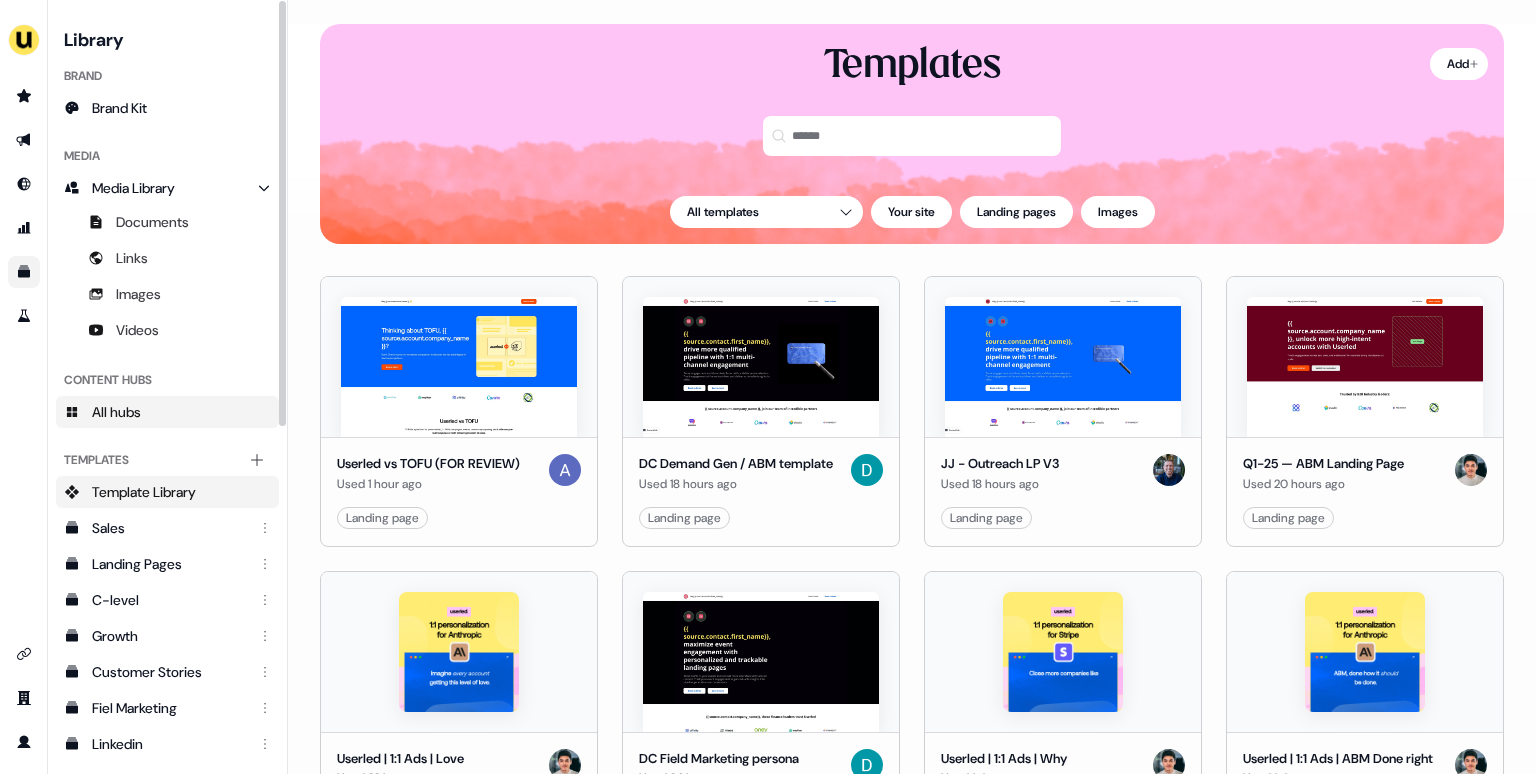 click on "All hubs" at bounding box center (167, 412) 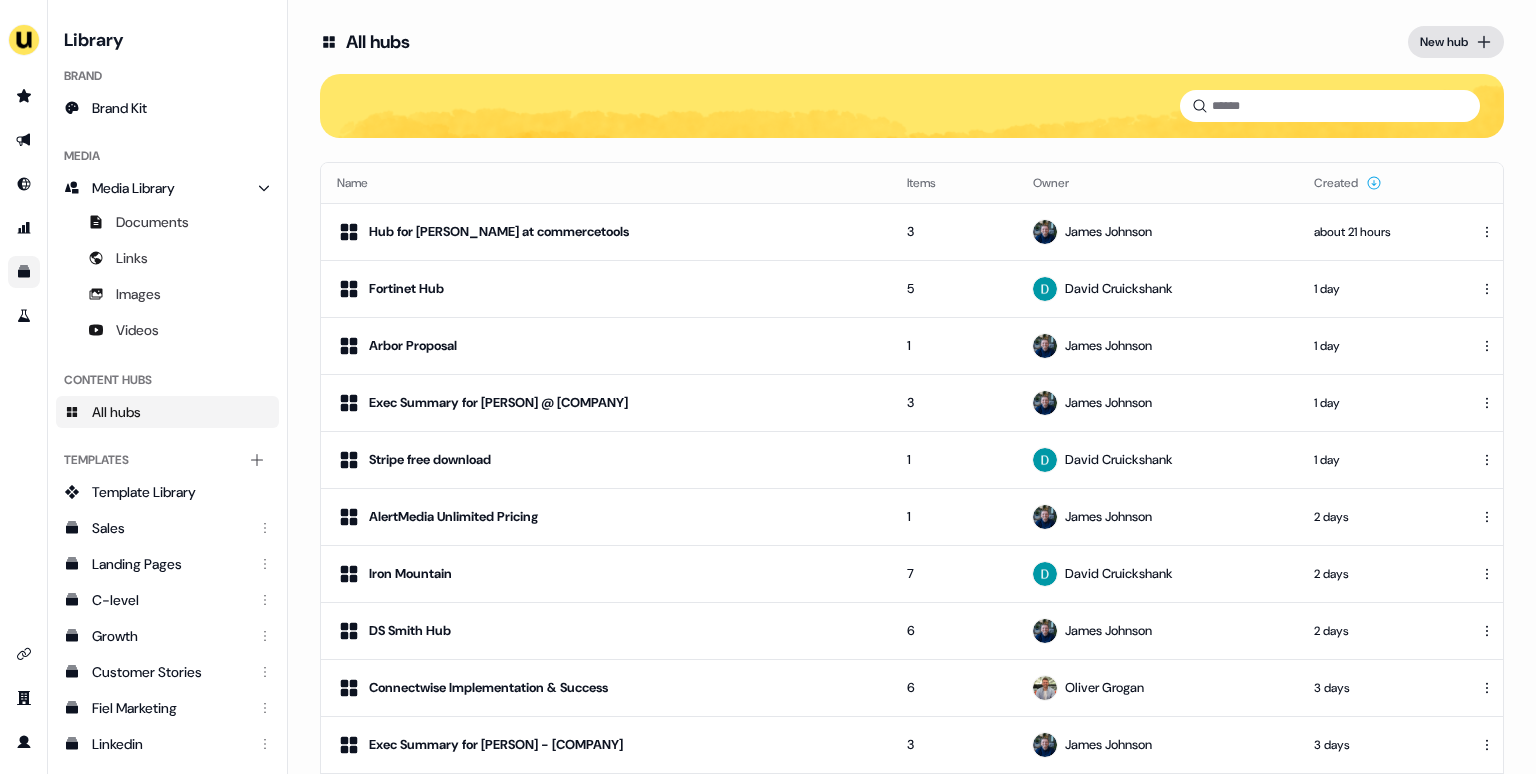 click on "New hub" at bounding box center [1444, 42] 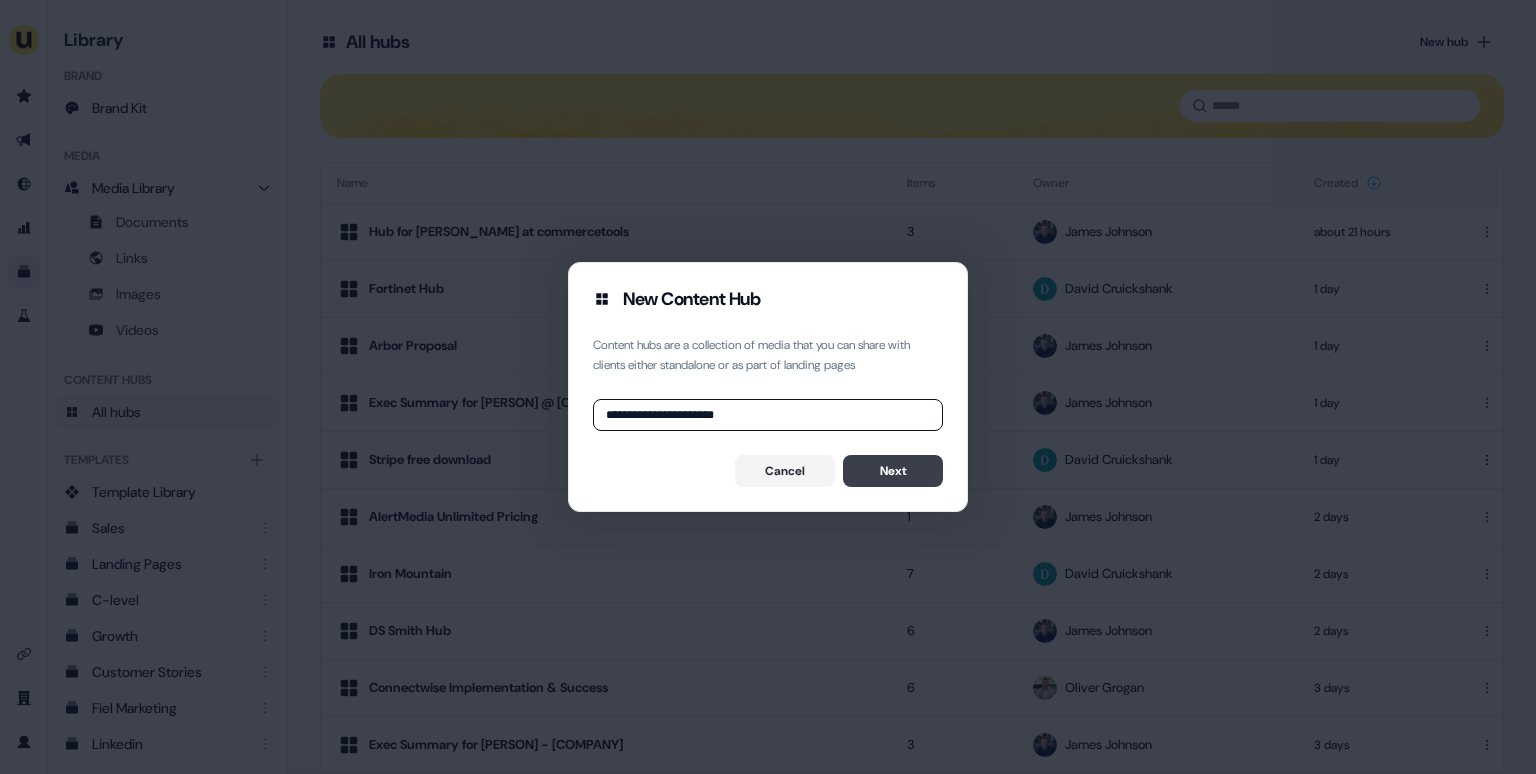type on "**********" 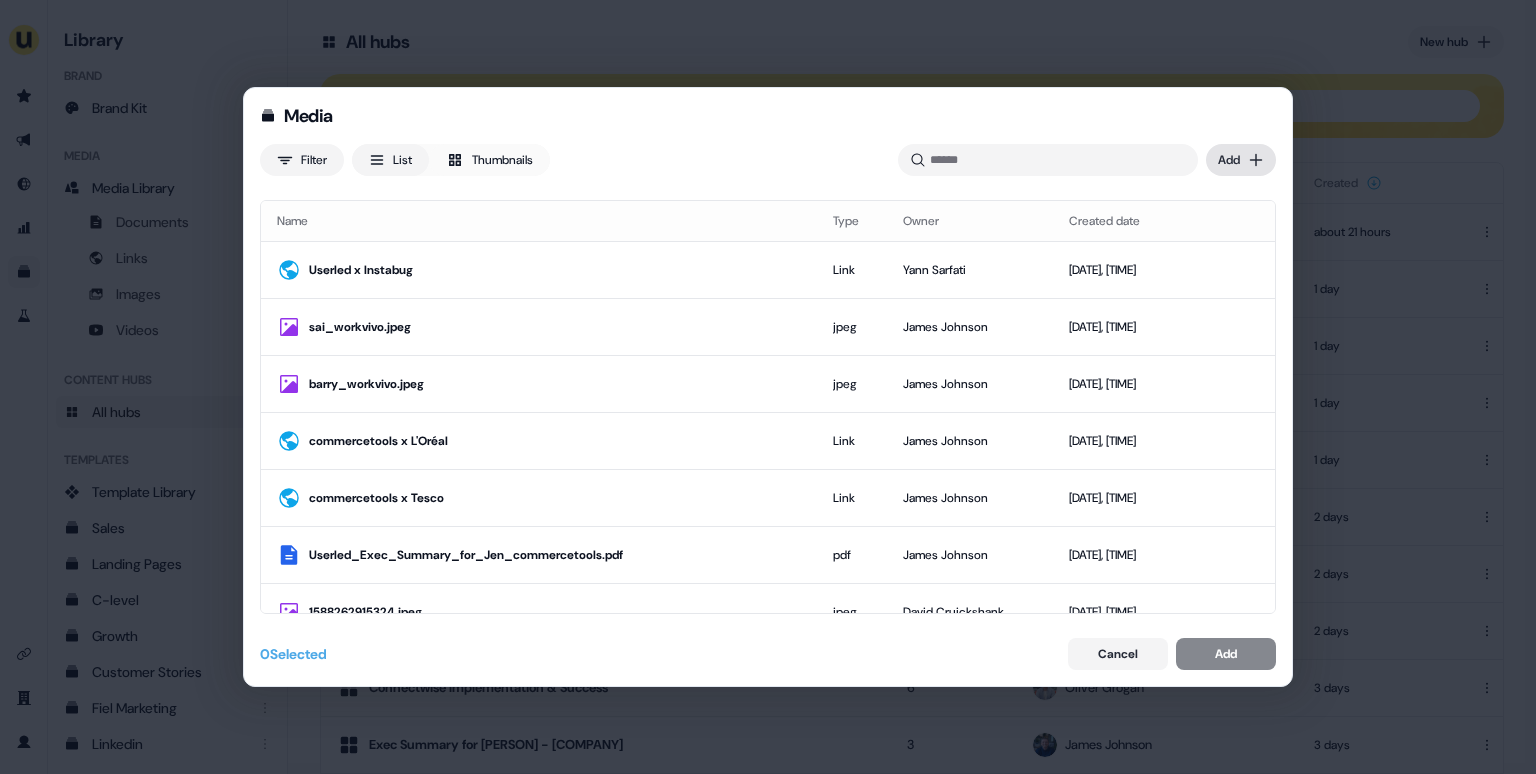 click on "Media Filter List Thumbnails Uploaded Add Name Type Owner Created date Userled x Instabug Link Yann Sarfati Jul 16, 2025, 8:05 PM sai_workvivo.jpeg jpeg James Johnson Jul 16, 2025, 5:45 PM barry_workvivo.jpeg jpeg James Johnson Jul 16, 2025, 5:45 PM commercetools x L'Oréal Link James Johnson Jul 16, 2025, 3:18 PM commercetools x Tesco Link James Johnson Jul 16, 2025, 3:17 PM Userled_Exec_Summary_for_Jen_commercetools.pdf pdf James Johnson Jul 16, 2025, 3:14 PM 1588262915324.jpeg jpeg David Cruickshank Jul 16, 2025, 2:44 PM 1637003938371.jpeg jpeg David Cruickshank Jul 16, 2025, 2:43 PM mathew.jpeg jpeg David Cruickshank Jul 16, 2025, 2:41 PM Screenshot_2025-07-16_at_11.33.26.png png James Johnson Jul 16, 2025, 11:33 AM Userled_Order_Form_[PVcase_UAB]_[11_07_25]_+_DPA_(2).pdf pdf James Johnson Jul 16, 2025, 11:32 AM FortinetBroch.pdf pdf David Cruickshank Jul 16, 2025, 11:30 AM forticlient.pdf pdf David Cruickshank Jul 16, 2025, 11:30 AM Fortinet_Product_Matrix.pdf pdf David Cruickshank Jul 16, 2025, 11:30 AM" at bounding box center [768, 387] 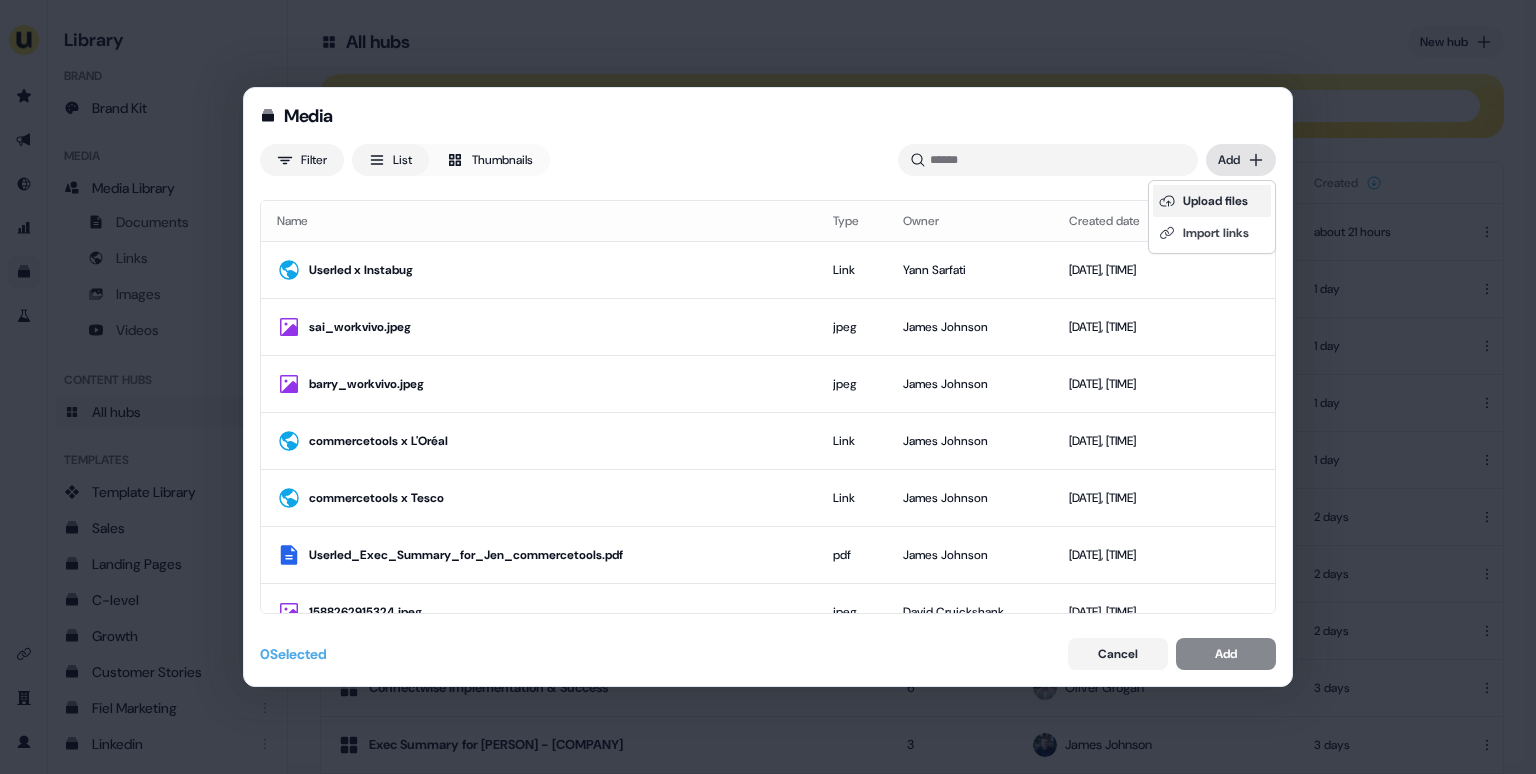 click on "Upload files" at bounding box center (1212, 201) 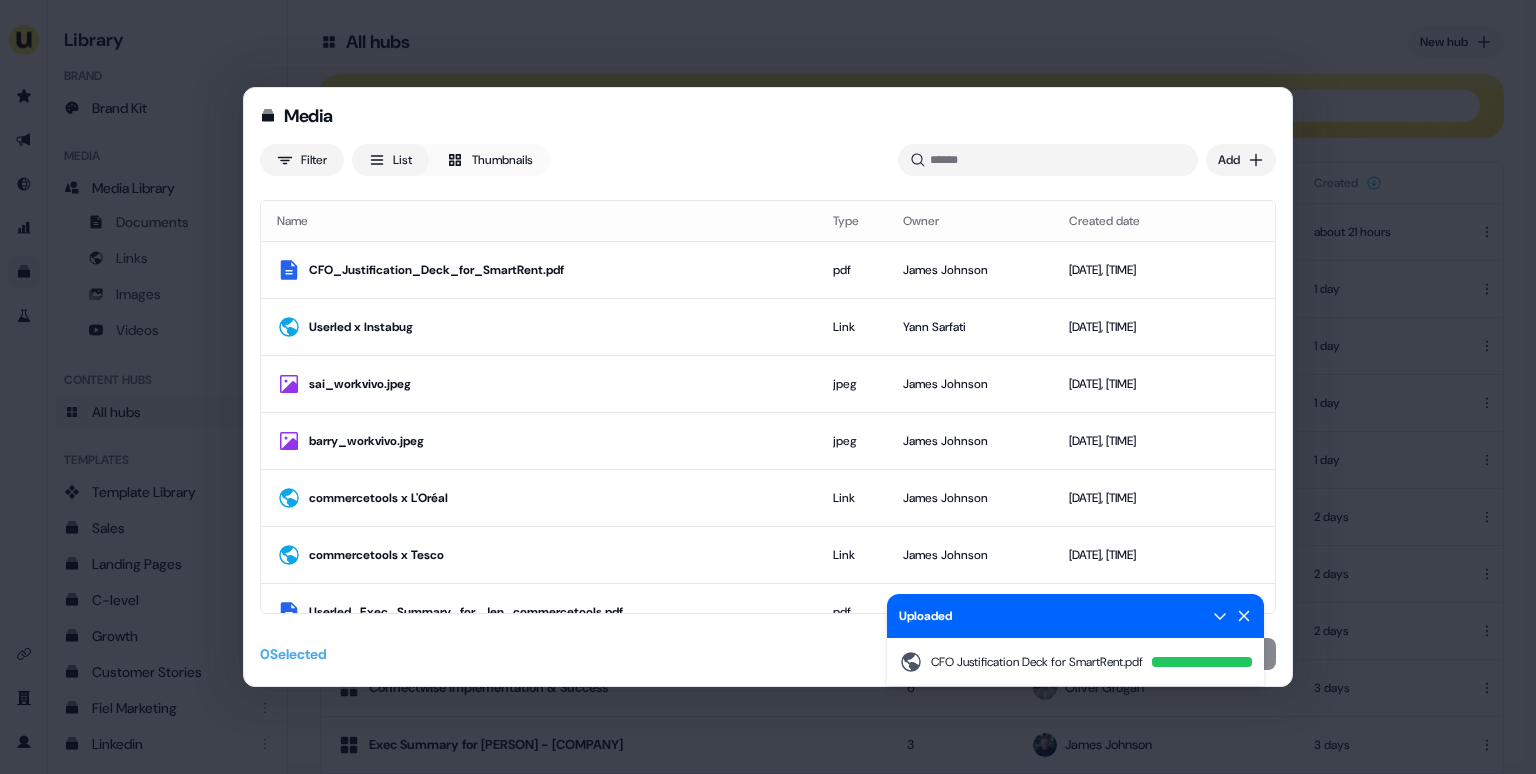 click 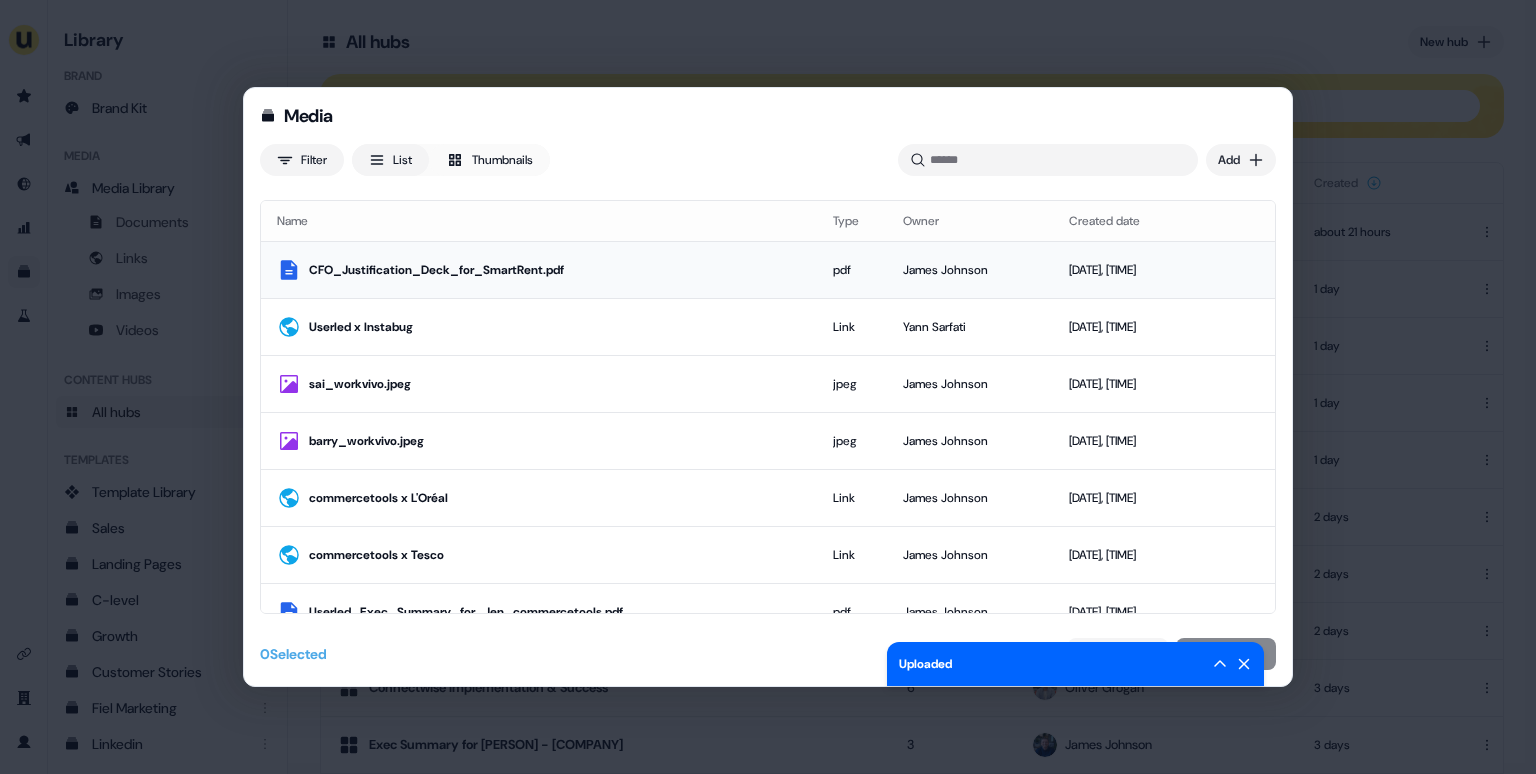 click on "CFO_Justification_Deck_for_SmartRent.pdf" at bounding box center (555, 270) 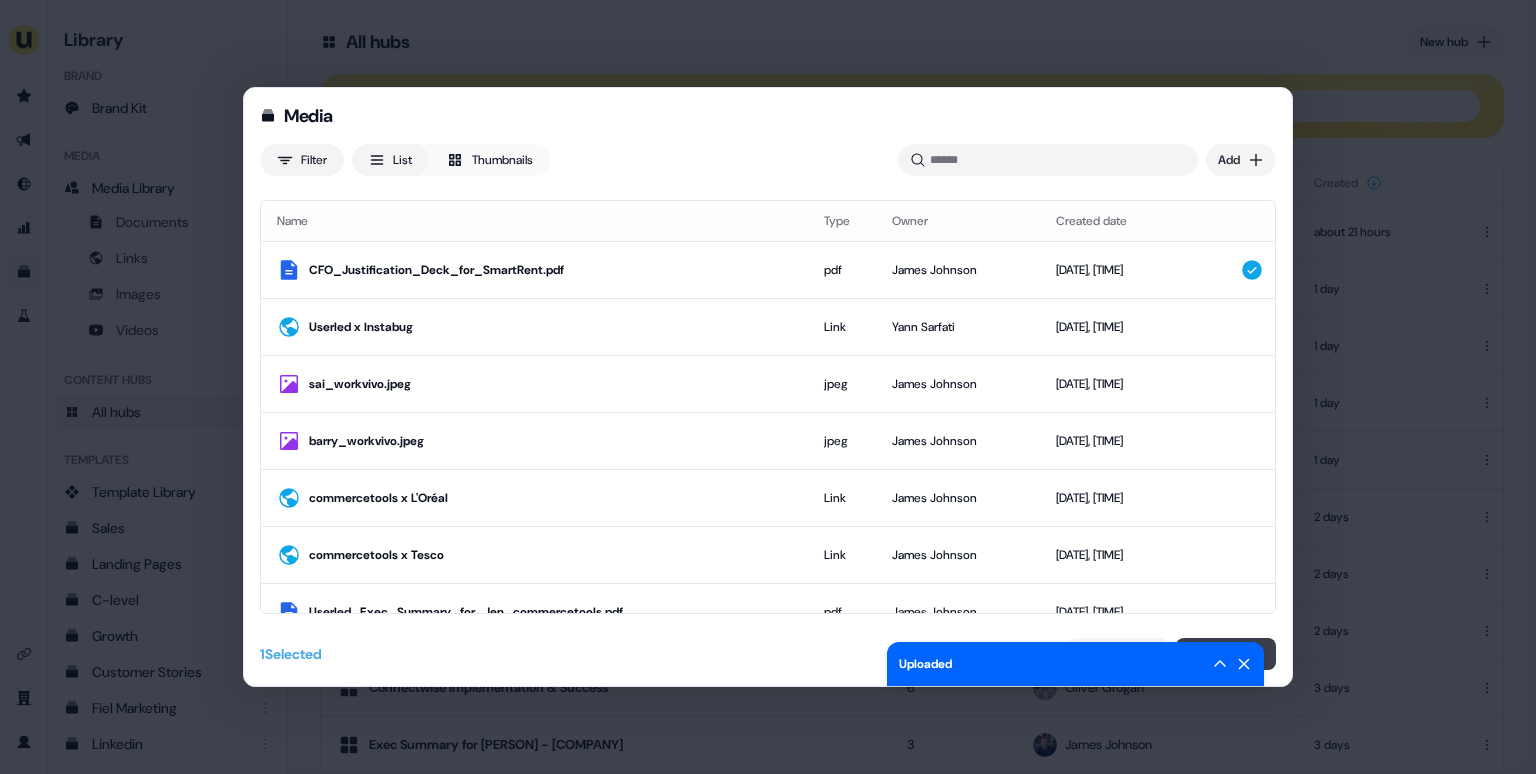 click on "Add" at bounding box center [1226, 654] 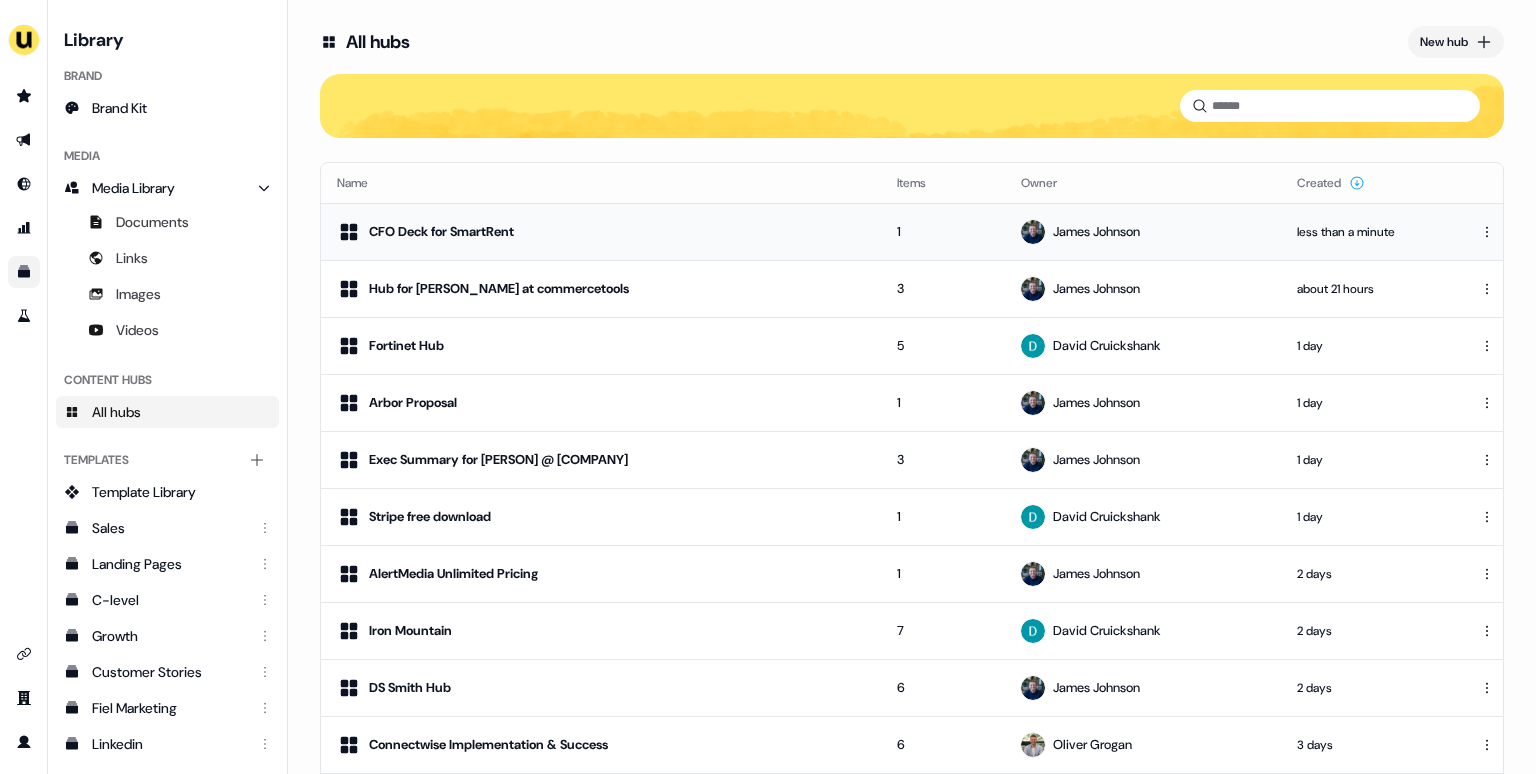 click on "CFO Deck for SmartRent" at bounding box center (601, 232) 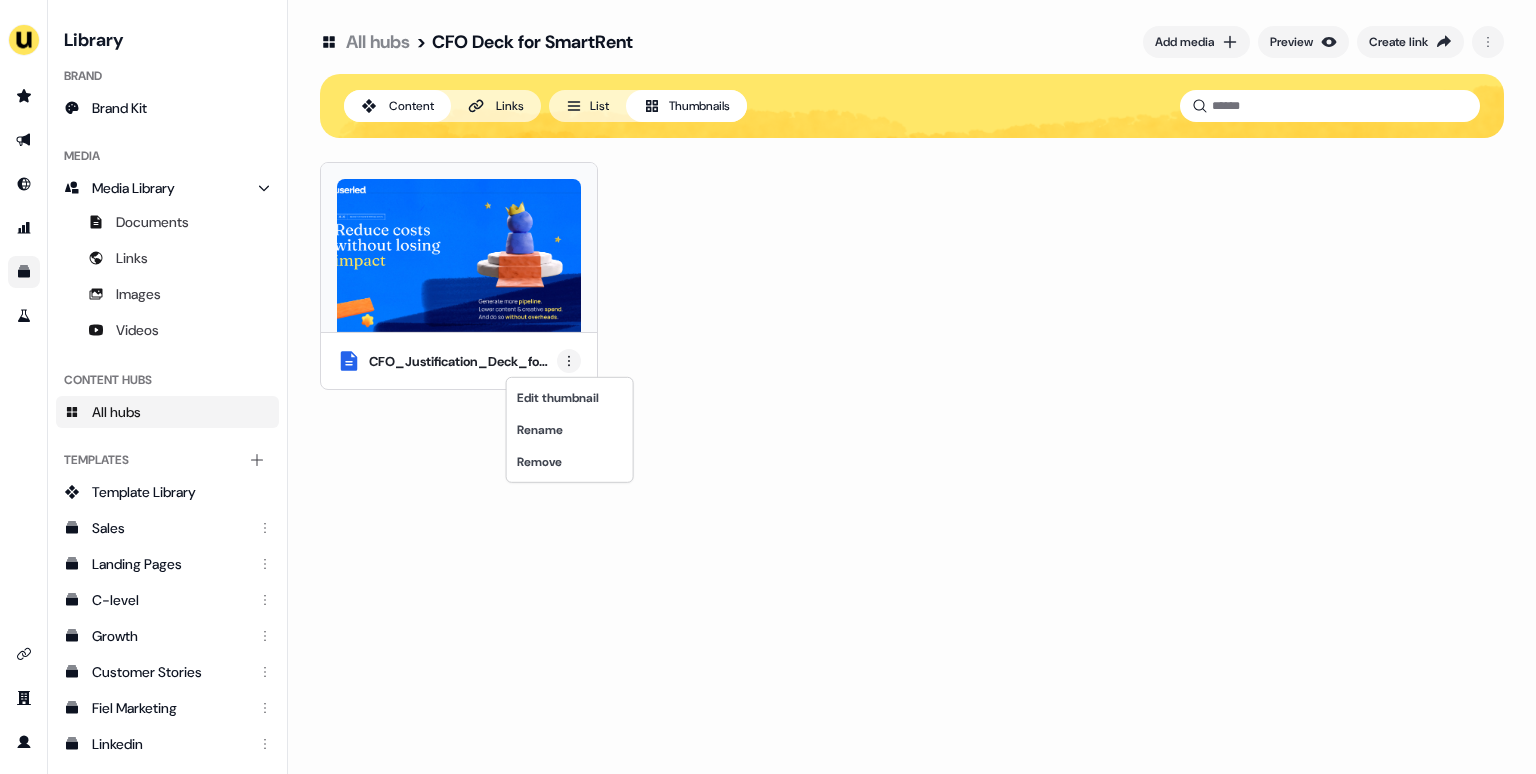 click on "For the best experience switch devices to a bigger screen. Go to Userled.io Library Brand Brand Kit Media Media Library Documents Links Images Videos Content Hubs All hubs Templates   Add collection Template Library Sales Landing Pages C-level Growth Customer Stories Fiel Marketing Linkedin Engagement Conversion Persona Gong Videos Francais Customer Success Sales Templates  ROI Templates Competitor Comparisons Outreach Templates Proposal Templates Capability Templates C-Suite Value Templates CS samples Templates for Customers - Sales All hubs > CFO Deck for SmartRent Add media Preview Create link Content Links List Thumbnails CFO_Justification_Deck_for_SmartRent.pdf Edit thumbnail Rename Remove" at bounding box center (768, 387) 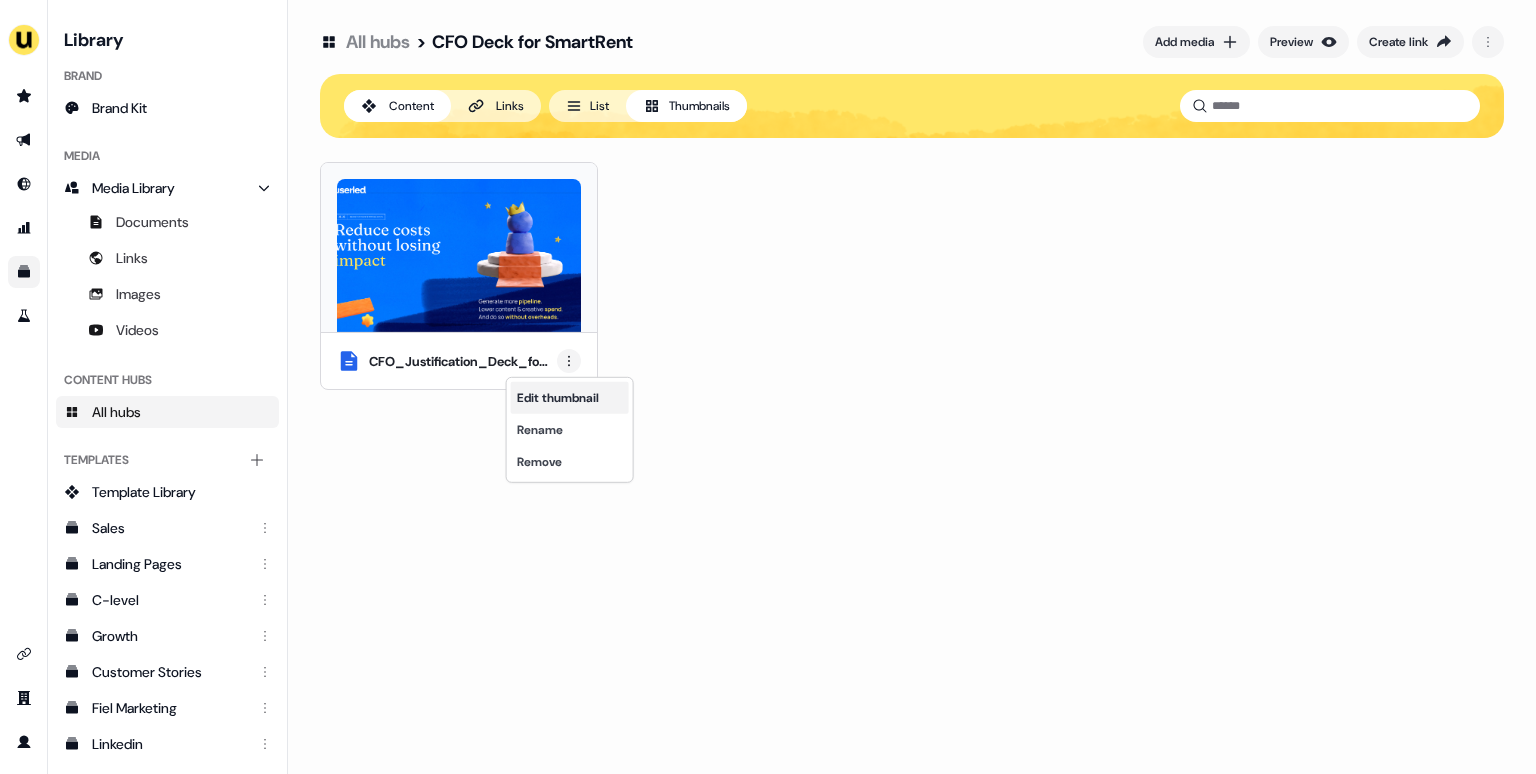 click on "Edit thumbnail" at bounding box center [570, 398] 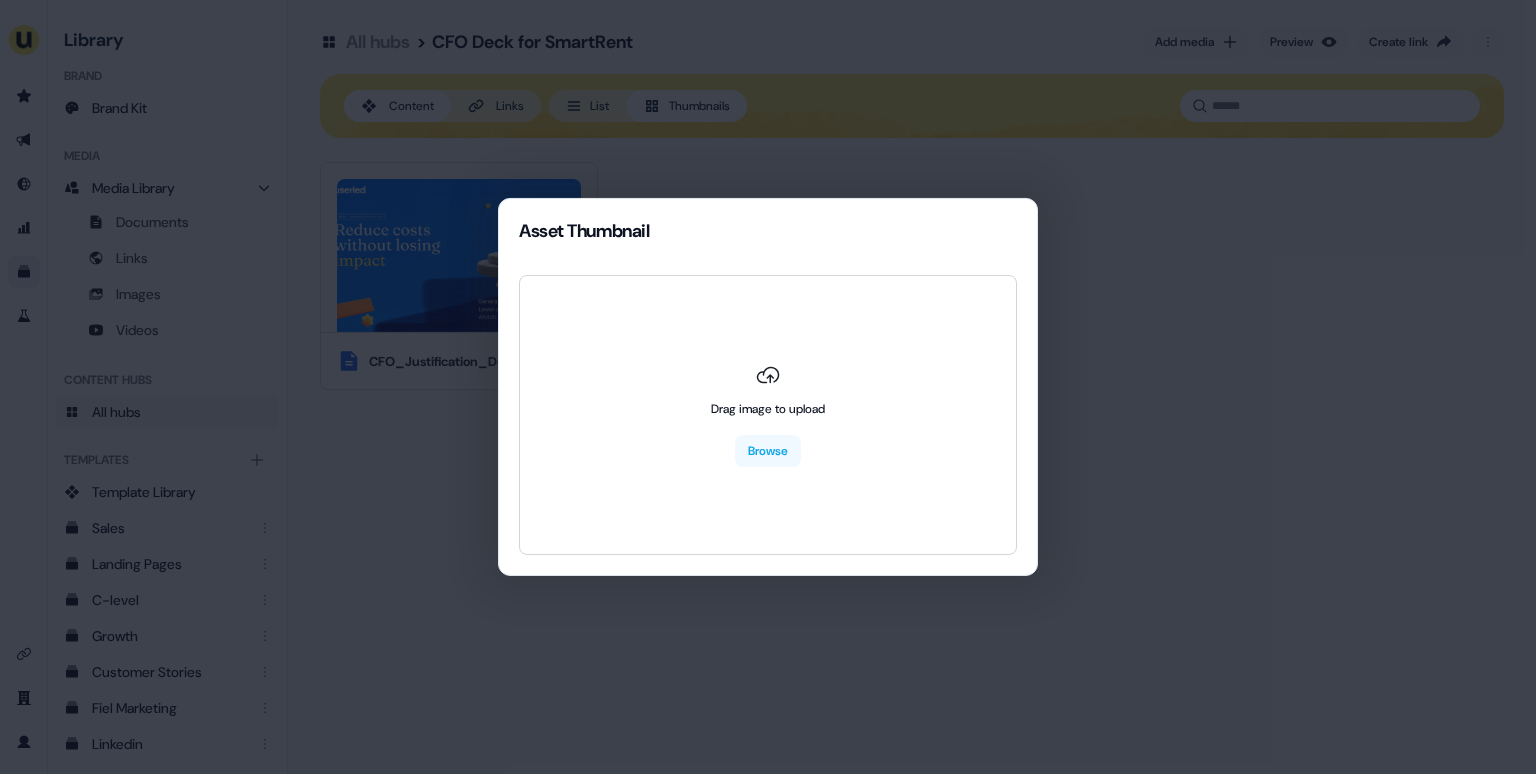 click on "Asset Thumbnail Drag image to upload Browse" at bounding box center (768, 387) 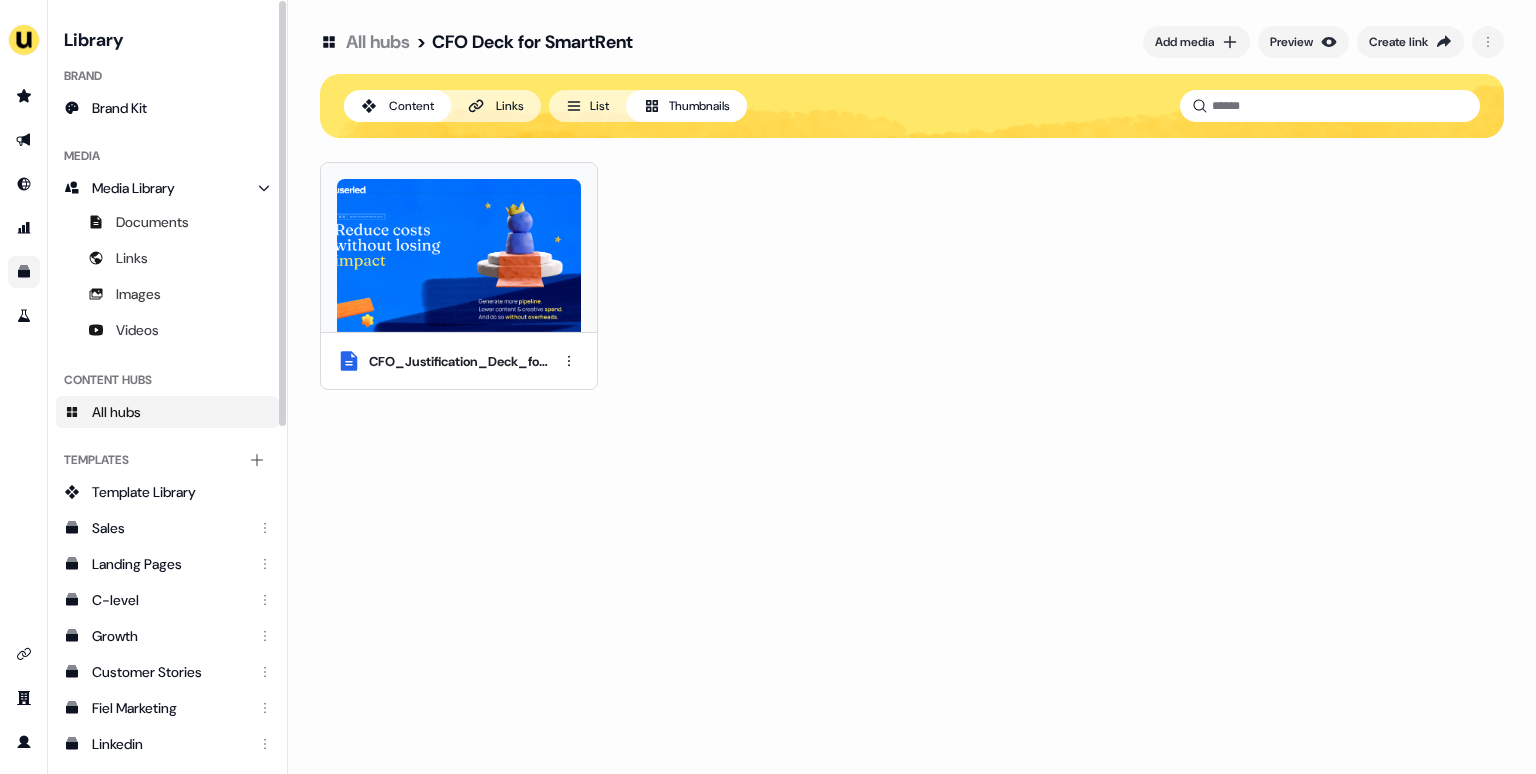 click on "CFO_Justification_Deck_for_SmartRent.pdf" at bounding box center [459, 361] 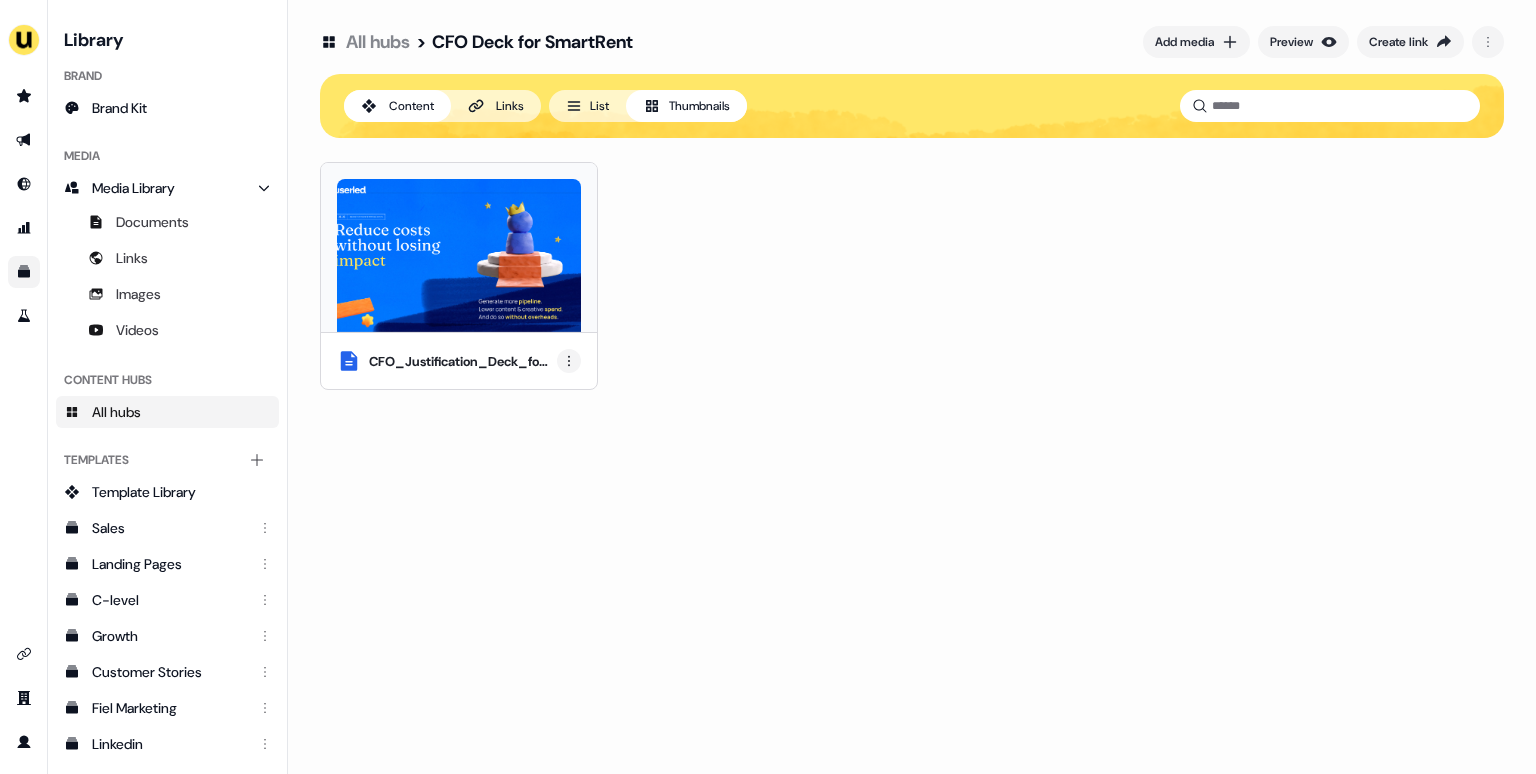 click on "For the best experience switch devices to a bigger screen. Go to Userled.io Library Brand Brand Kit Media Media Library Documents Links Images Videos Content Hubs All hubs Templates   Add collection Template Library Sales Landing Pages C-level Growth Customer Stories Fiel Marketing Linkedin Engagement Conversion Persona Gong Videos Francais Customer Success Sales Templates  ROI Templates Competitor Comparisons Outreach Templates Proposal Templates Capability Templates C-Suite Value Templates CS samples Templates for Customers - Sales All hubs > CFO Deck for SmartRent Add media Preview Create link Content Links List Thumbnails CFO_Justification_Deck_for_SmartRent.pdf" at bounding box center (768, 387) 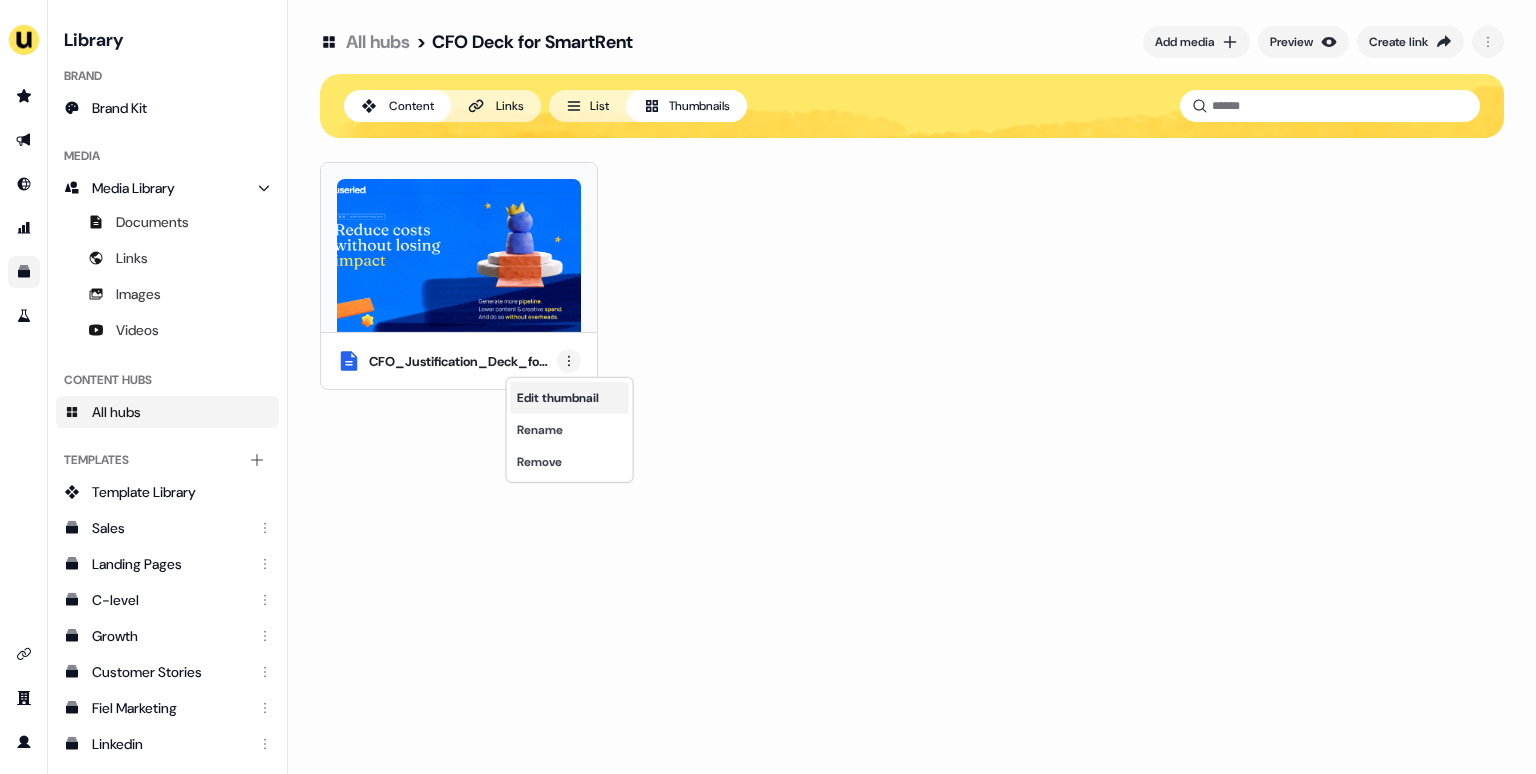click on "Edit thumbnail" at bounding box center [570, 398] 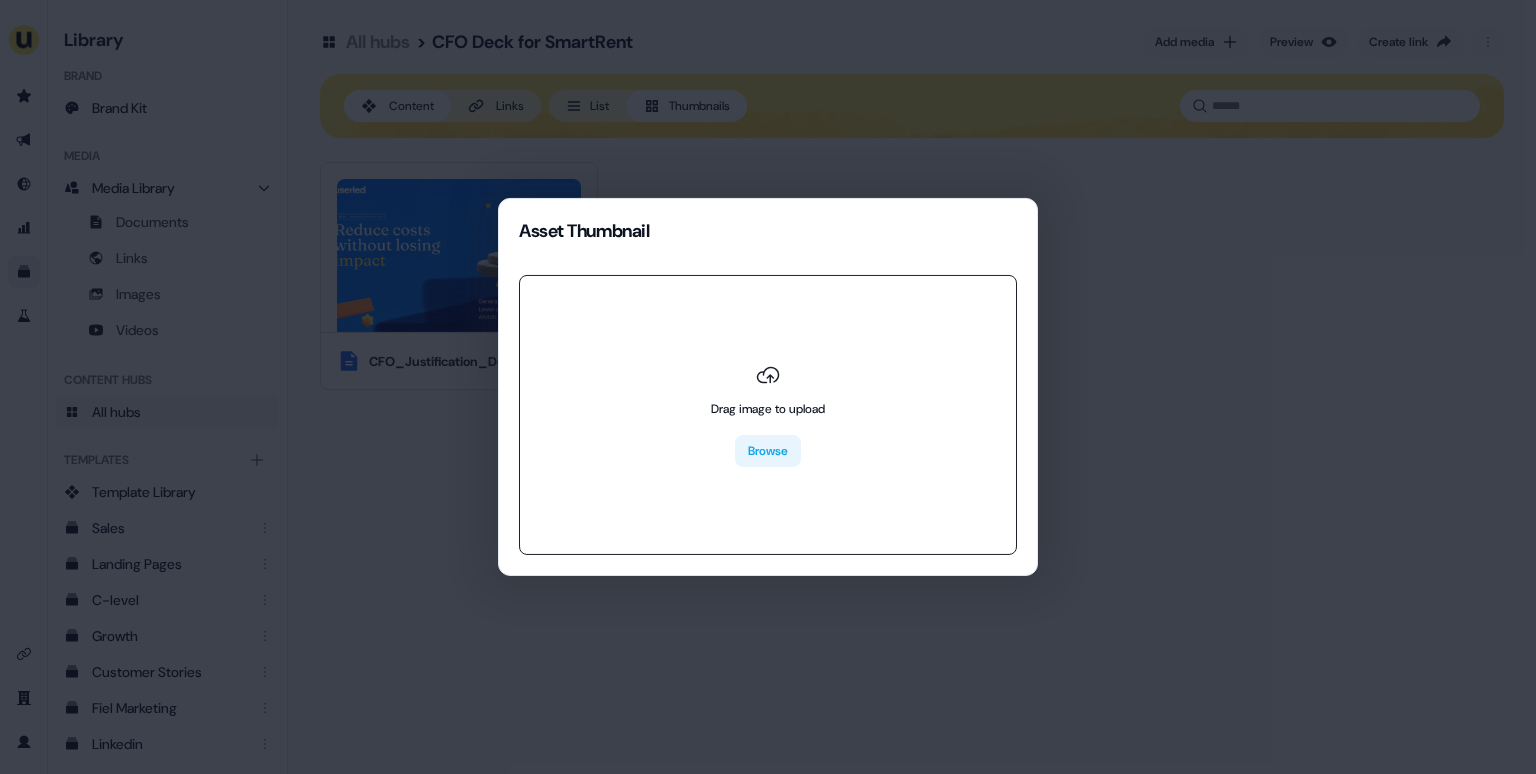 click on "Browse" at bounding box center [768, 451] 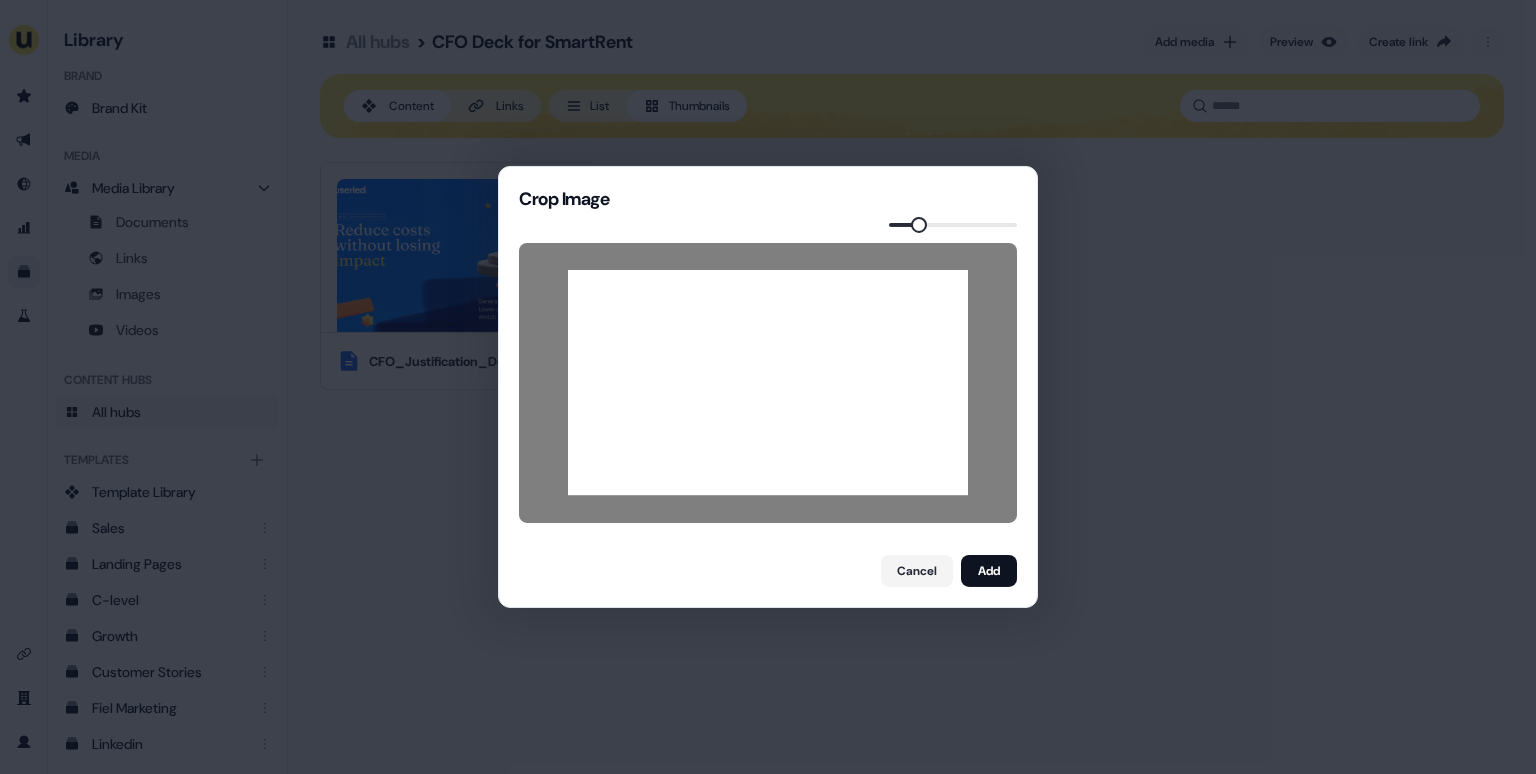 click at bounding box center (919, 225) 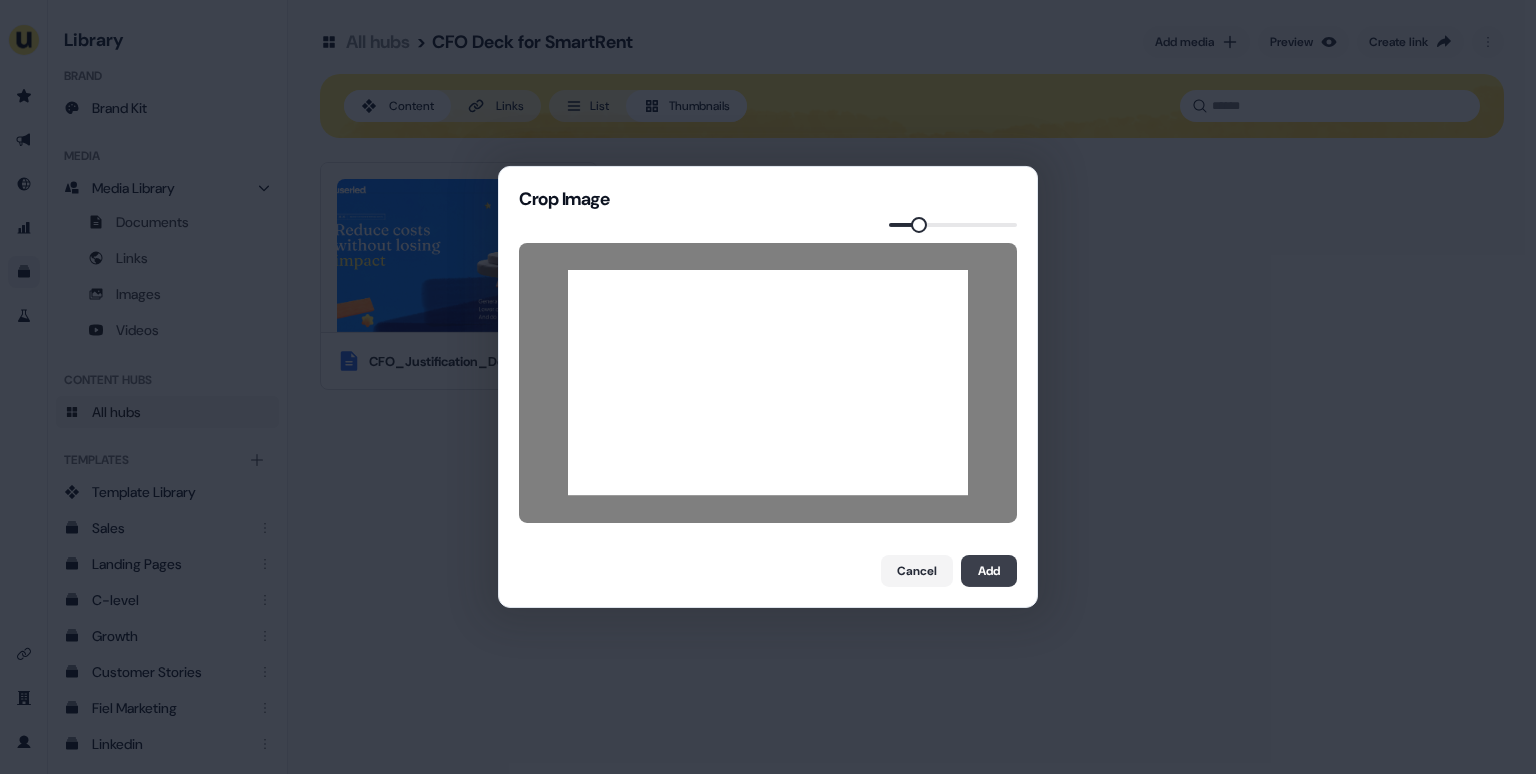 click on "Add" at bounding box center [989, 571] 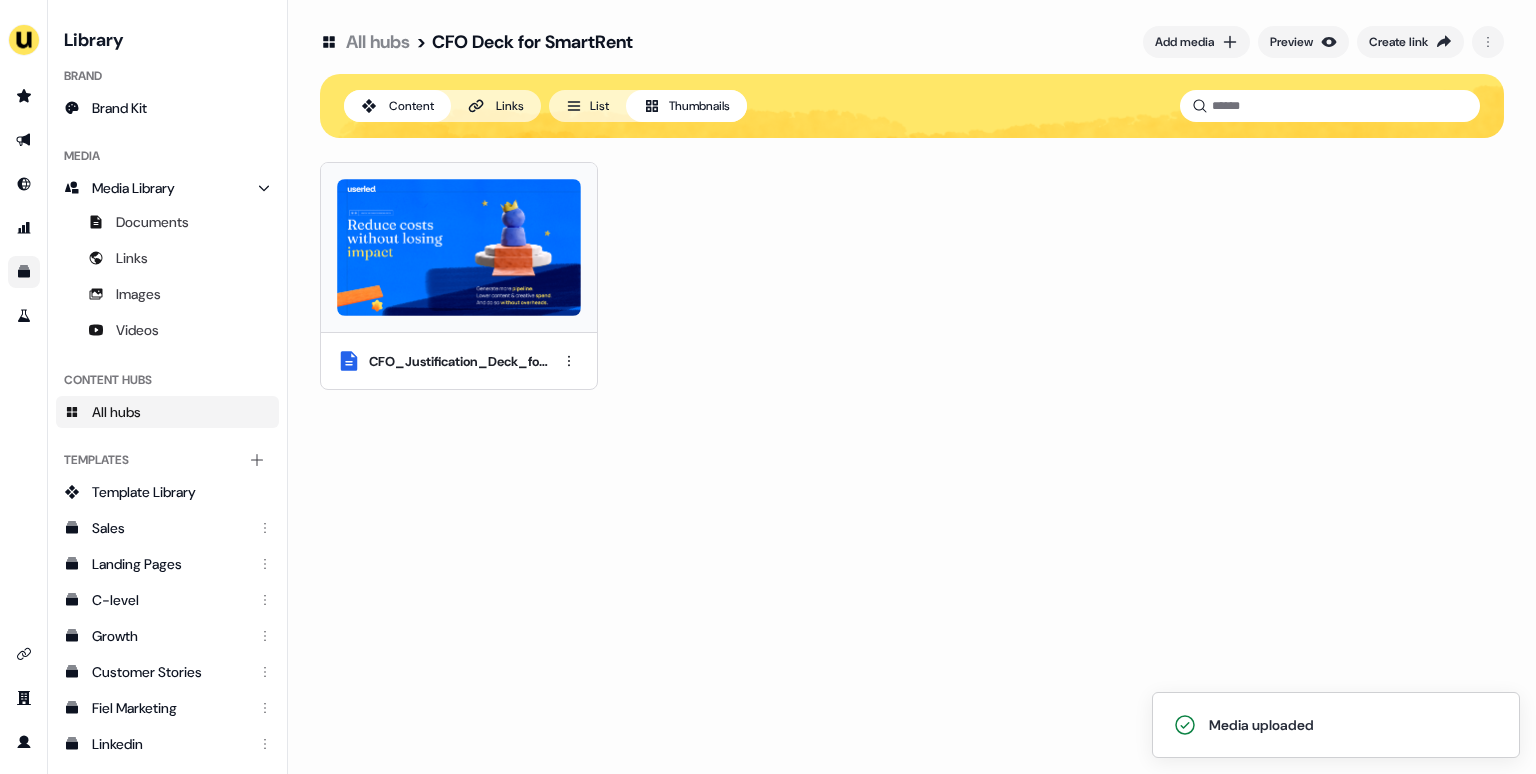 click on "All hubs > CFO Deck for SmartRent Add media Preview Create link Content Links List Thumbnails CFO_Justification_Deck_for_SmartRent.pdf" at bounding box center [912, 387] 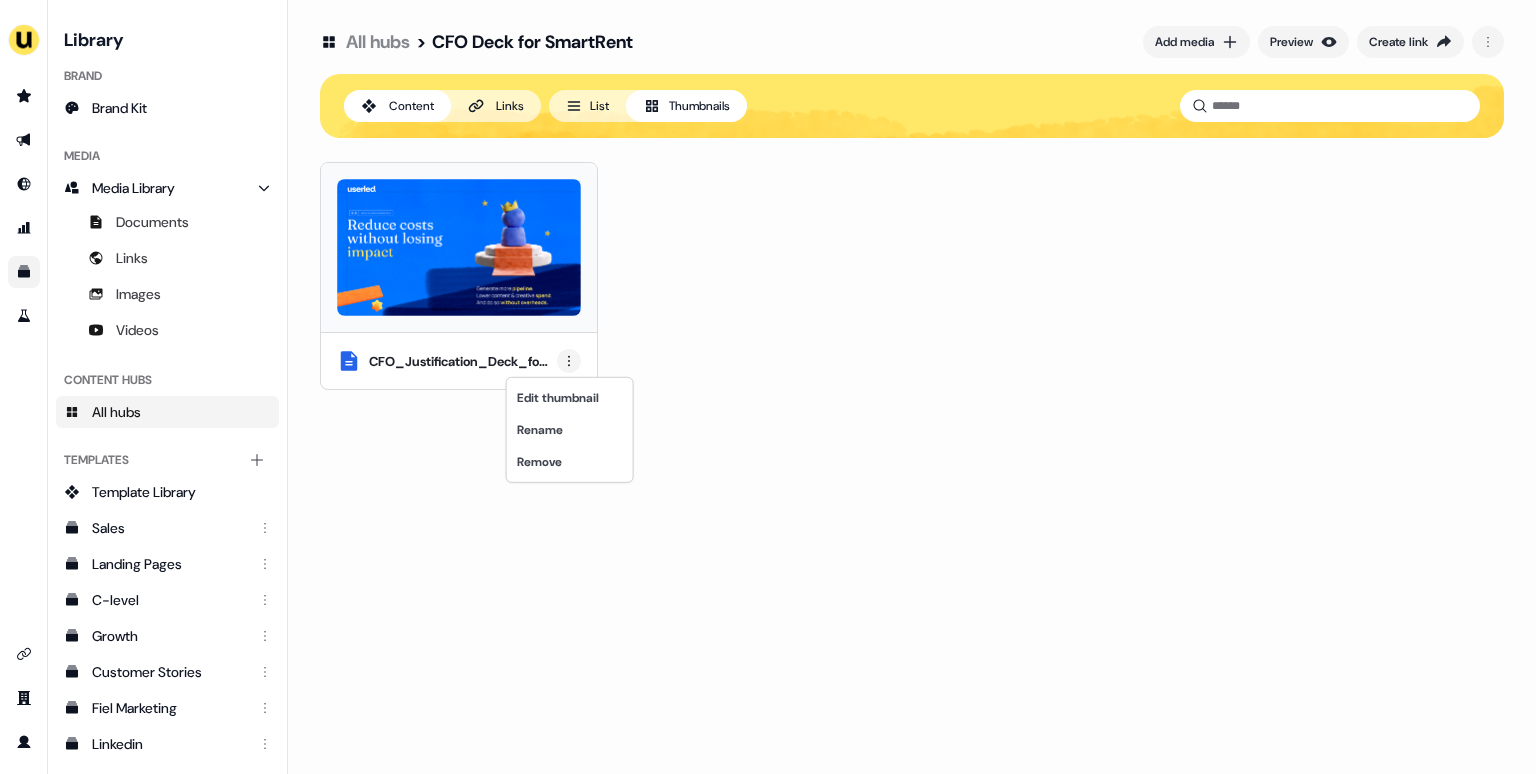 click on "For the best experience switch devices to a bigger screen. Go to Userled.io Library Brand Brand Kit Media Media Library Documents Links Images Videos Content Hubs All hubs Templates   Add collection Template Library Sales Landing Pages C-level Growth Customer Stories Fiel Marketing Linkedin Engagement Conversion Persona Gong Videos Francais Customer Success Sales Templates  ROI Templates Competitor Comparisons Outreach Templates Proposal Templates Capability Templates C-Suite Value Templates CS samples Templates for Customers - Sales All hubs > CFO Deck for SmartRent Add media Preview Create link Content Links List Thumbnails CFO_Justification_Deck_for_SmartRent.pdf Edit thumbnail Rename Remove" at bounding box center (768, 387) 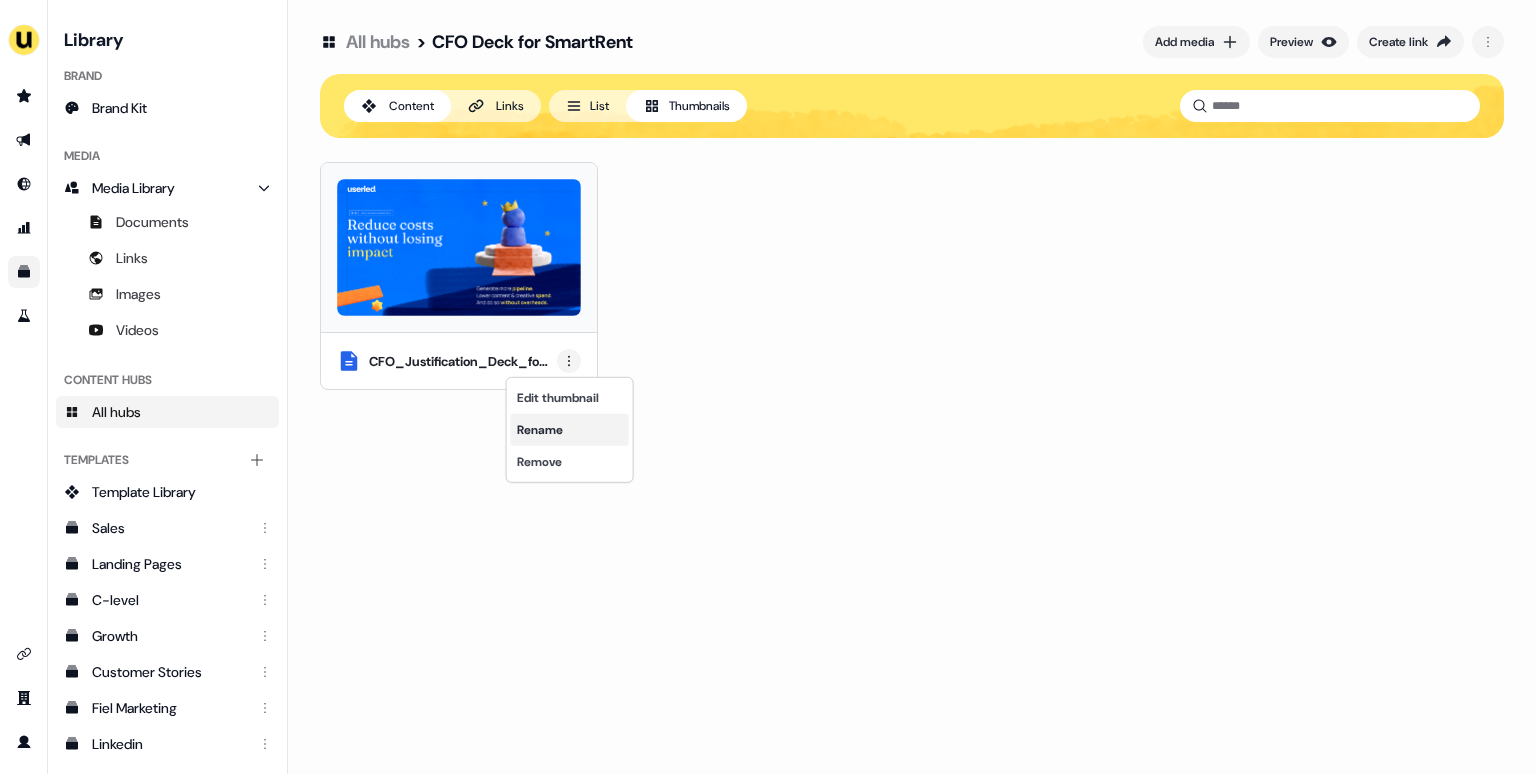 click on "Rename" at bounding box center [570, 430] 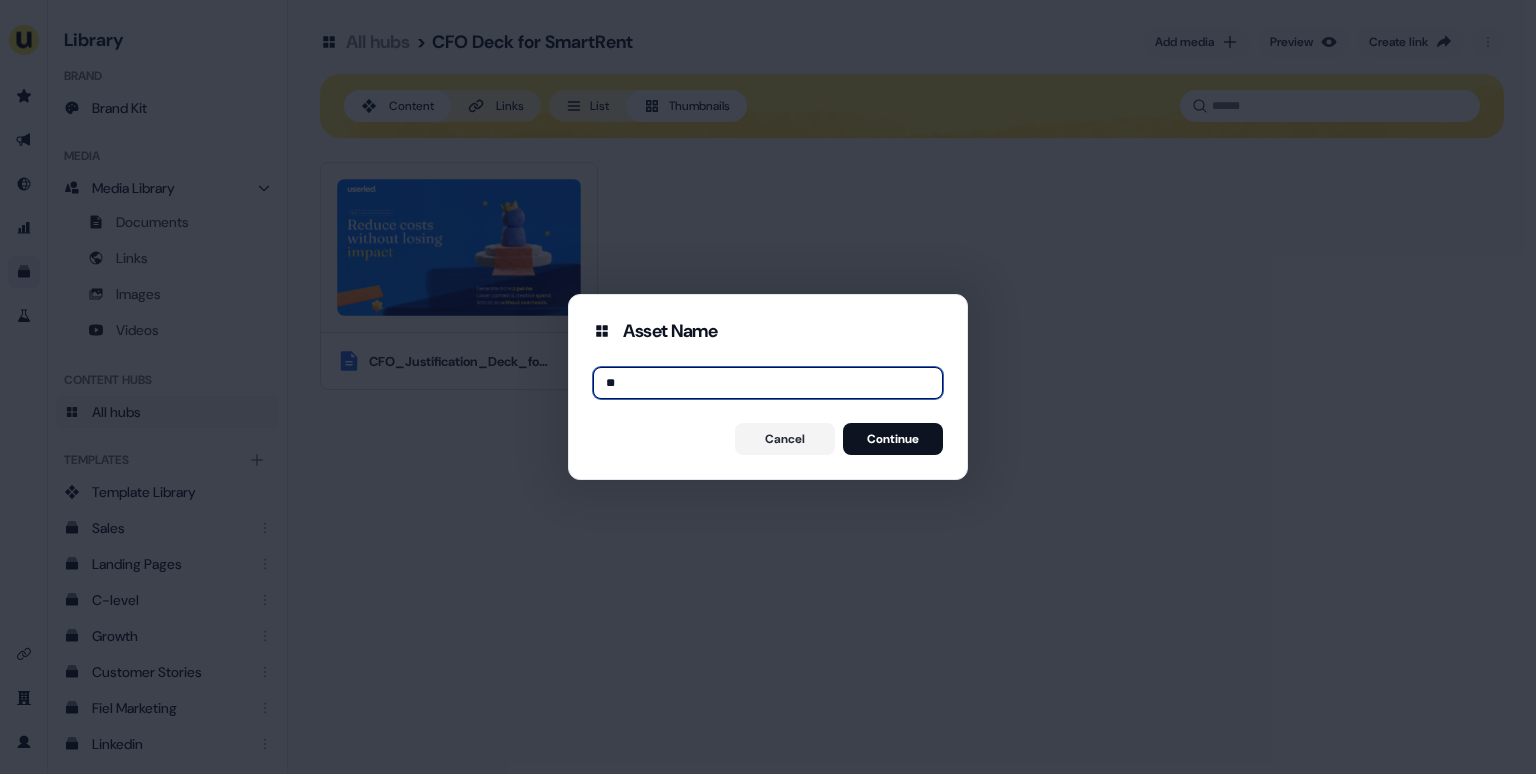 type on "*" 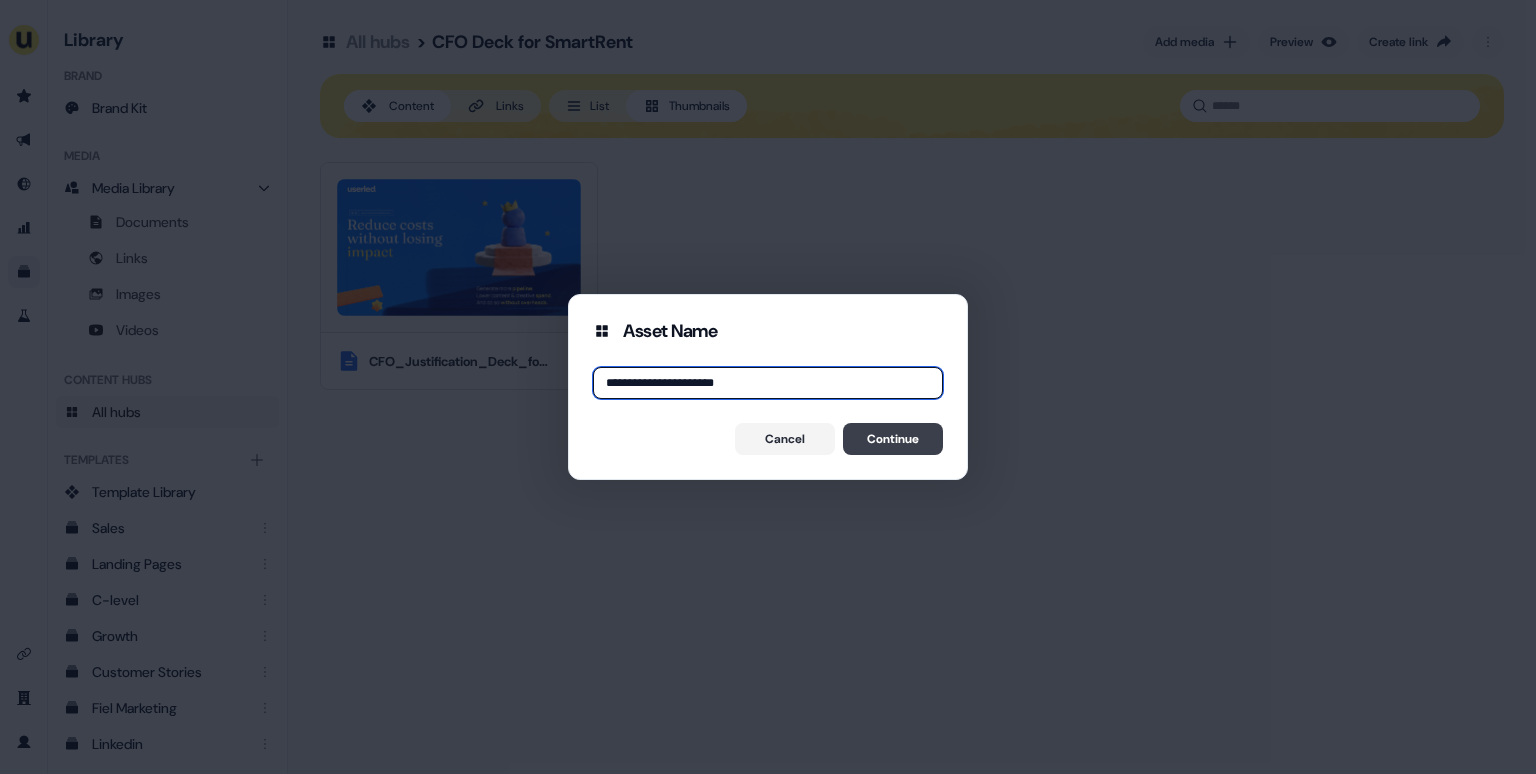 type on "**********" 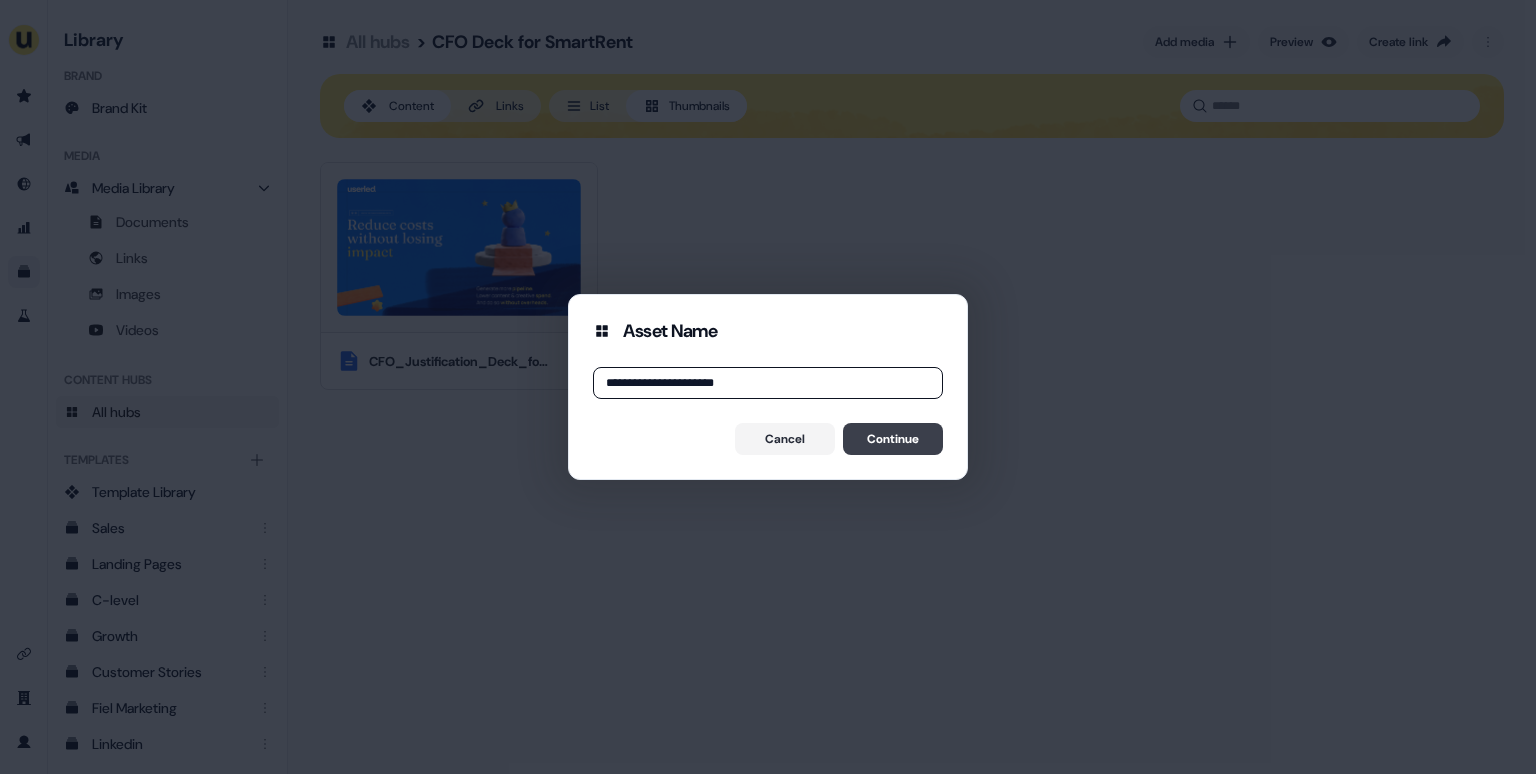 click on "Continue" at bounding box center (893, 439) 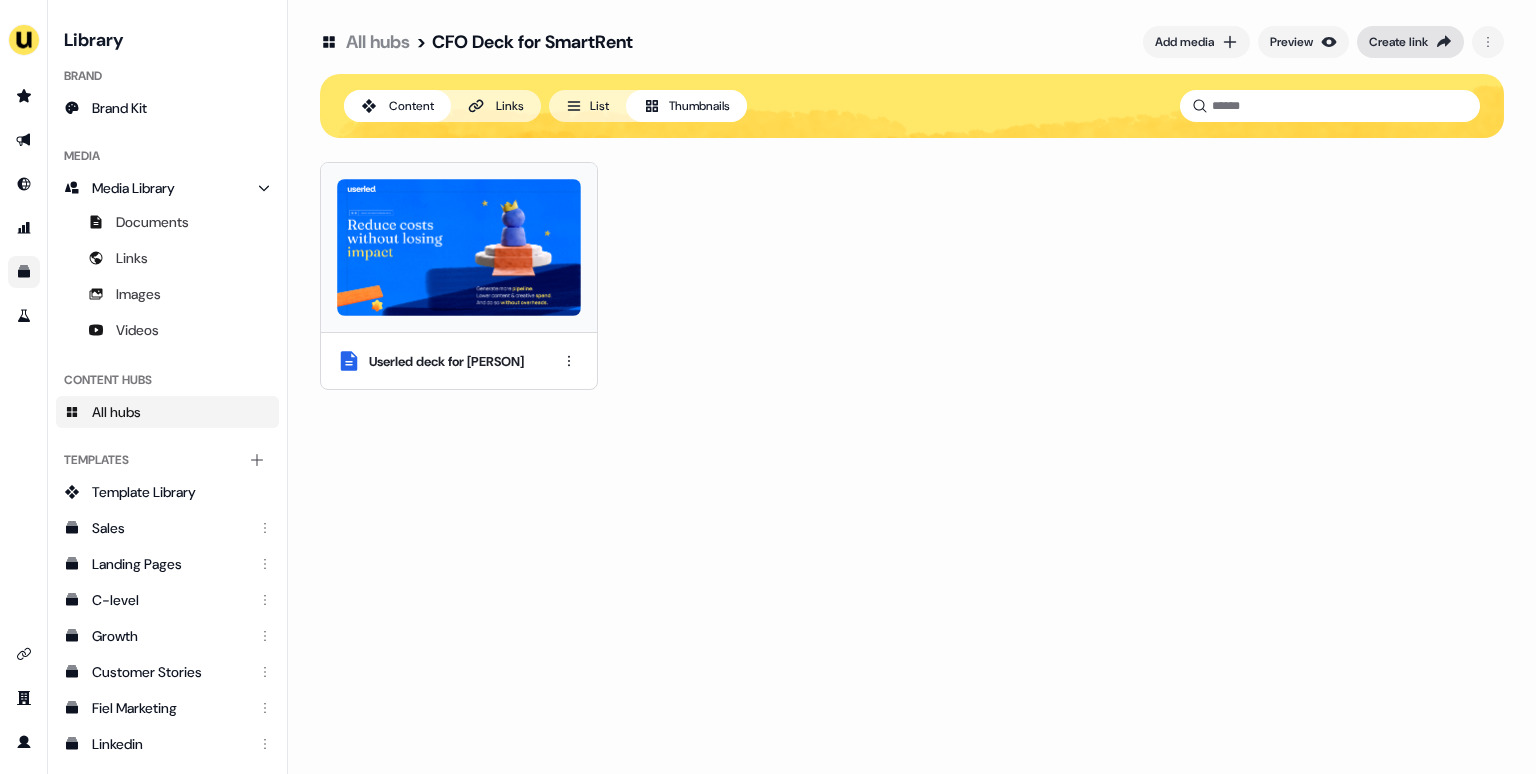 click on "Create link" at bounding box center (1398, 42) 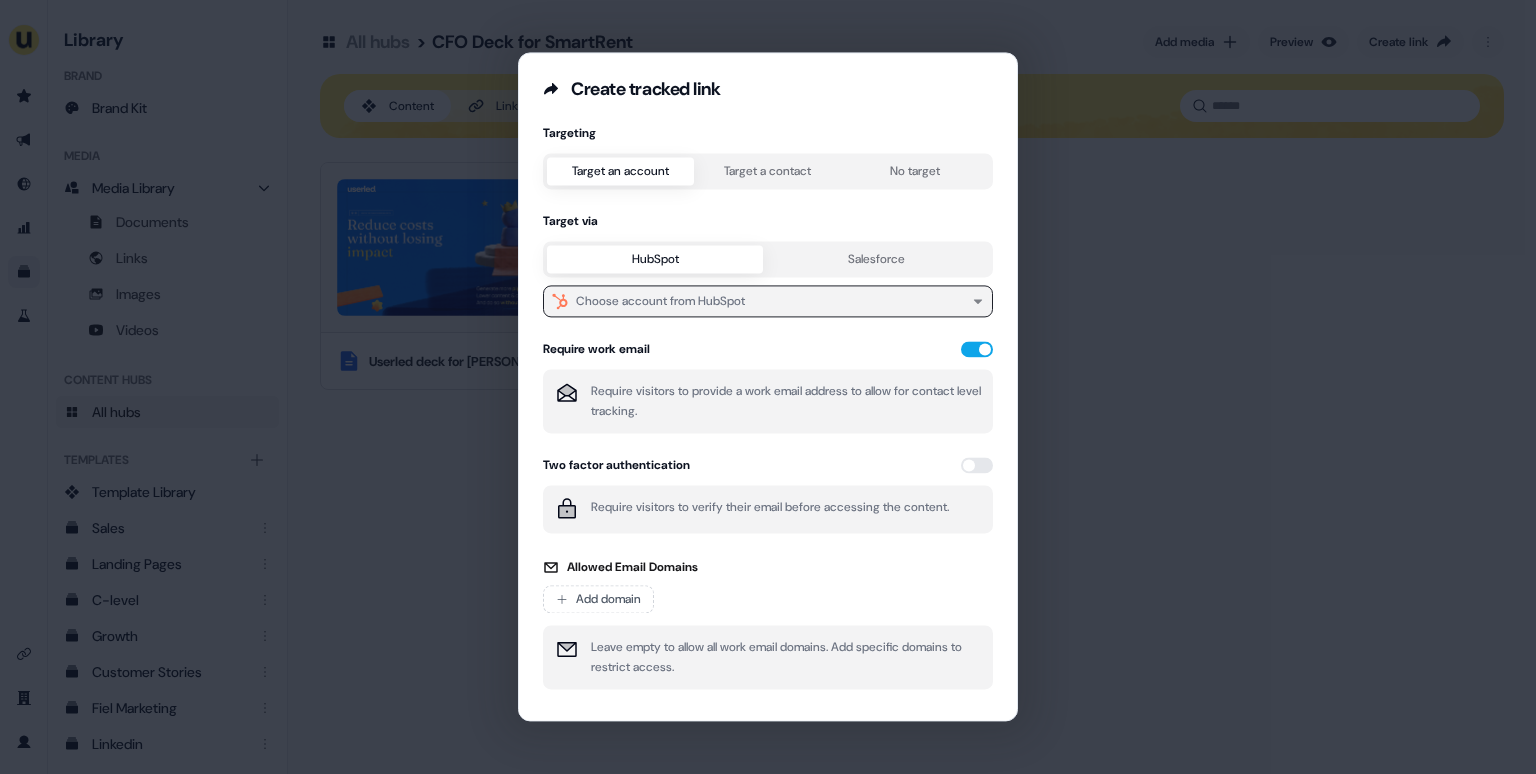 click on "Choose account from HubSpot" at bounding box center [768, 301] 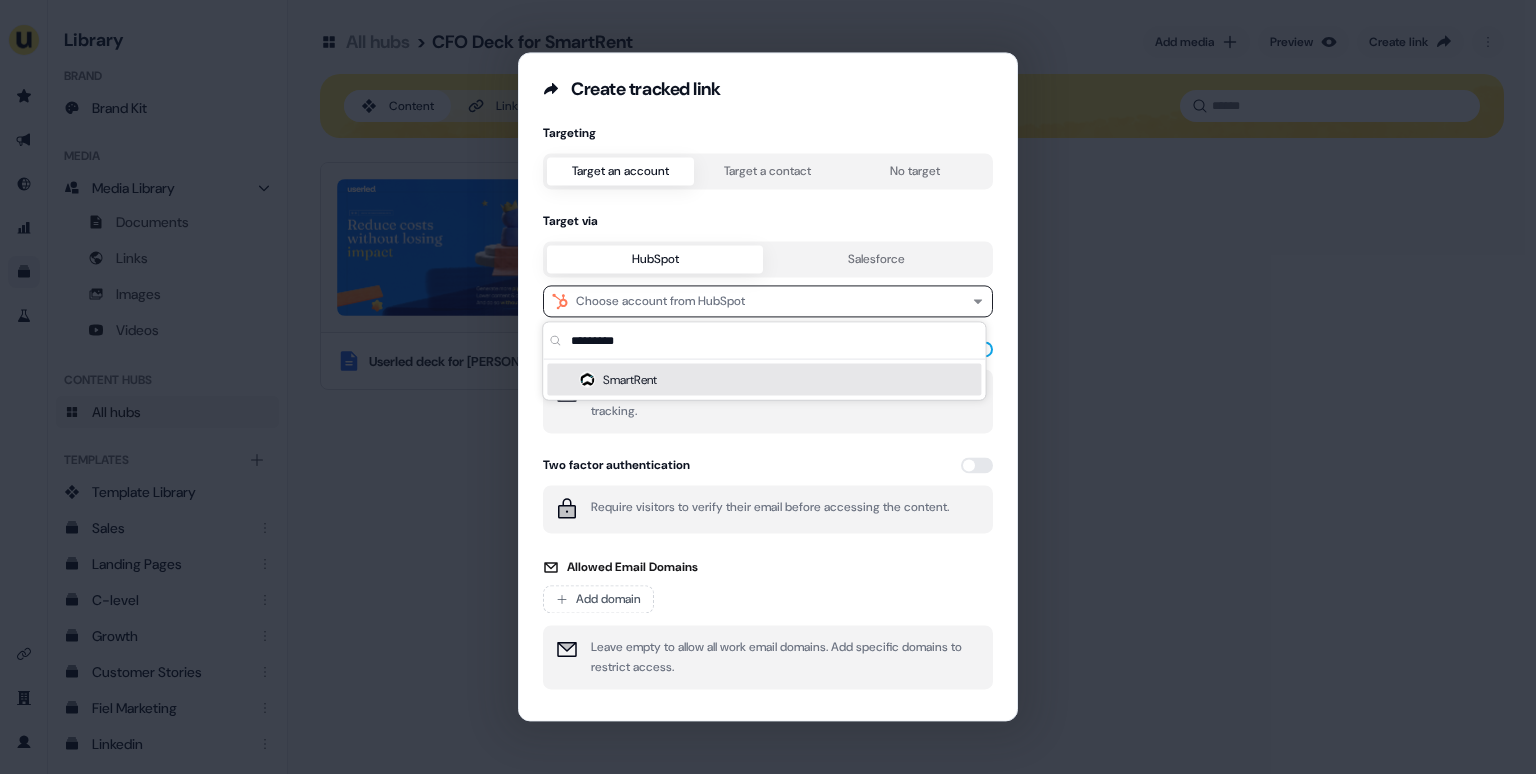 type on "*********" 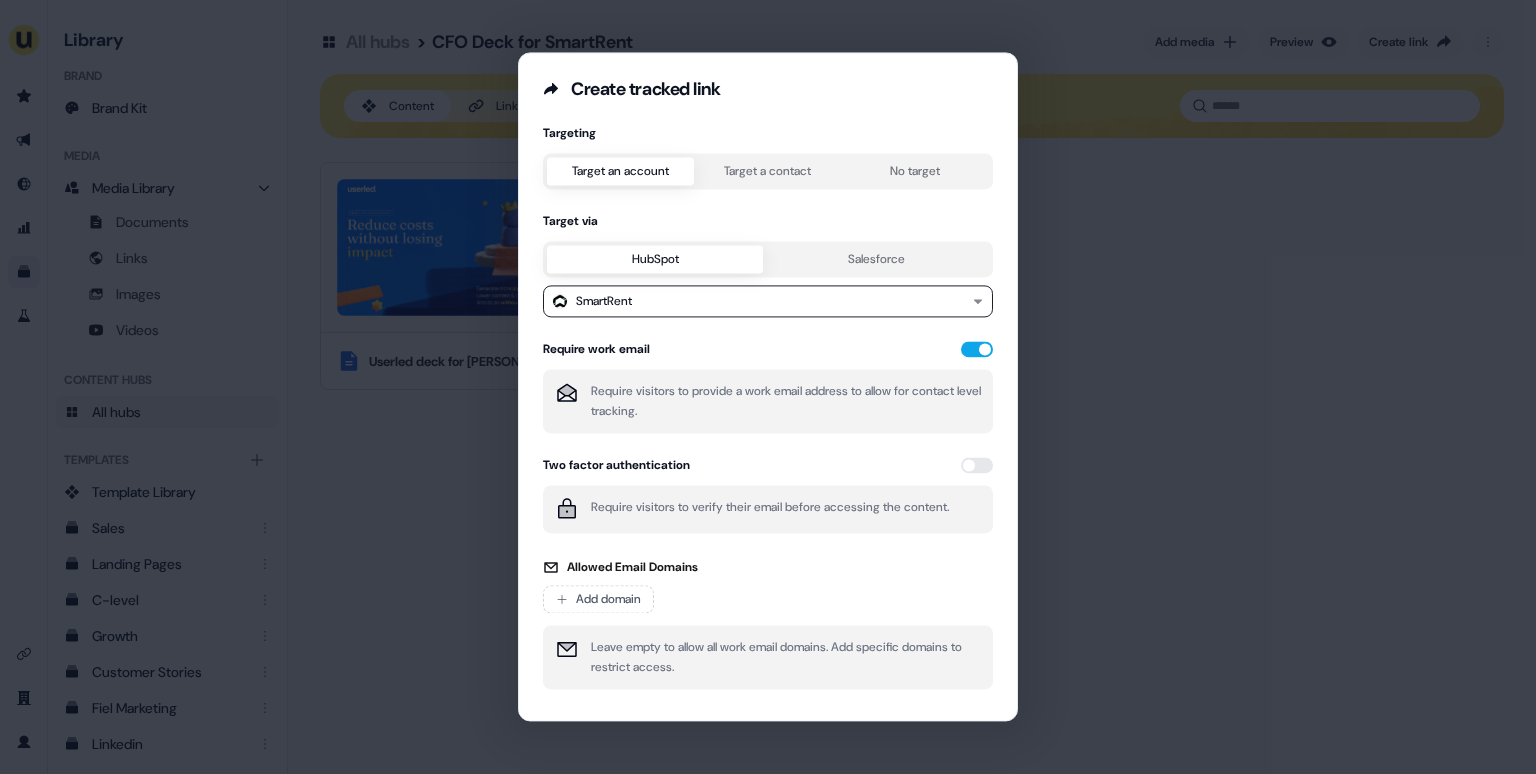 scroll, scrollTop: 60, scrollLeft: 0, axis: vertical 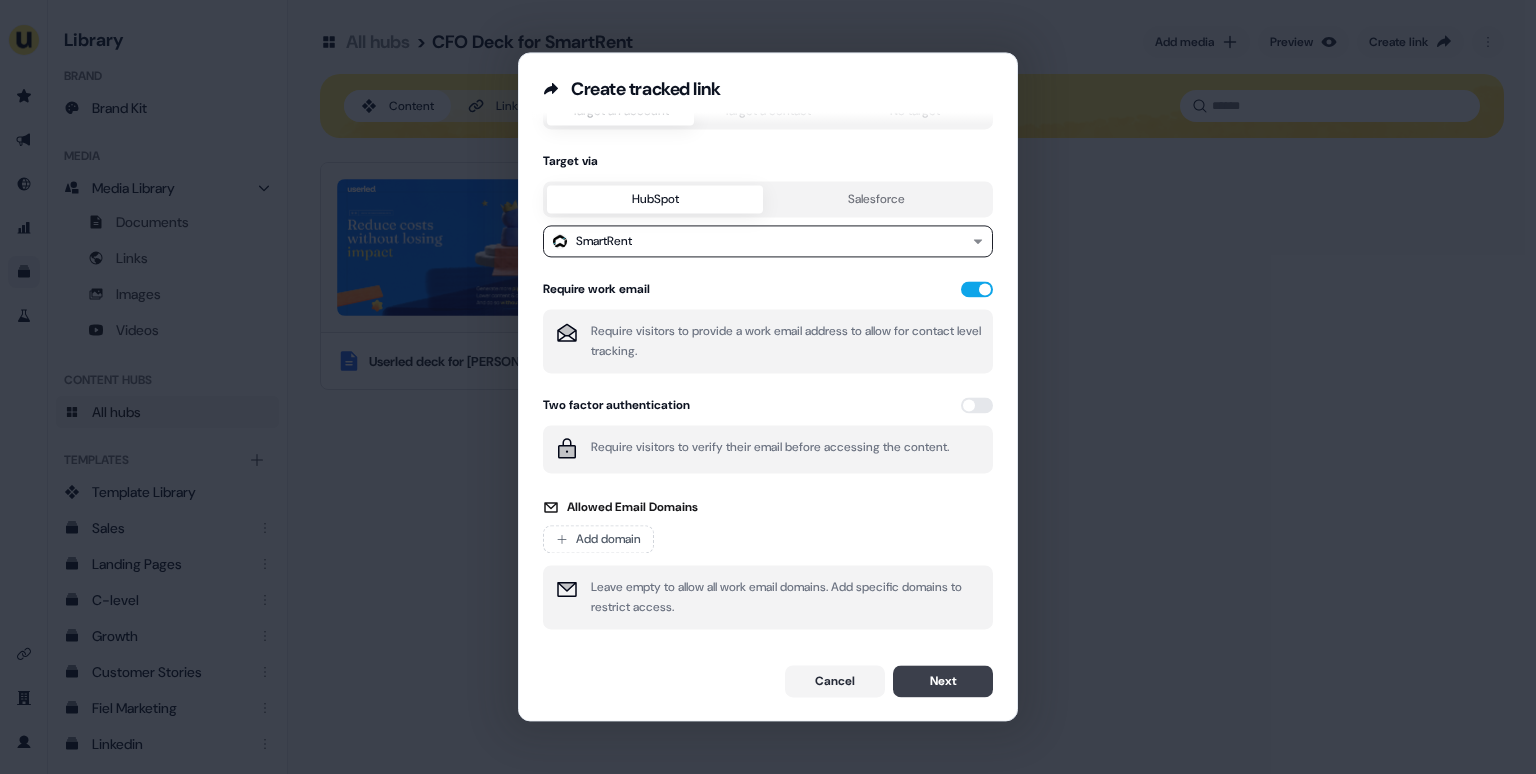 click on "Next" at bounding box center (943, 681) 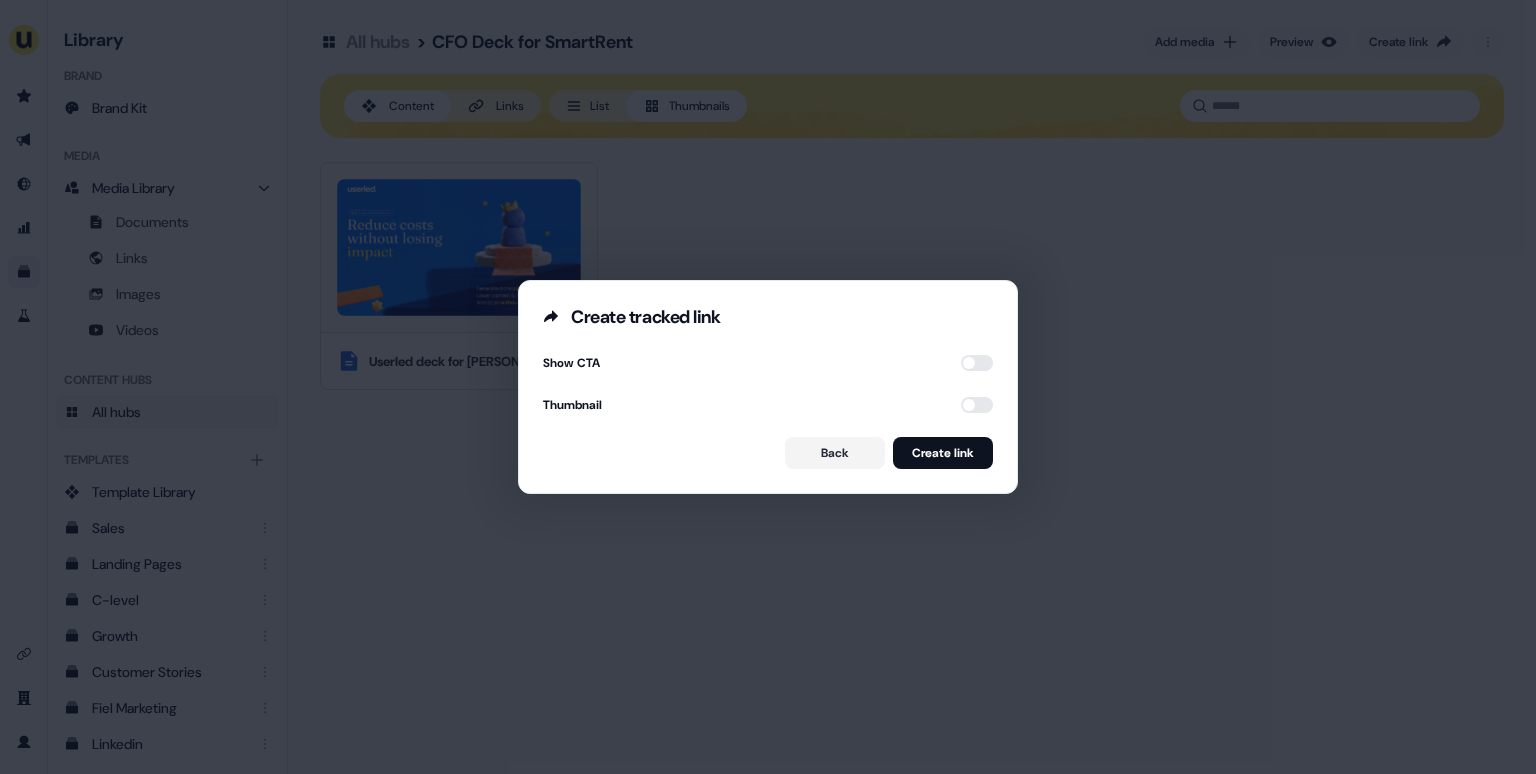 scroll, scrollTop: 0, scrollLeft: 0, axis: both 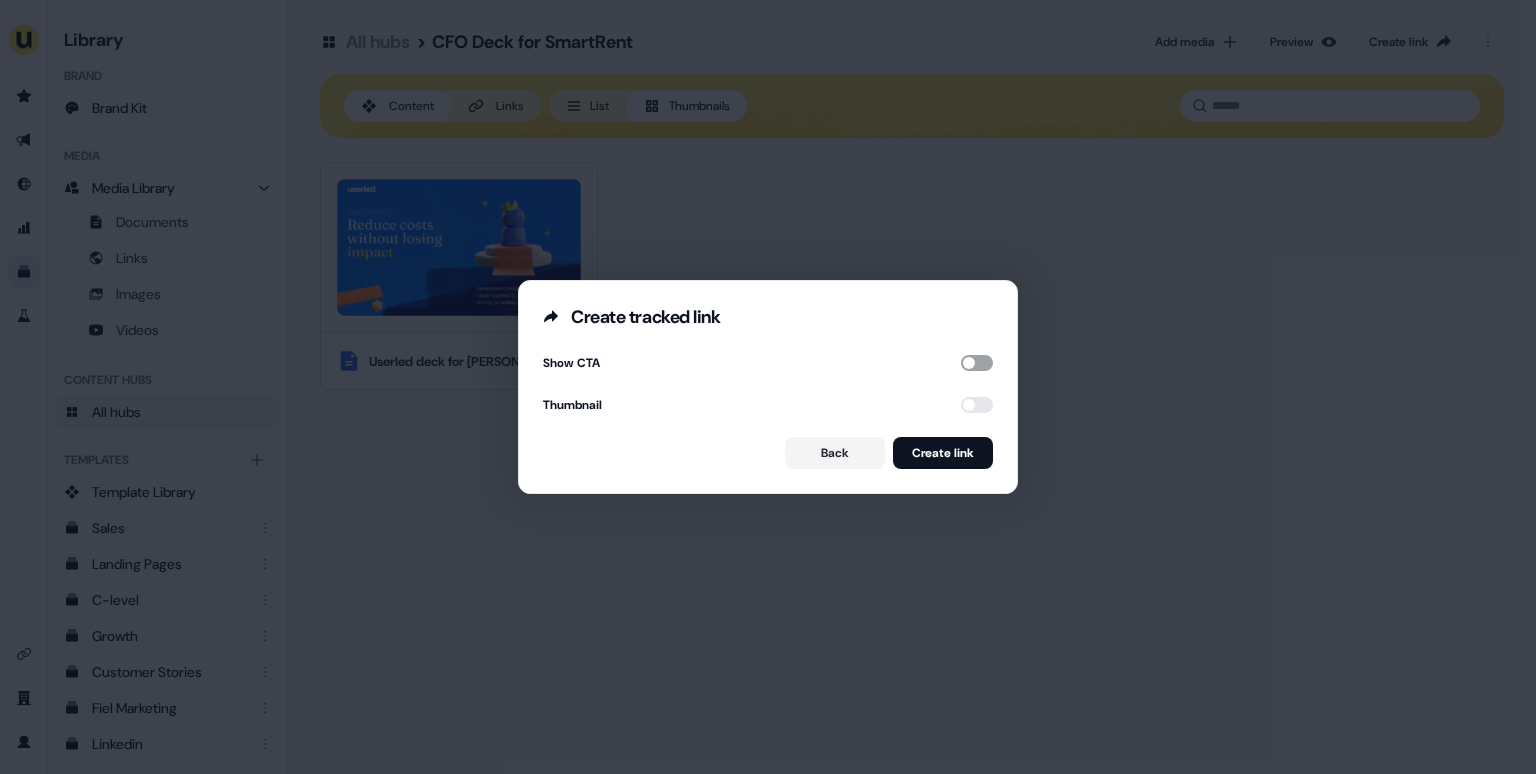 click at bounding box center [977, 363] 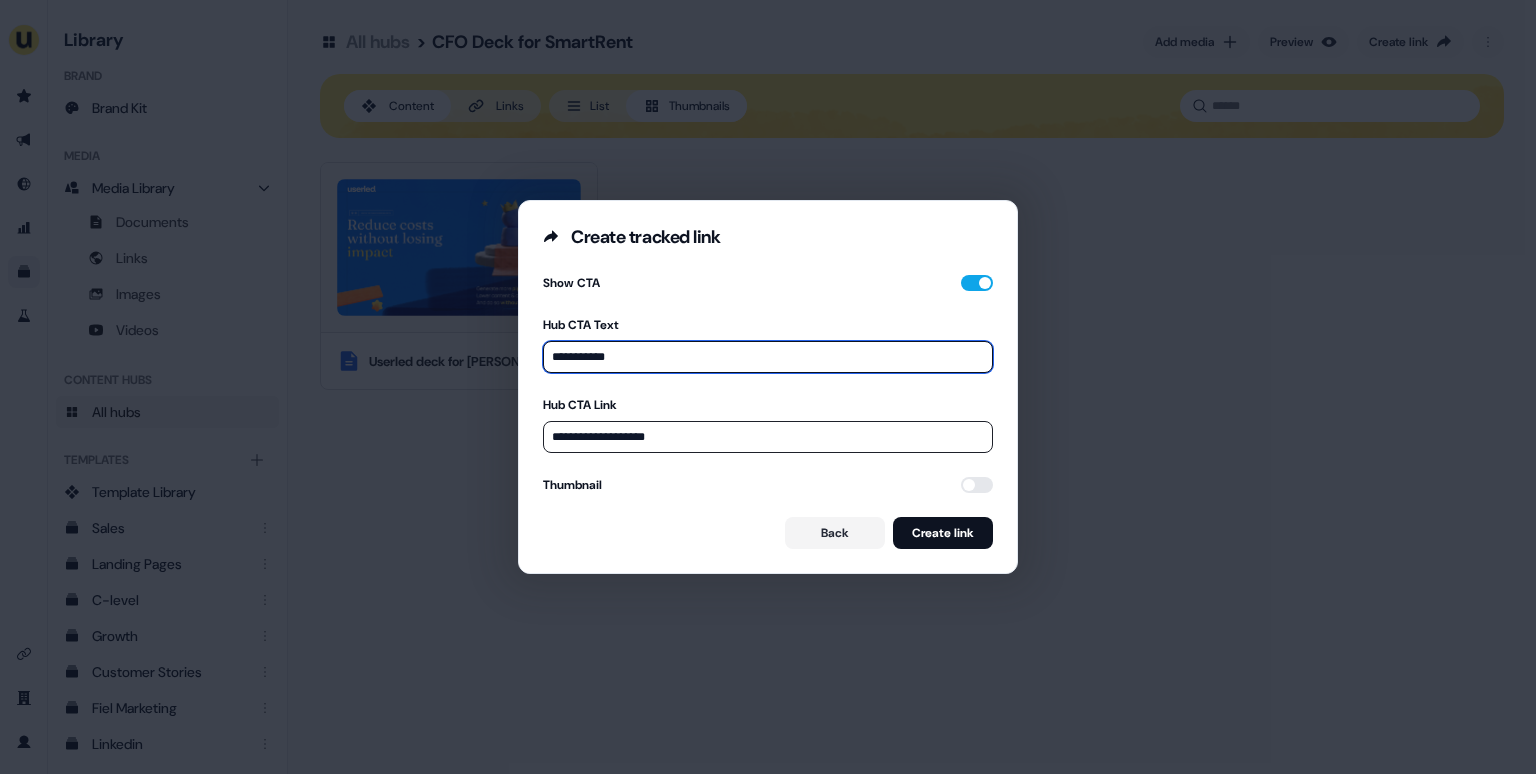 drag, startPoint x: 641, startPoint y: 357, endPoint x: 547, endPoint y: 357, distance: 94 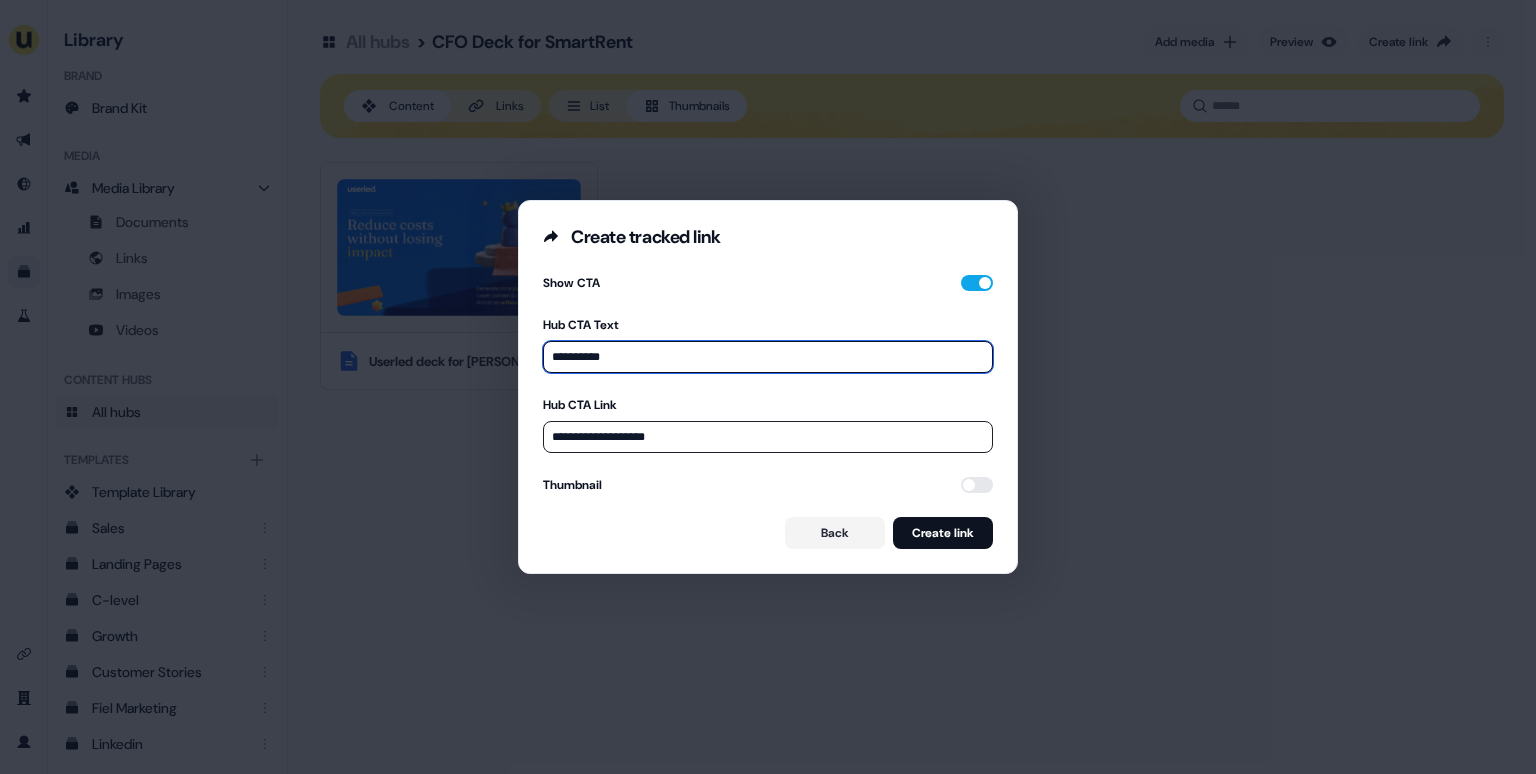 type on "**********" 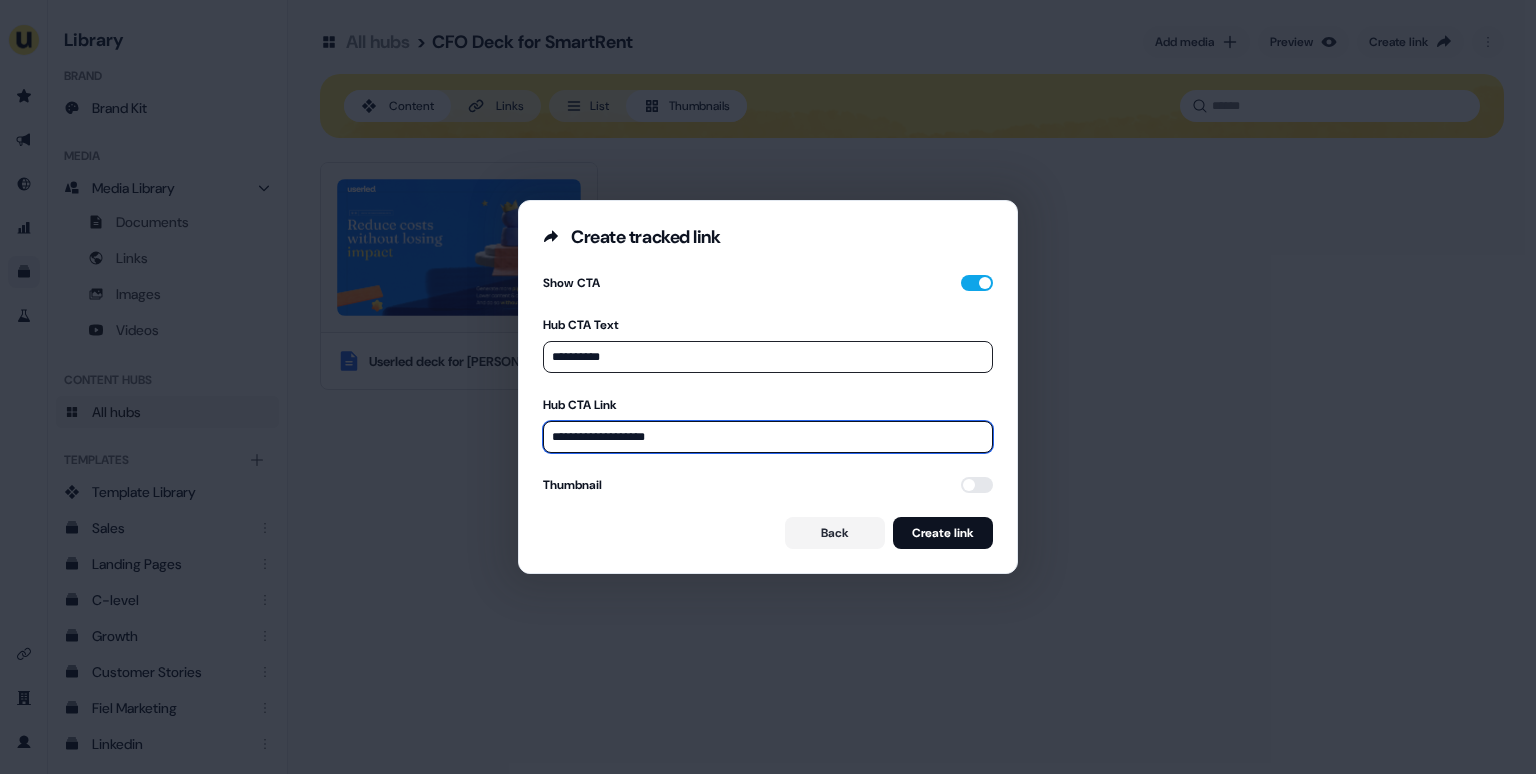 drag, startPoint x: 678, startPoint y: 434, endPoint x: 537, endPoint y: 434, distance: 141 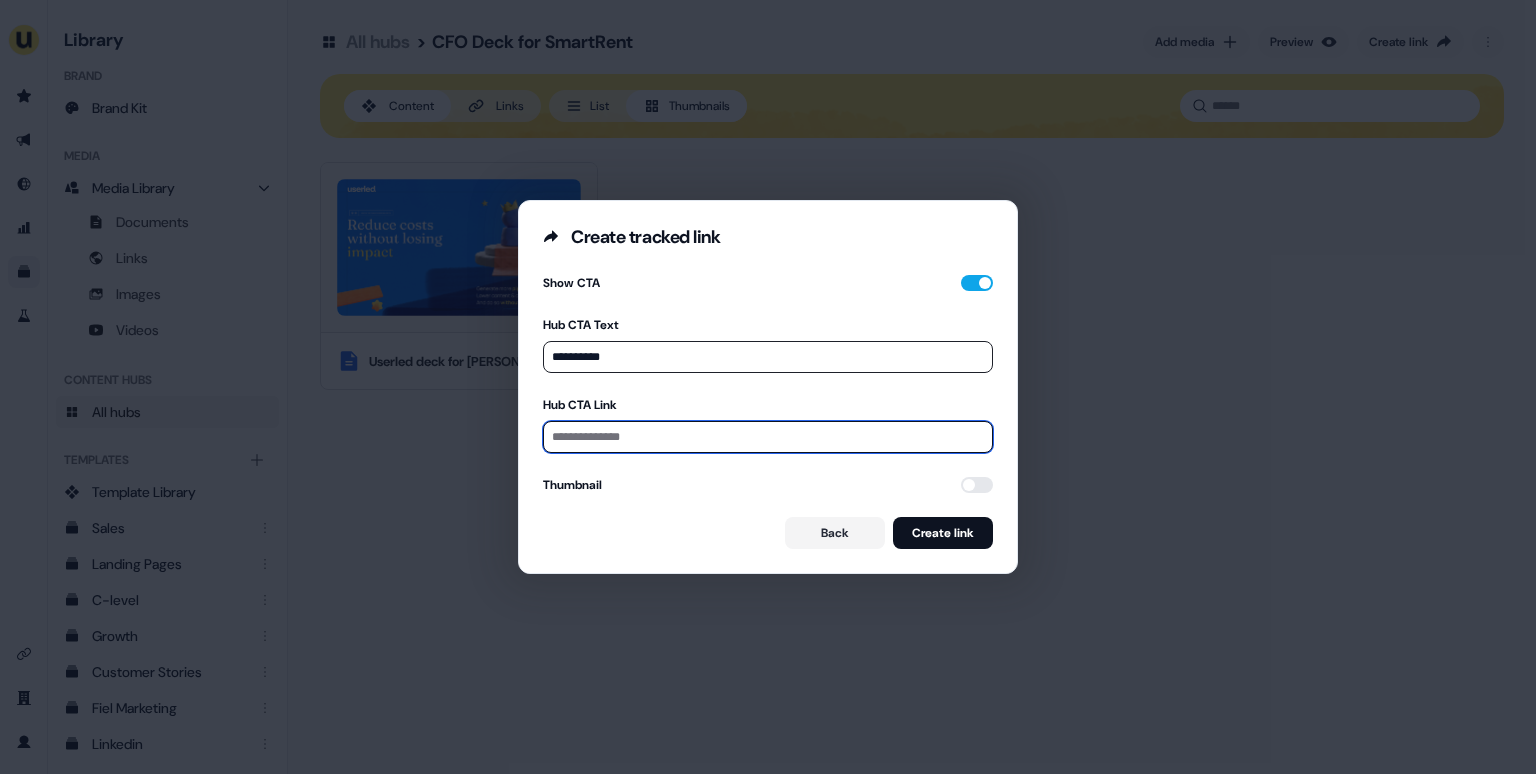 paste on "**********" 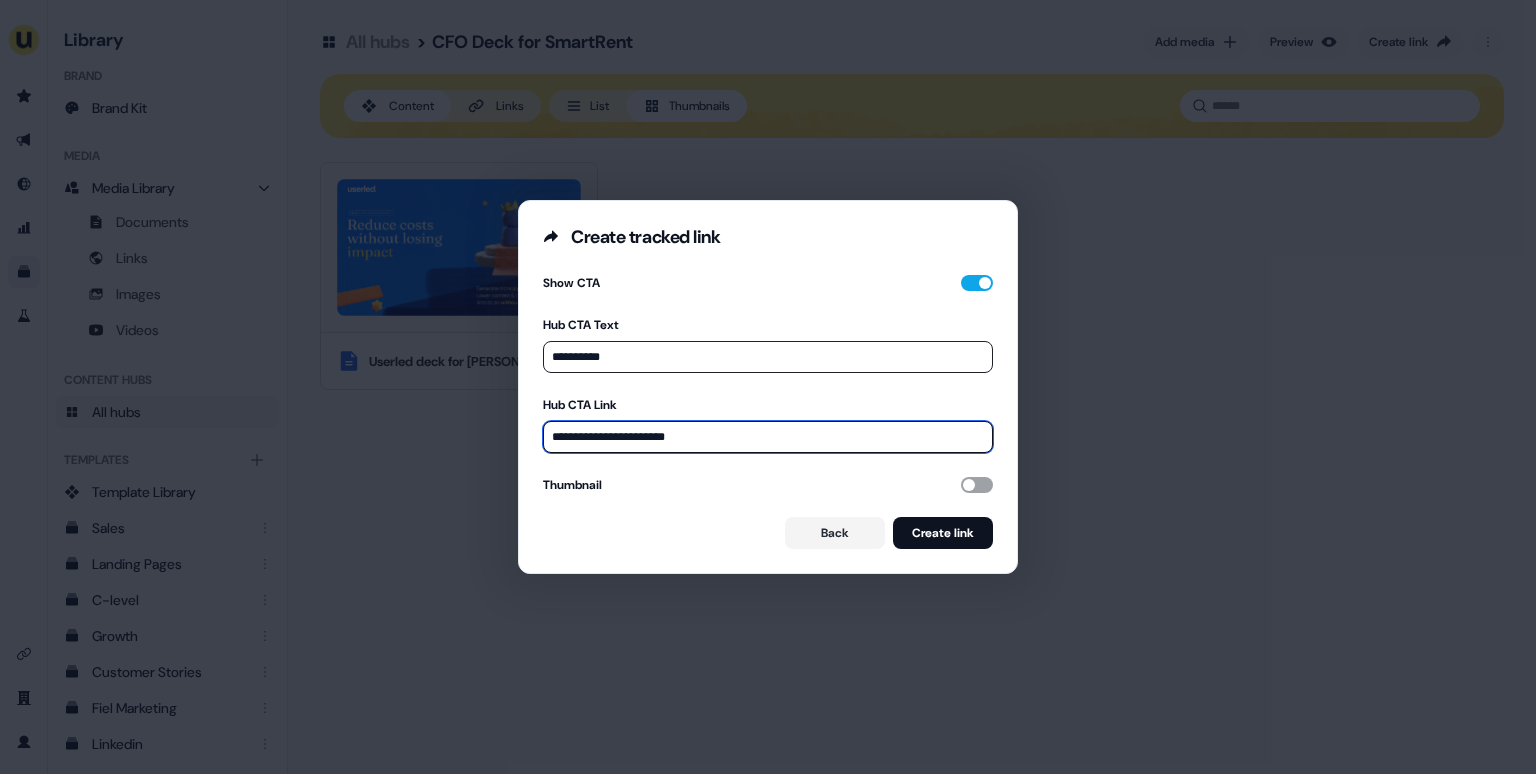 type on "**********" 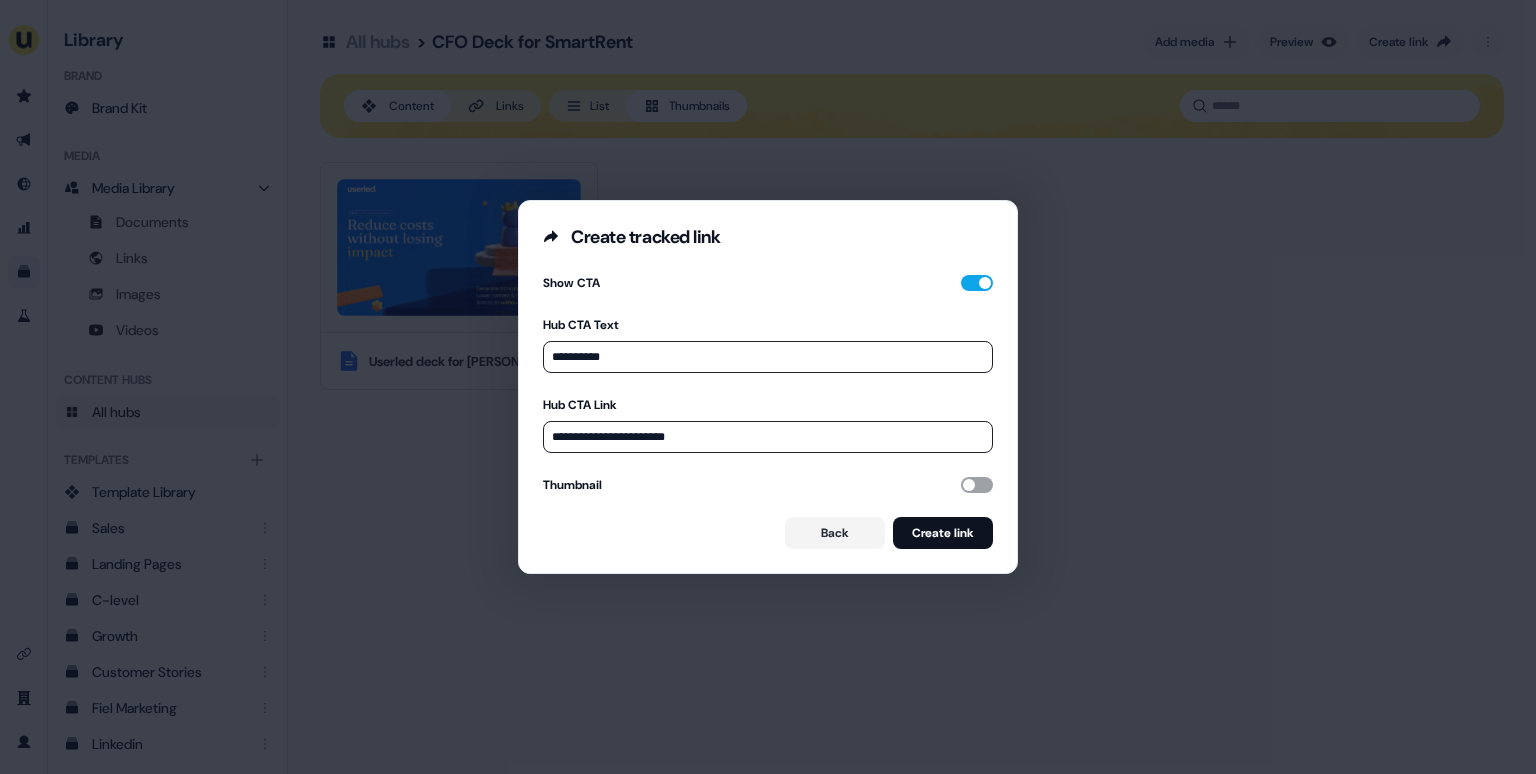 click at bounding box center (977, 485) 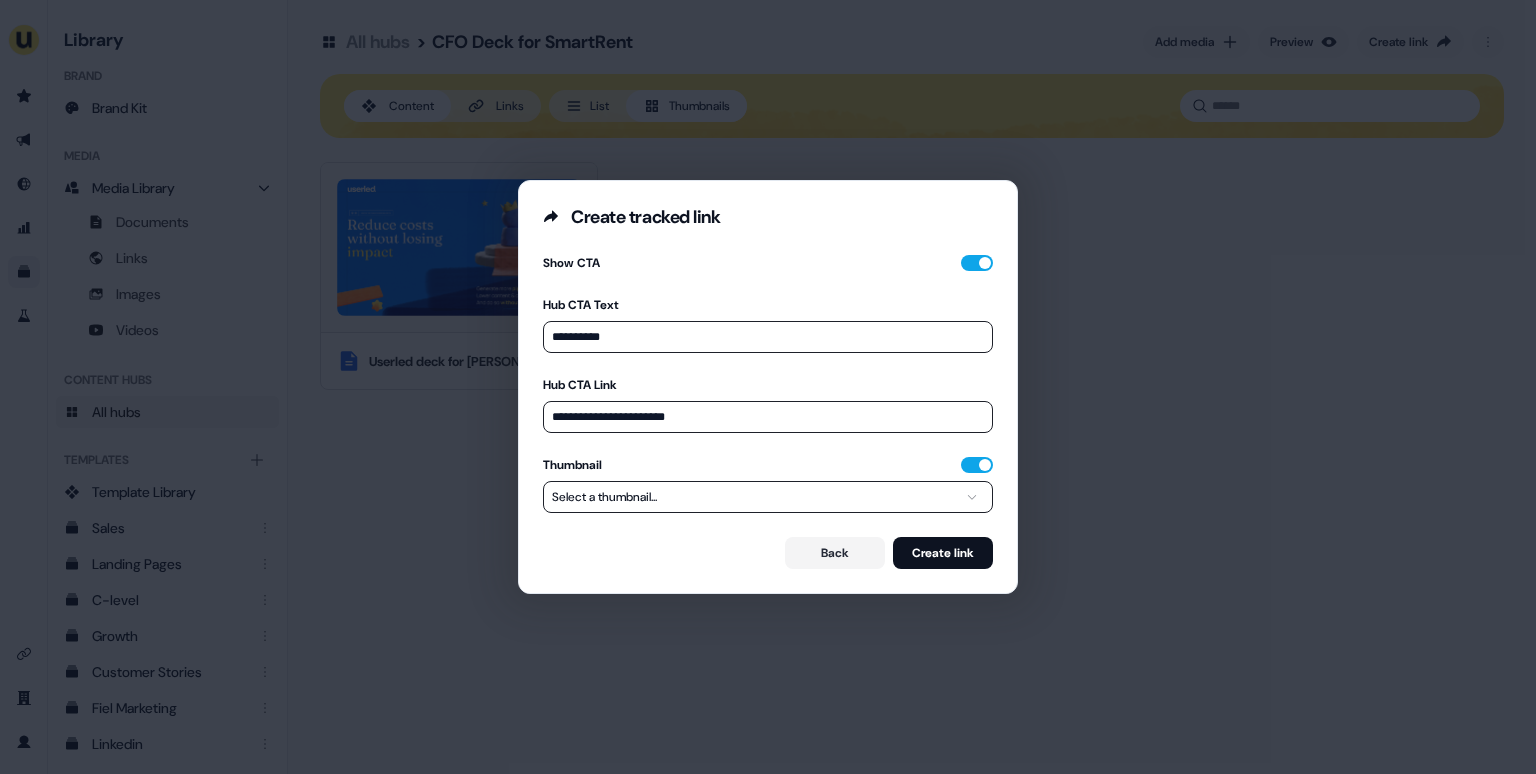 click on "**********" at bounding box center [768, 387] 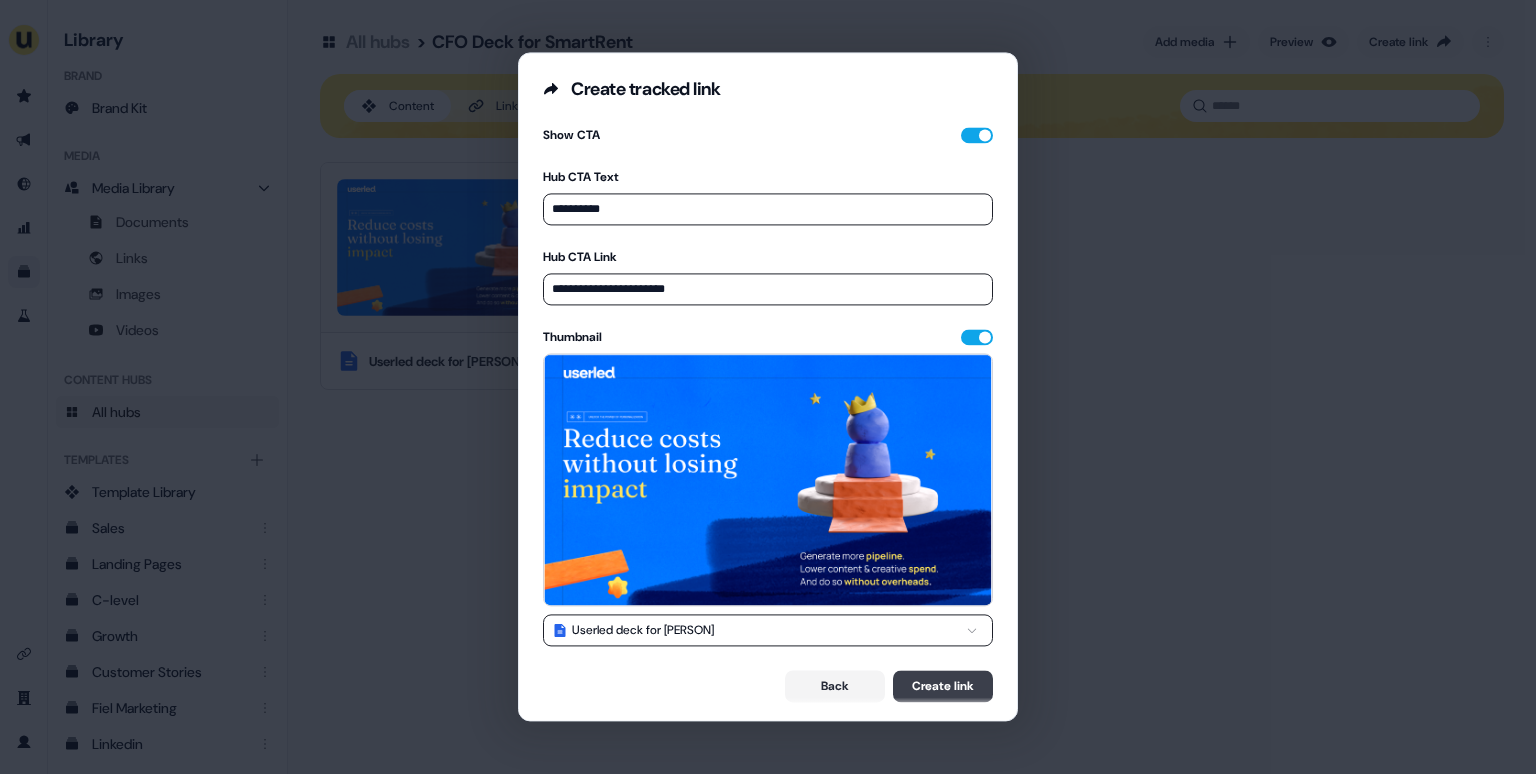 click on "Create link" at bounding box center (943, 687) 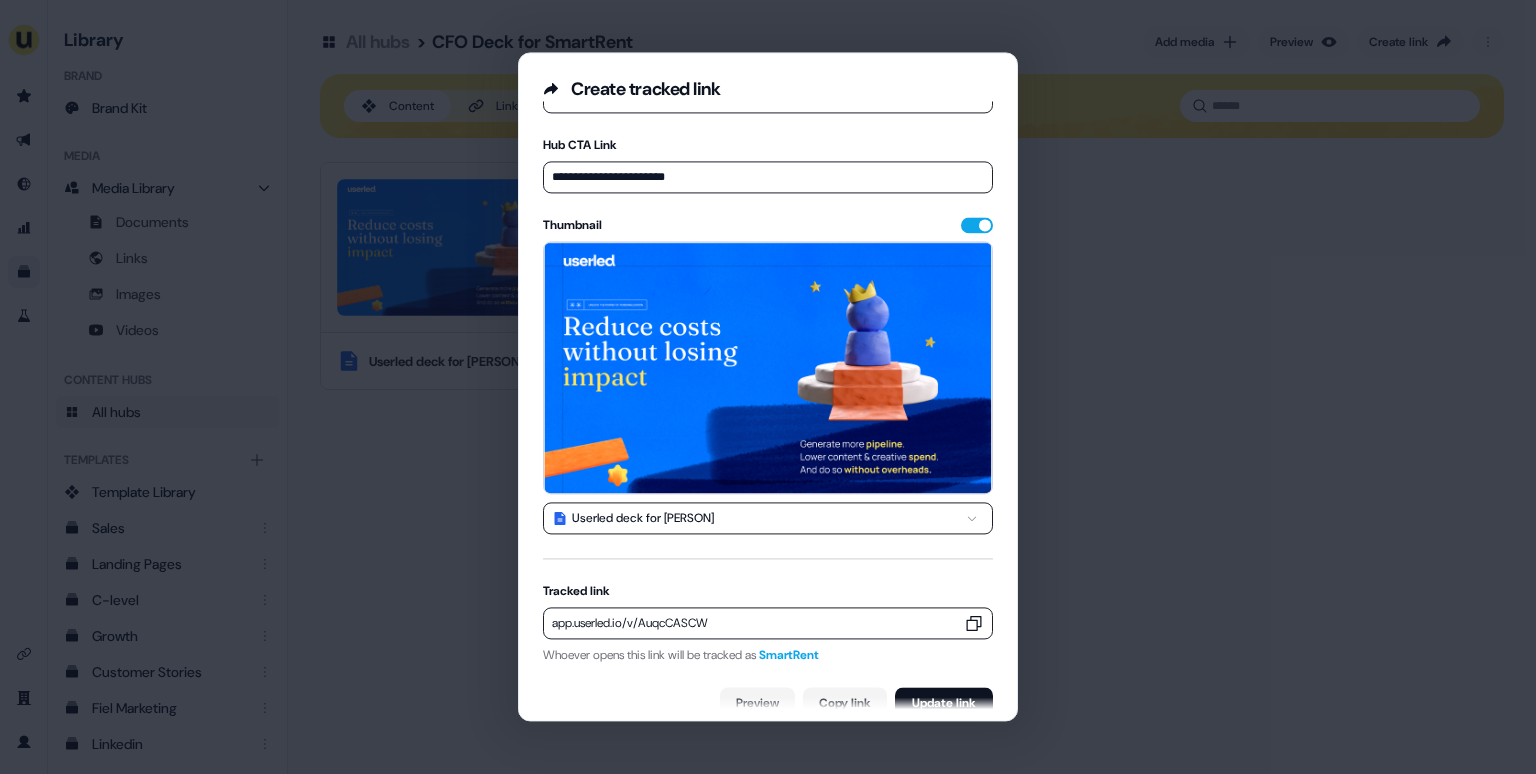 scroll, scrollTop: 131, scrollLeft: 0, axis: vertical 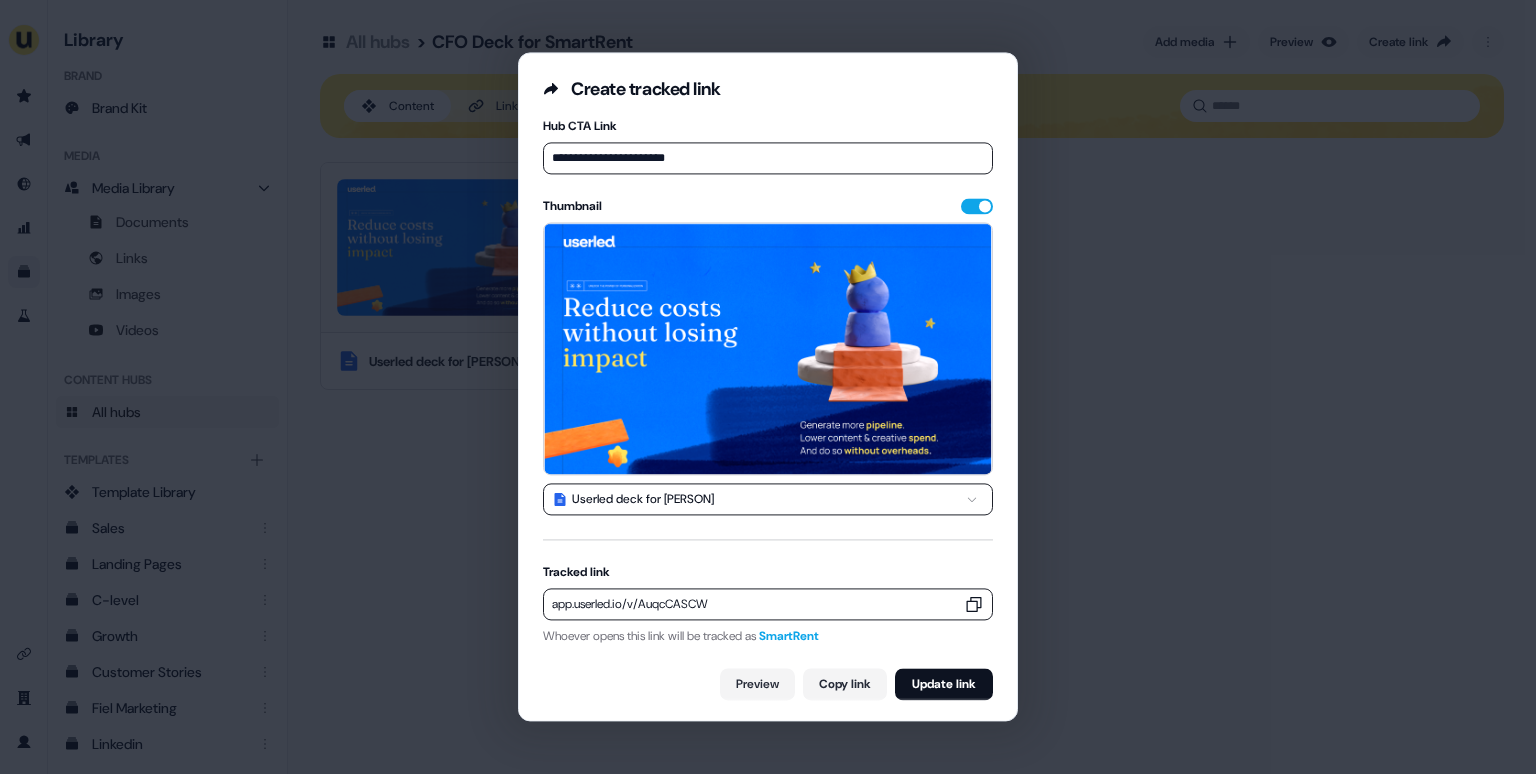click 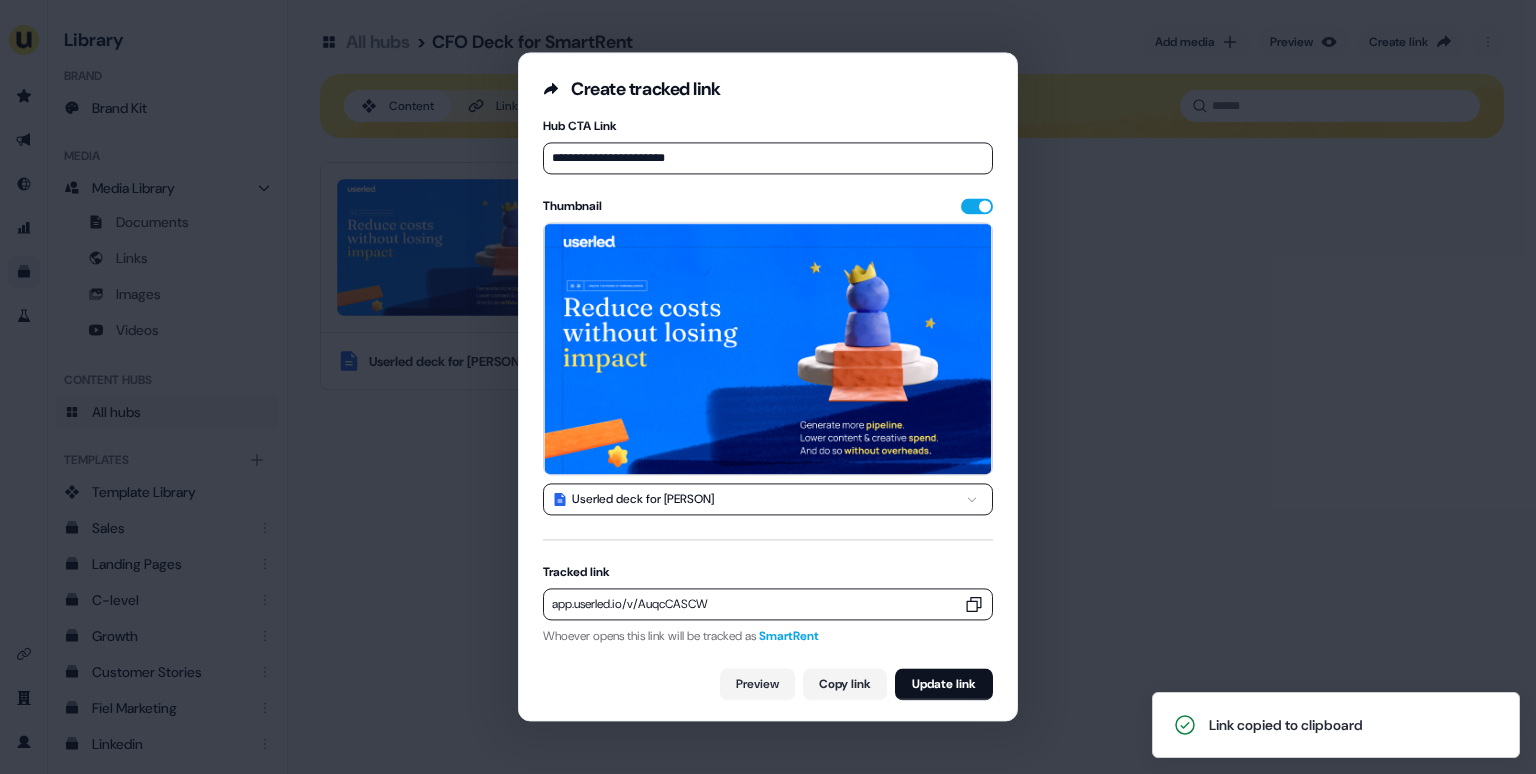 click on "**********" at bounding box center [768, 387] 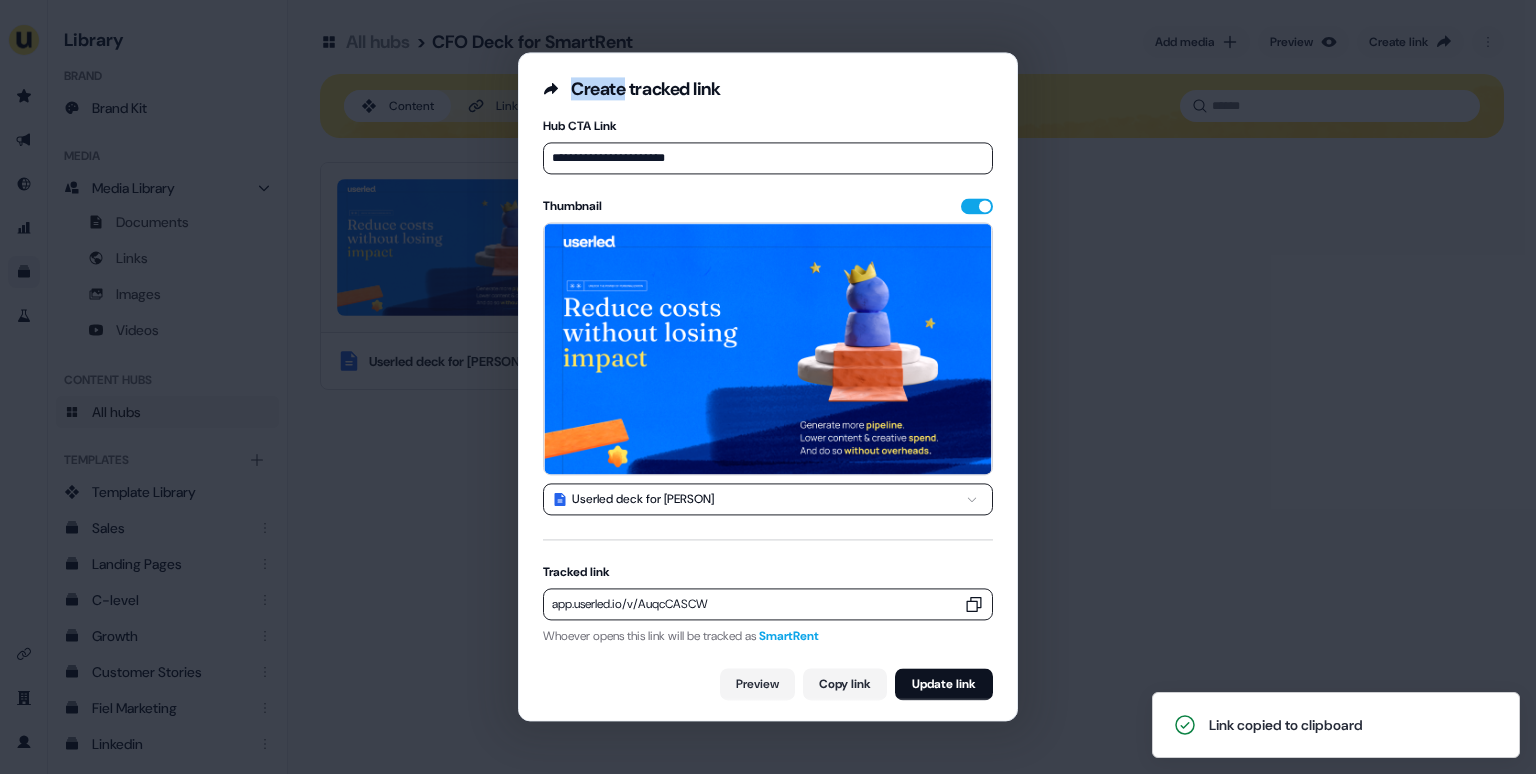 click on "**********" at bounding box center [768, 387] 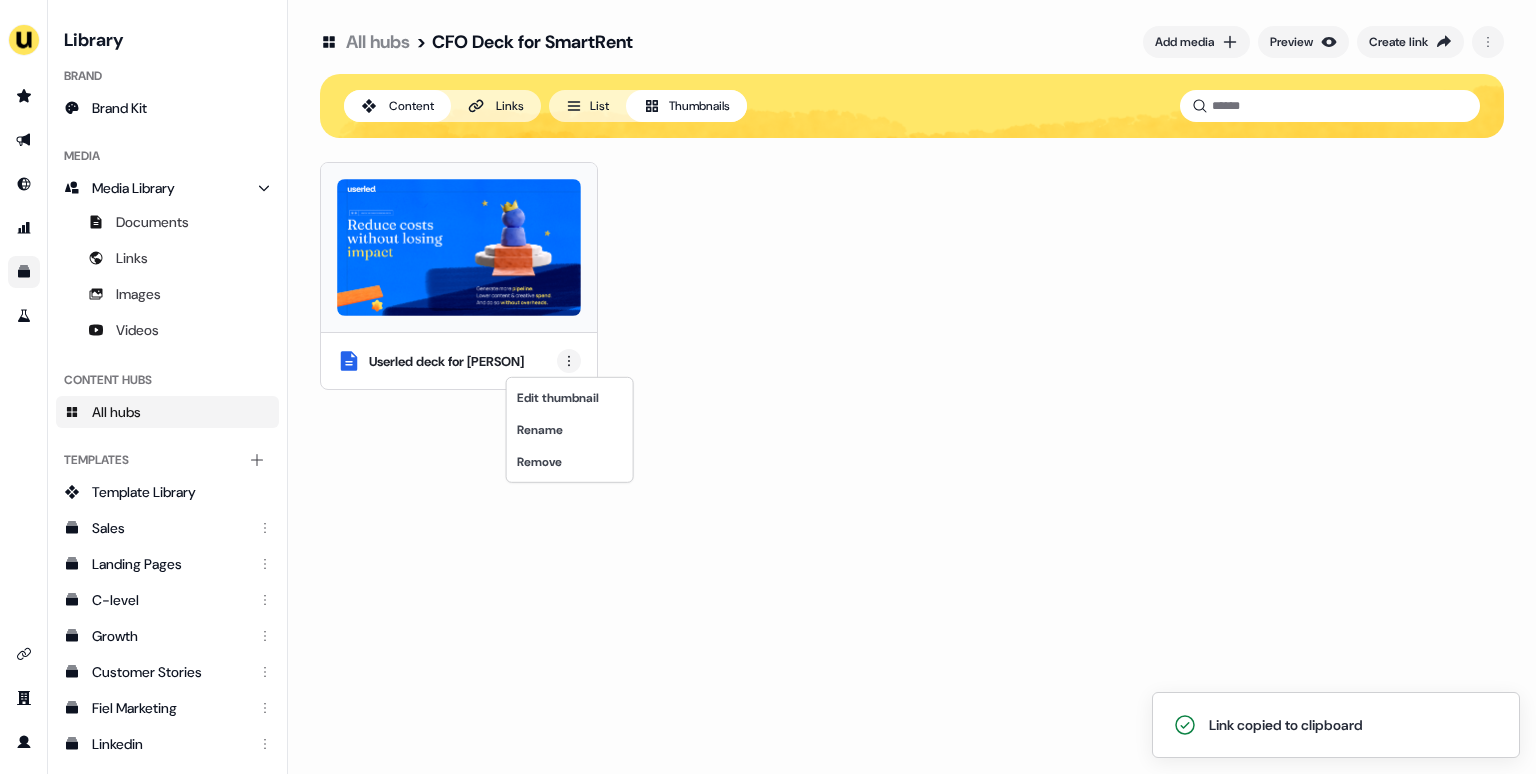 click on "Link copied to clipboard For the best experience switch devices to a bigger screen. Go to Userled.io Library Brand Brand Kit Media Media Library Documents Links Images Videos Content Hubs All hubs Templates   Add collection Template Library Sales Landing Pages C-level Growth Customer Stories Fiel Marketing Linkedin Engagement Conversion Persona Gong Videos Francais Customer Success Sales Templates  ROI Templates Competitor Comparisons Outreach Templates Proposal Templates Capability Templates C-Suite Value Templates CS samples Templates for Customers - Sales All hubs > CFO Deck for SmartRent Add media Preview Create link Content Links List Thumbnails Userled deck for Daryl Edit thumbnail Rename Remove" at bounding box center (768, 387) 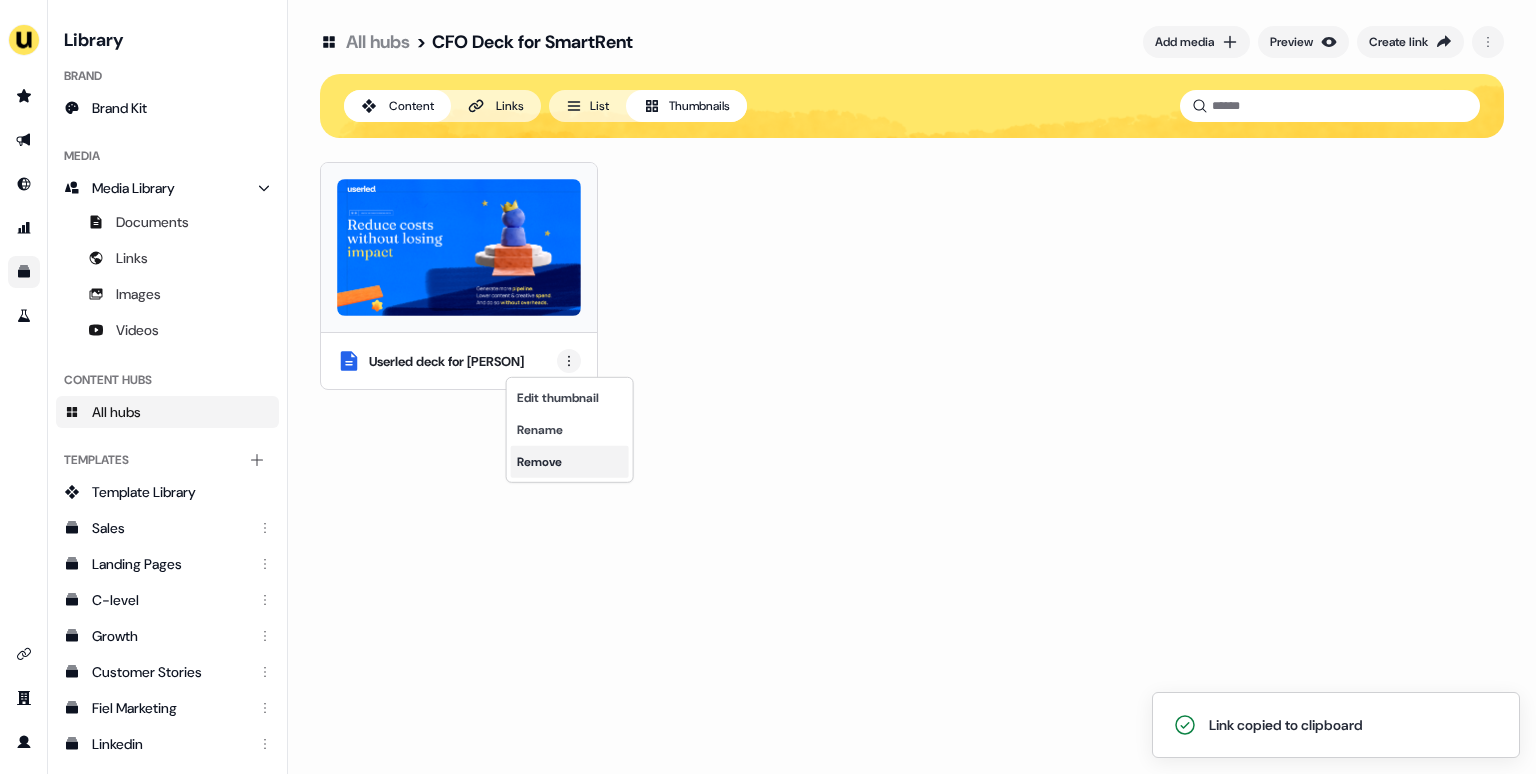 click on "Remove" at bounding box center (570, 462) 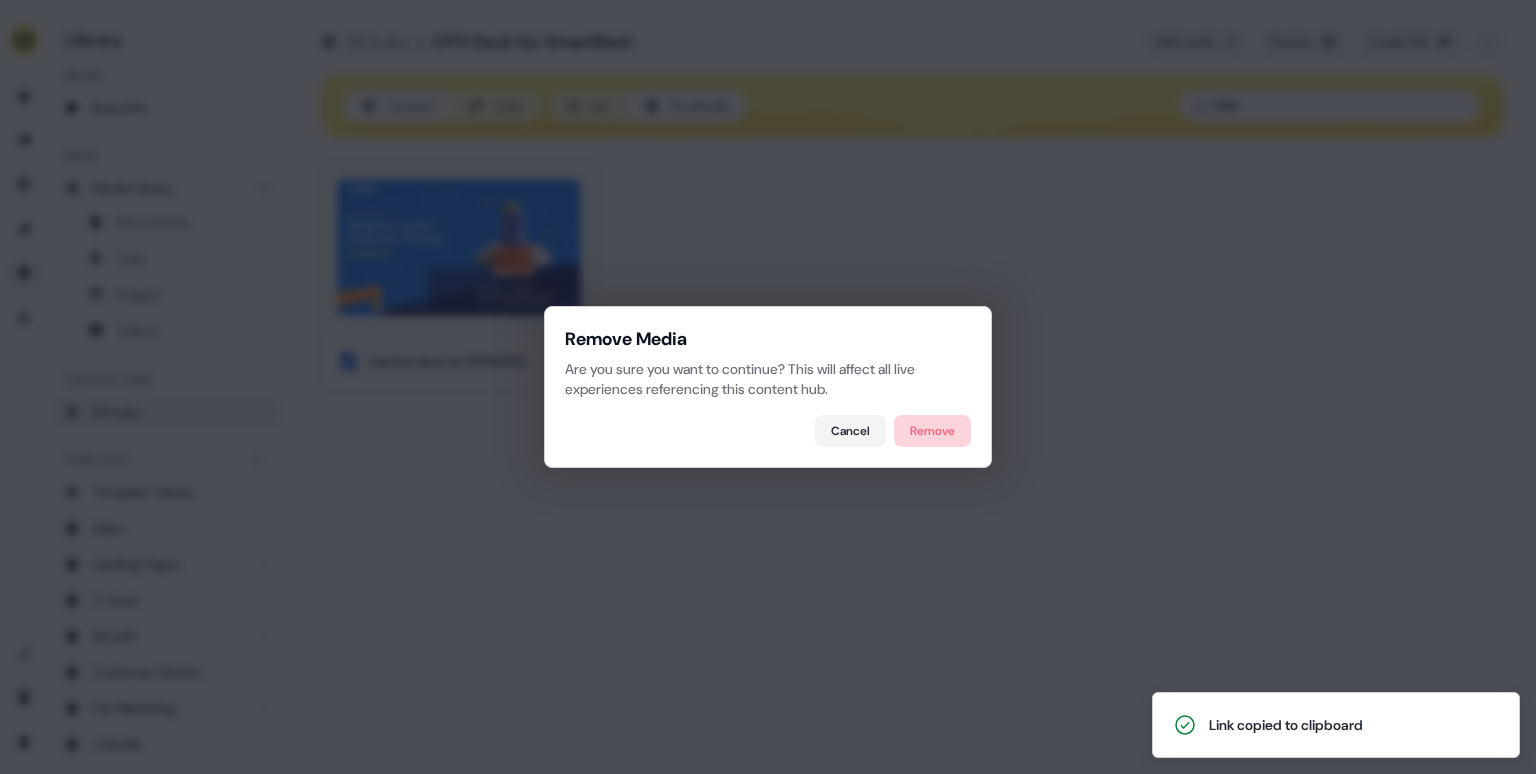 click on "Remove" at bounding box center (932, 431) 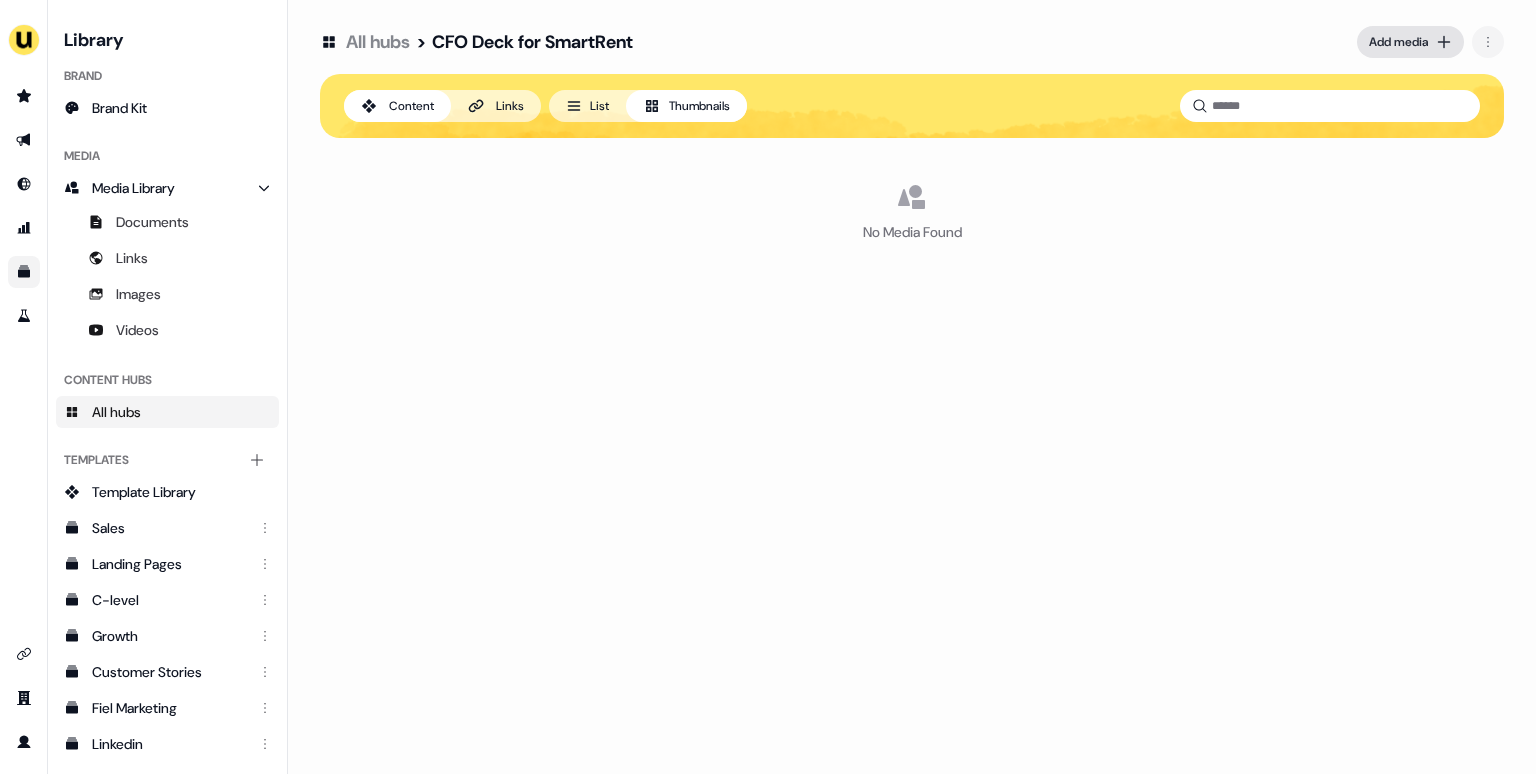 click on "Add media" at bounding box center (1398, 42) 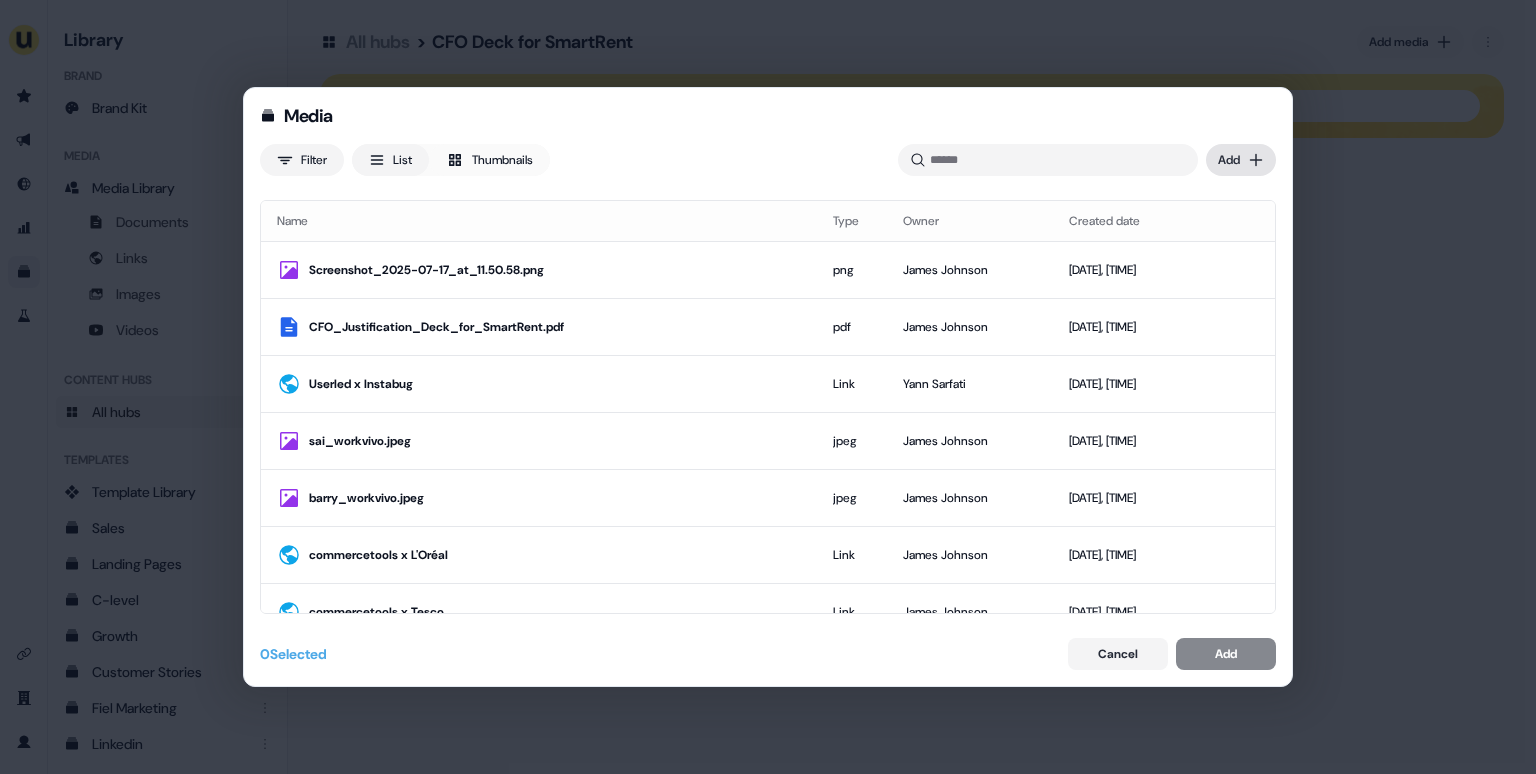 click on "Media Filter List Thumbnails Uploaded Add Name Type Owner Created date Screenshot_2025-07-17_at_11.50.58.png png James Johnson Jul 17, 2025, 11:51 AM CFO_Justification_Deck_for_SmartRent.pdf pdf James Johnson Jul 17, 2025, 11:50 AM Userled x Instabug Link Yann Sarfati Jul 16, 2025, 8:05 PM sai_workvivo.jpeg jpeg James Johnson Jul 16, 2025, 5:45 PM barry_workvivo.jpeg jpeg James Johnson Jul 16, 2025, 5:45 PM commercetools x L'Oréal Link James Johnson Jul 16, 2025, 3:18 PM commercetools x Tesco Link James Johnson Jul 16, 2025, 3:17 PM Userled_Exec_Summary_for_Jen_commercetools.pdf pdf James Johnson Jul 16, 2025, 3:14 PM 1588262915324.jpeg jpeg David Cruickshank Jul 16, 2025, 2:44 PM 1637003938371.jpeg jpeg David Cruickshank Jul 16, 2025, 2:43 PM mathew.jpeg jpeg David Cruickshank Jul 16, 2025, 2:41 PM Screenshot_2025-07-16_at_11.33.26.png png James Johnson Jul 16, 2025, 11:33 AM Userled_Order_Form_[PVcase_UAB]_[11_07_25]_+_DPA_(2).pdf pdf James Johnson Jul 16, 2025, 11:32 AM FortinetBroch.pdf pdf pdf pdf Video" at bounding box center [768, 387] 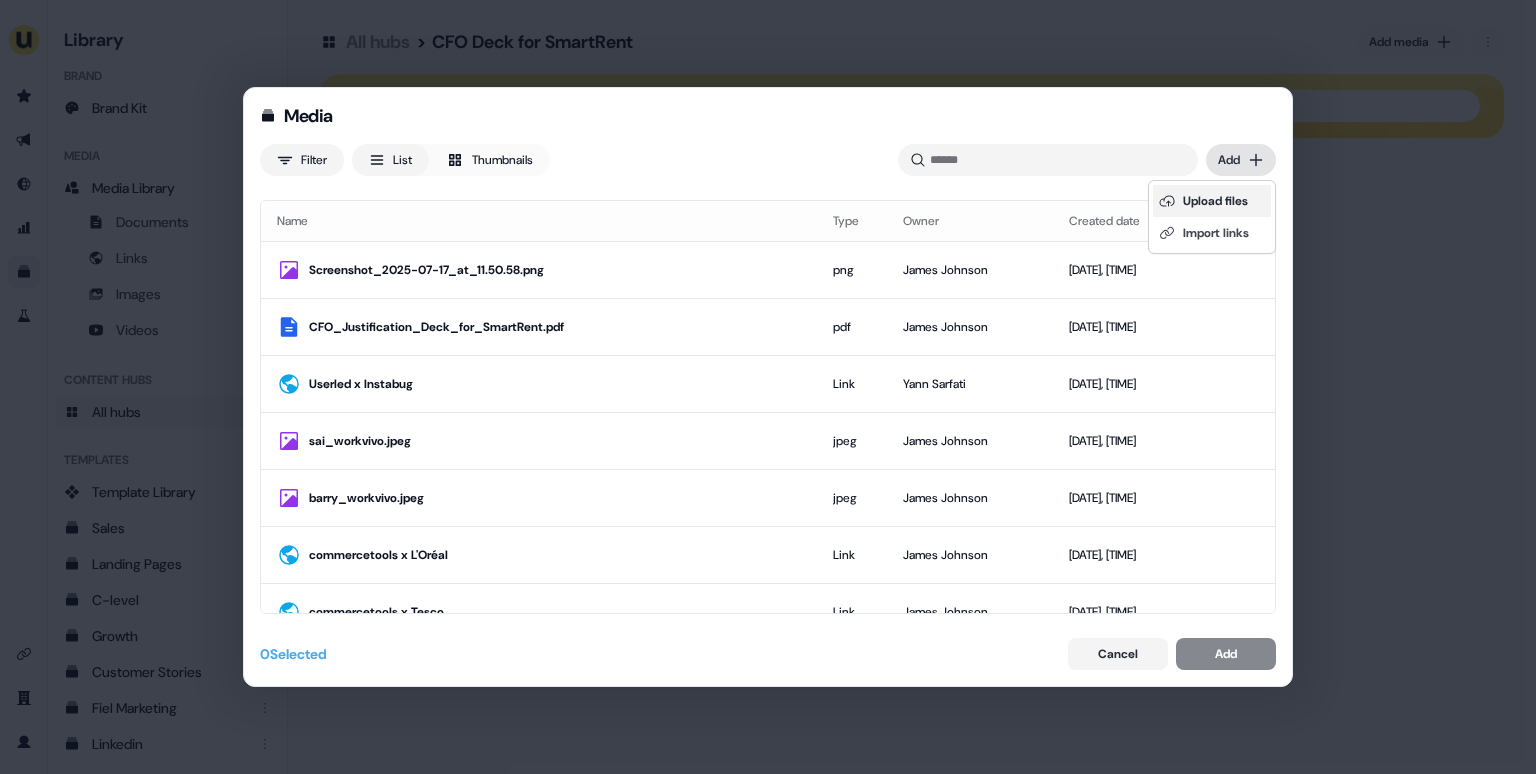 click on "Upload files" at bounding box center [1212, 201] 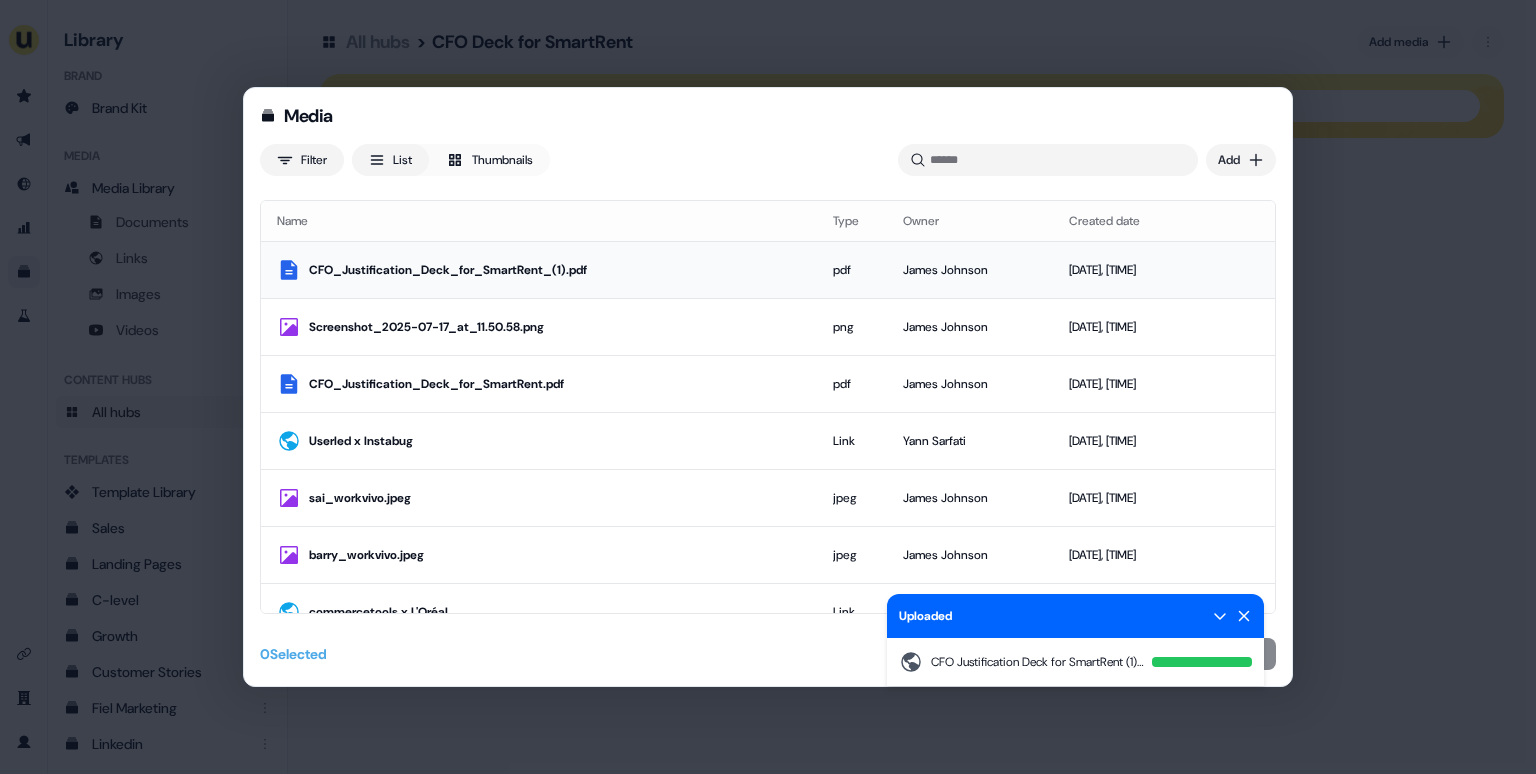 click on "CFO_Justification_Deck_for_SmartRent_(1).pdf" at bounding box center [539, 269] 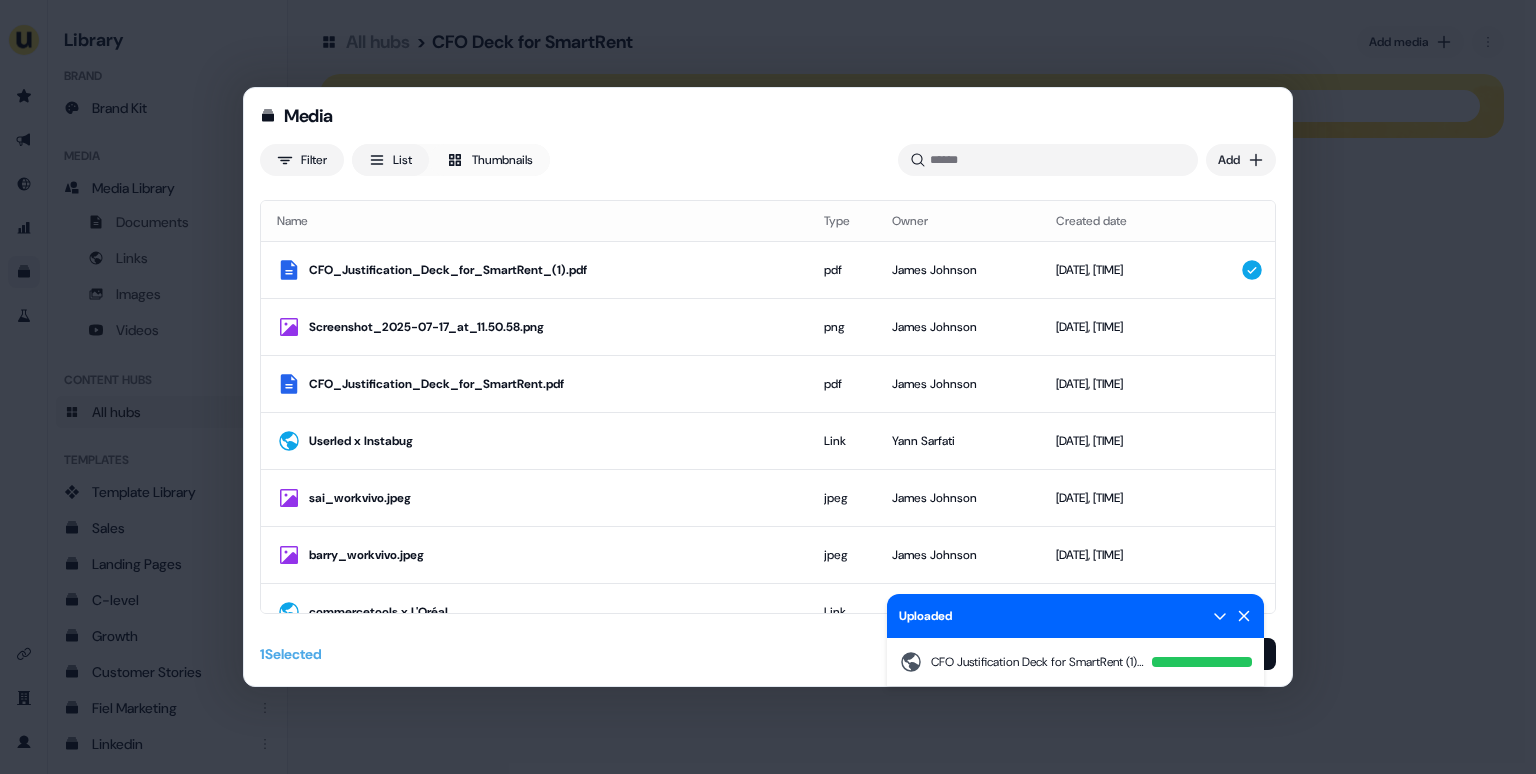 click 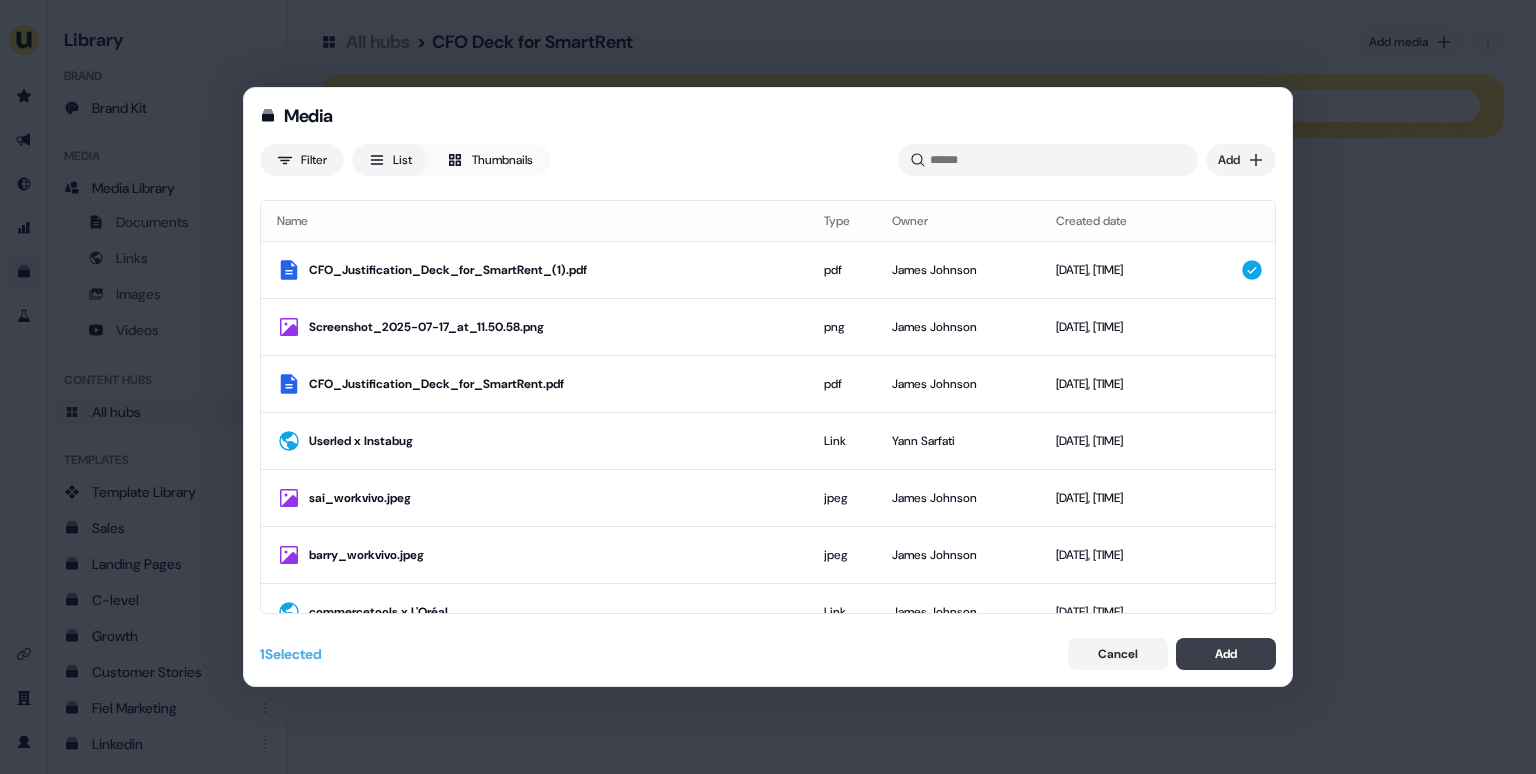 click on "Add" at bounding box center (1226, 654) 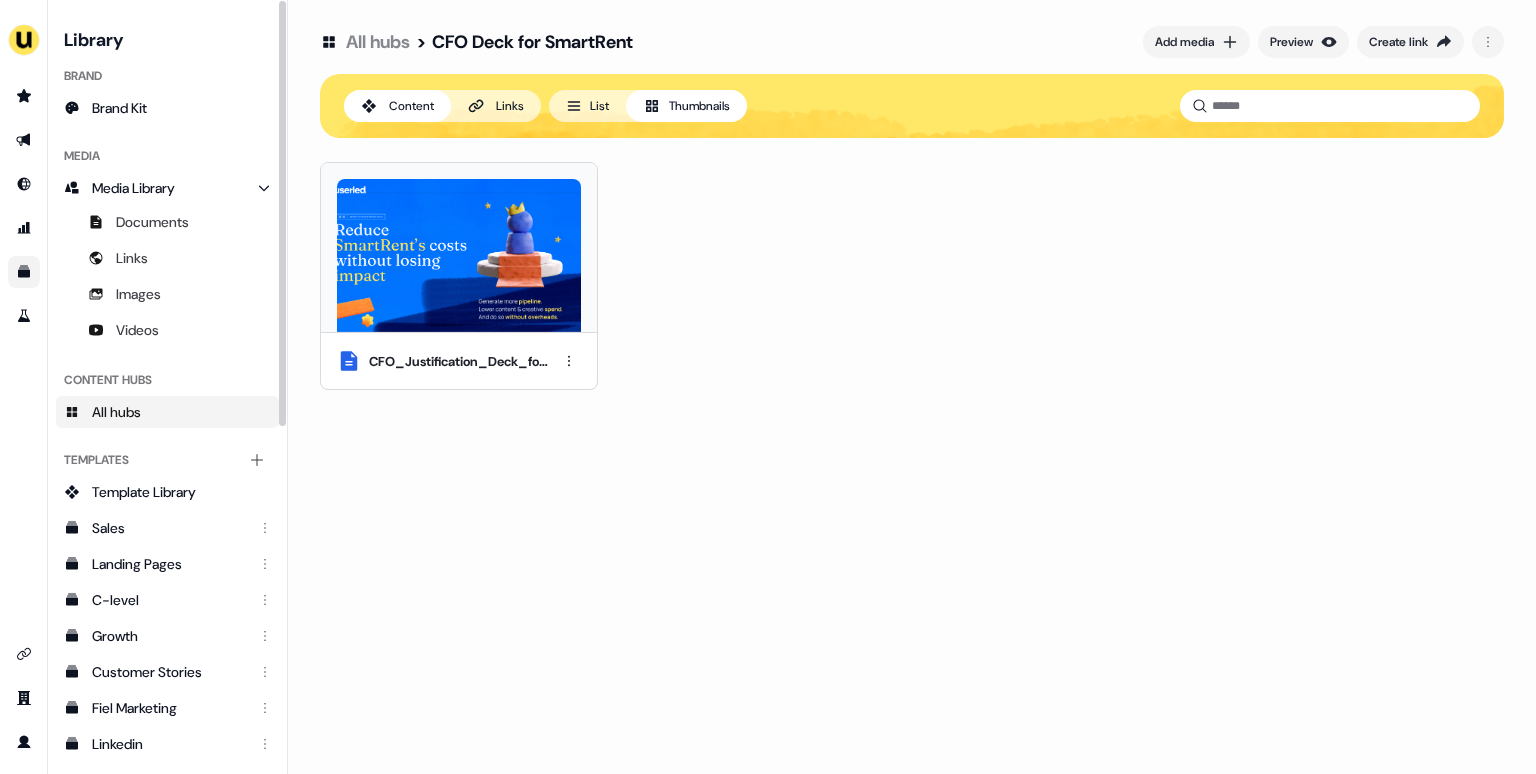 click on "All hubs > CFO Deck for SmartRent Add media Preview Create link Content Links List Thumbnails CFO_Justification_Deck_for_SmartRent_(1).pdf" at bounding box center (912, 207) 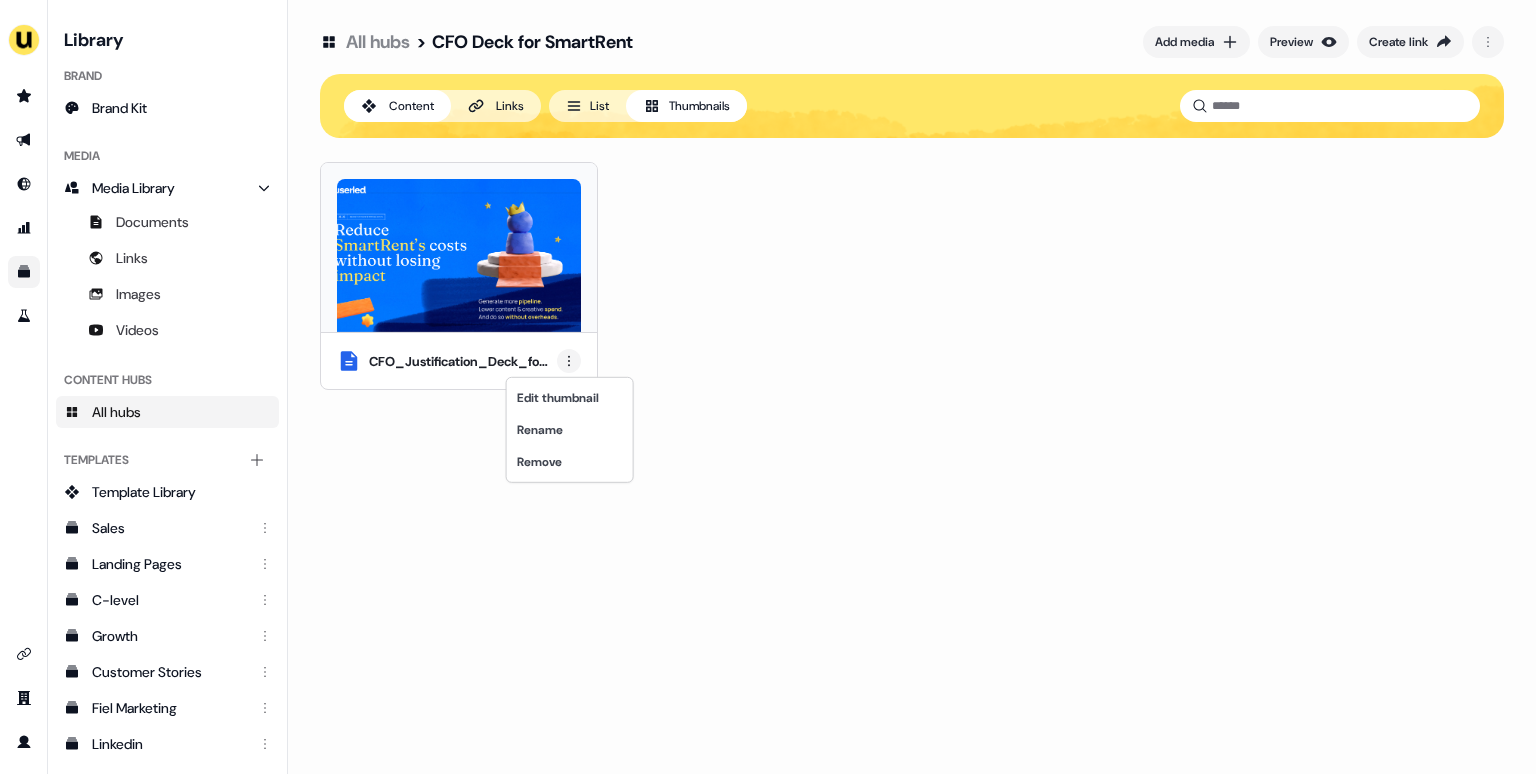 click on "For the best experience switch devices to a bigger screen. Go to Userled.io Library Brand Brand Kit Media Media Library Documents Links Images Videos Content Hubs All hubs Templates   Add collection Template Library Sales Landing Pages C-level Growth Customer Stories Fiel Marketing Linkedin Engagement Conversion Persona Gong Videos Francais Customer Success Sales Templates  ROI Templates Competitor Comparisons Outreach Templates Proposal Templates Capability Templates C-Suite Value Templates CS samples Templates for Customers - Sales All hubs > CFO Deck for SmartRent Add media Preview Create link Content Links List Thumbnails CFO_Justification_Deck_for_SmartRent_(1).pdf Edit thumbnail Rename Remove" at bounding box center [768, 387] 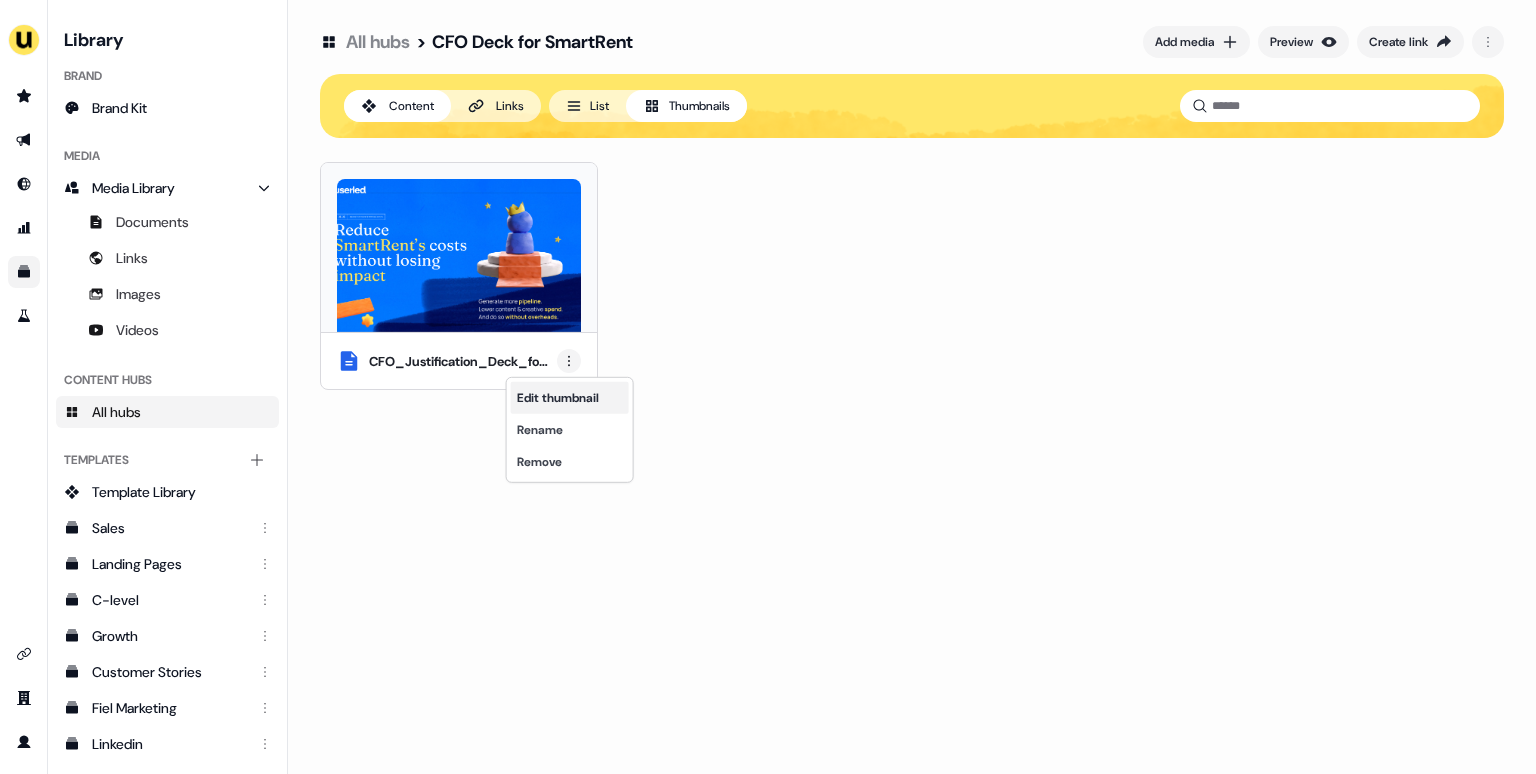 click on "Edit thumbnail" at bounding box center [570, 398] 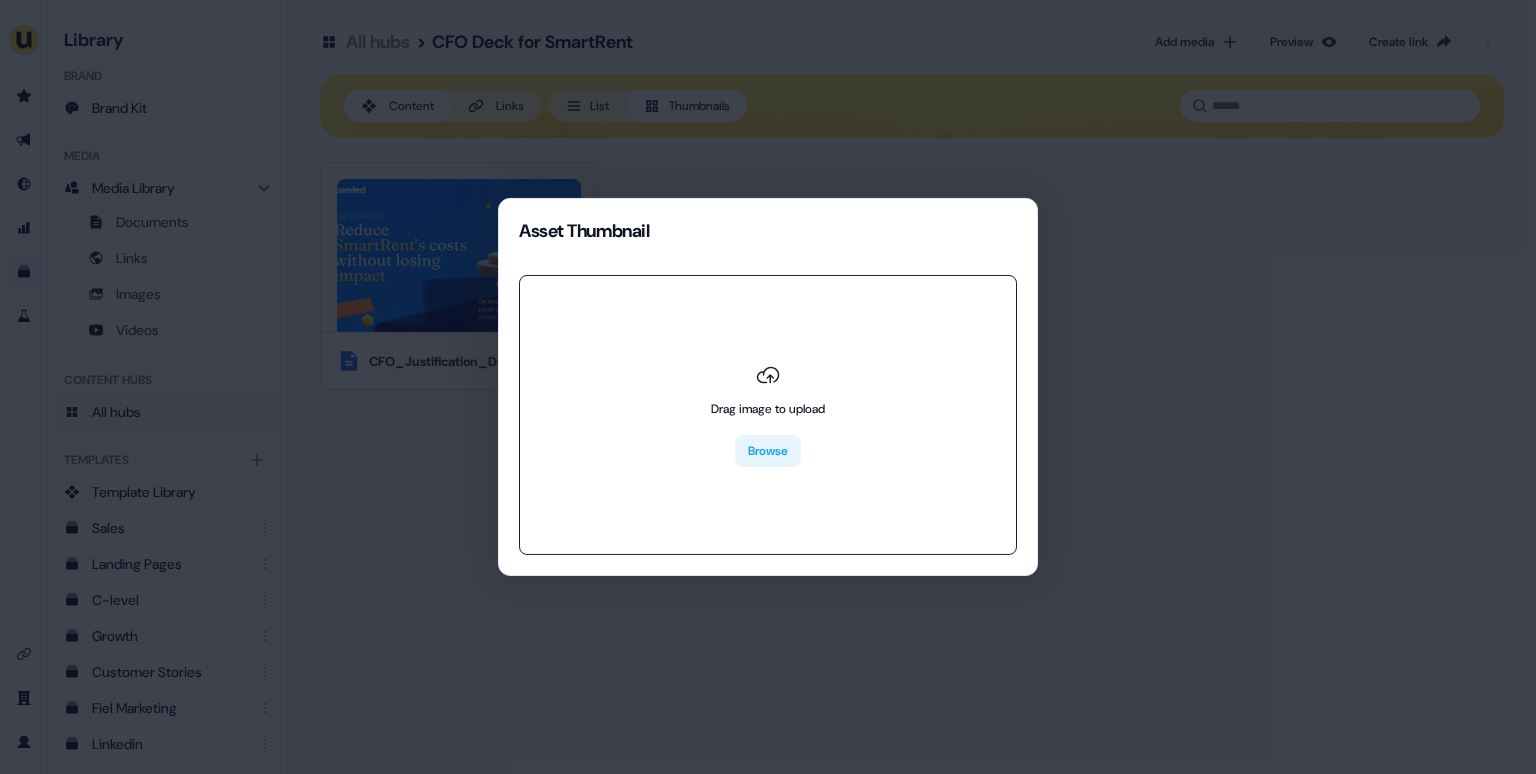 click on "Browse" at bounding box center (768, 451) 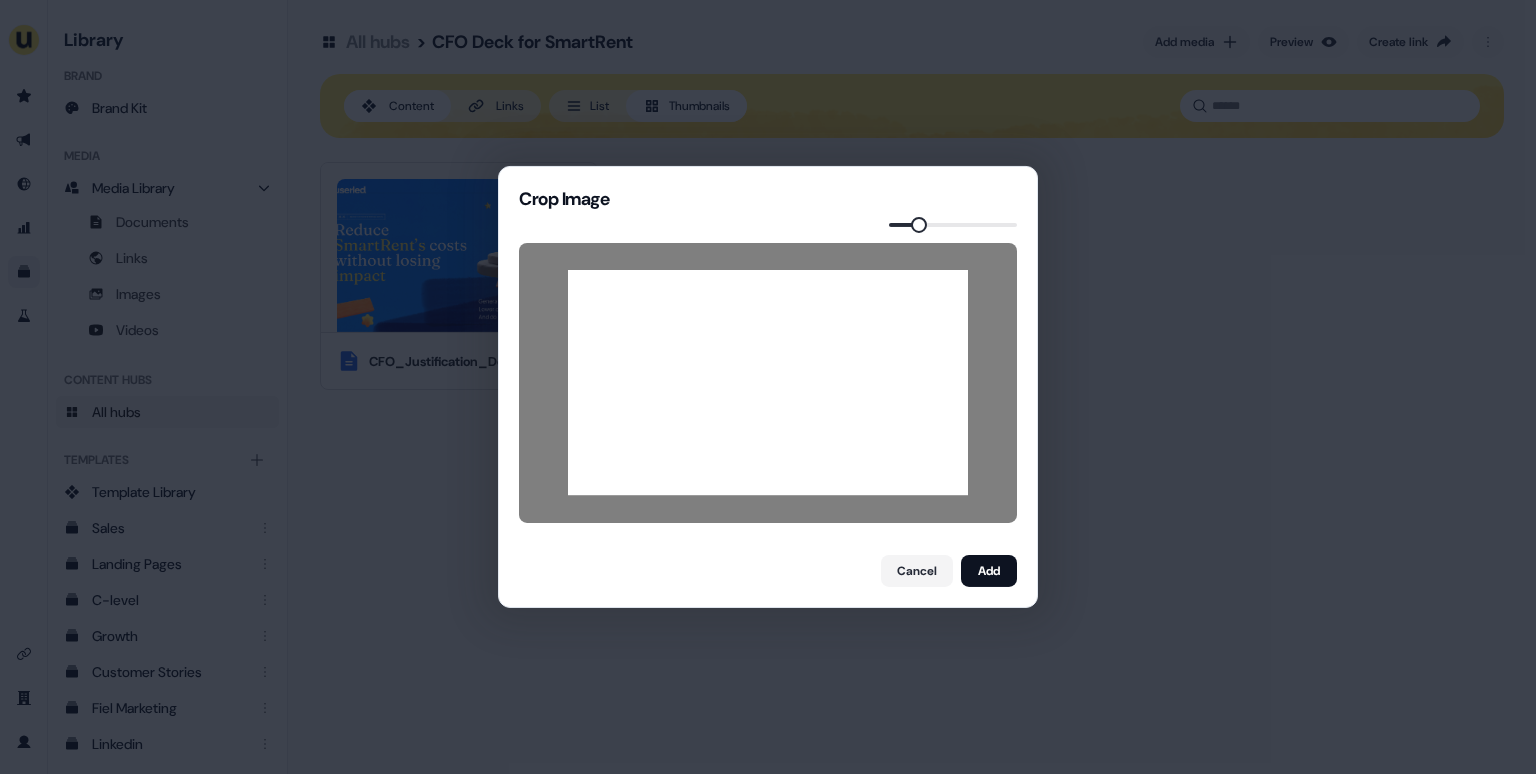 click at bounding box center [919, 225] 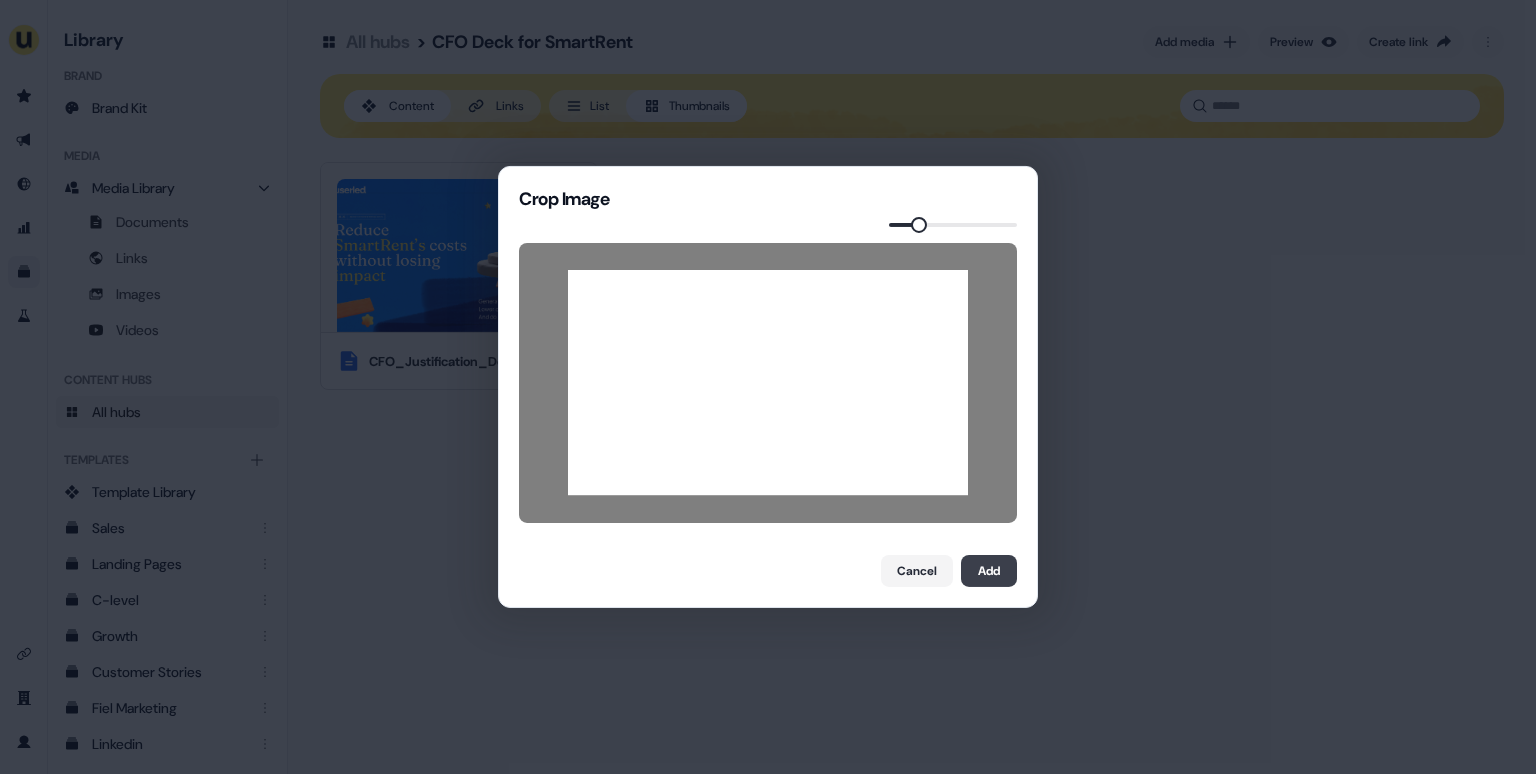 click on "Add" at bounding box center [989, 571] 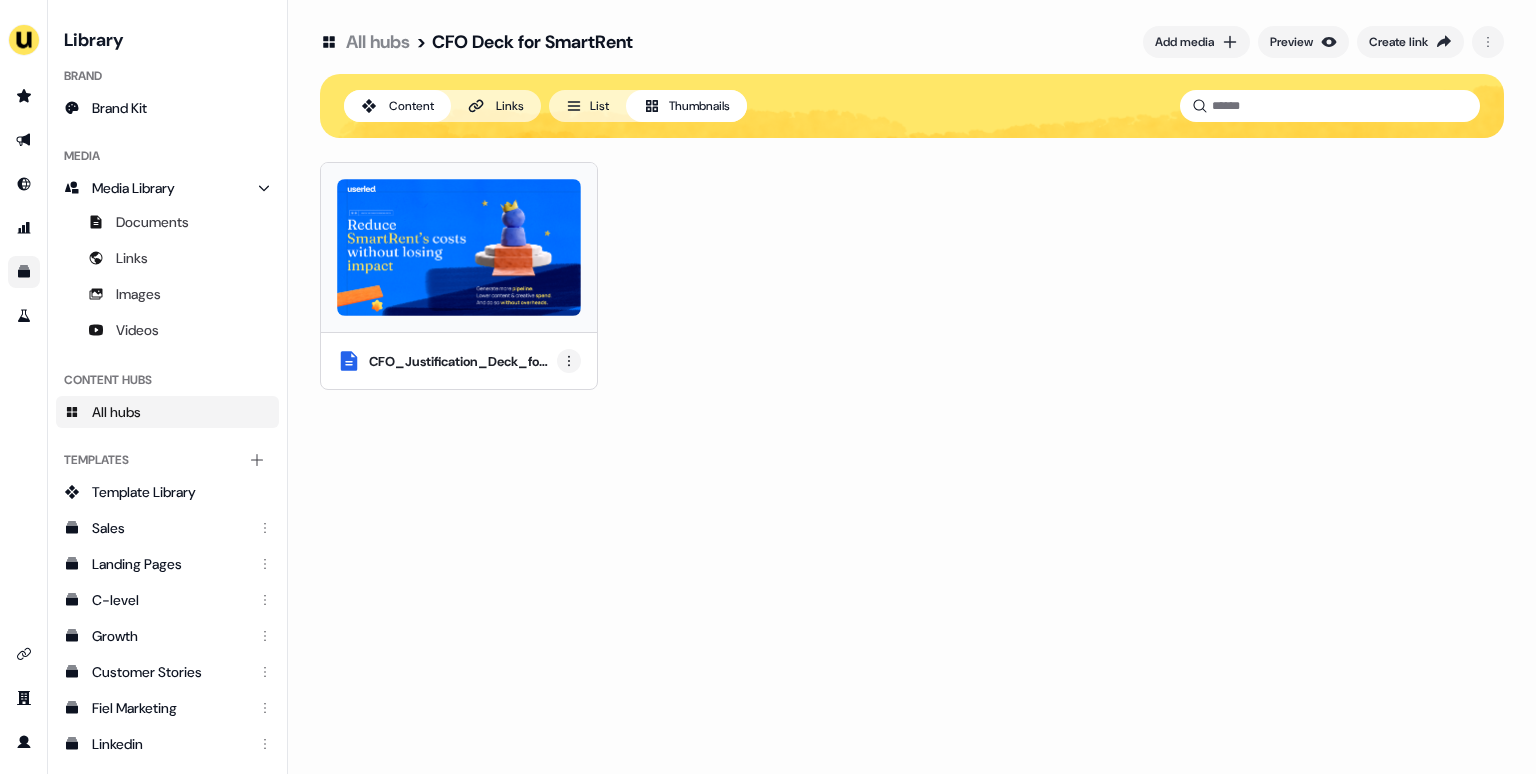 click on "For the best experience switch devices to a bigger screen. Go to Userled.io Library Brand Brand Kit Media Media Library Documents Links Images Videos Content Hubs All hubs Templates   Add collection Template Library Sales Landing Pages C-level Growth Customer Stories Fiel Marketing Linkedin Engagement Conversion Persona Gong Videos Francais Customer Success Sales Templates  ROI Templates Competitor Comparisons Outreach Templates Proposal Templates Capability Templates C-Suite Value Templates CS samples Templates for Customers - Sales All hubs > CFO Deck for SmartRent Add media Preview Create link Content Links List Thumbnails CFO_Justification_Deck_for_SmartRent_(1).pdf" at bounding box center [768, 387] 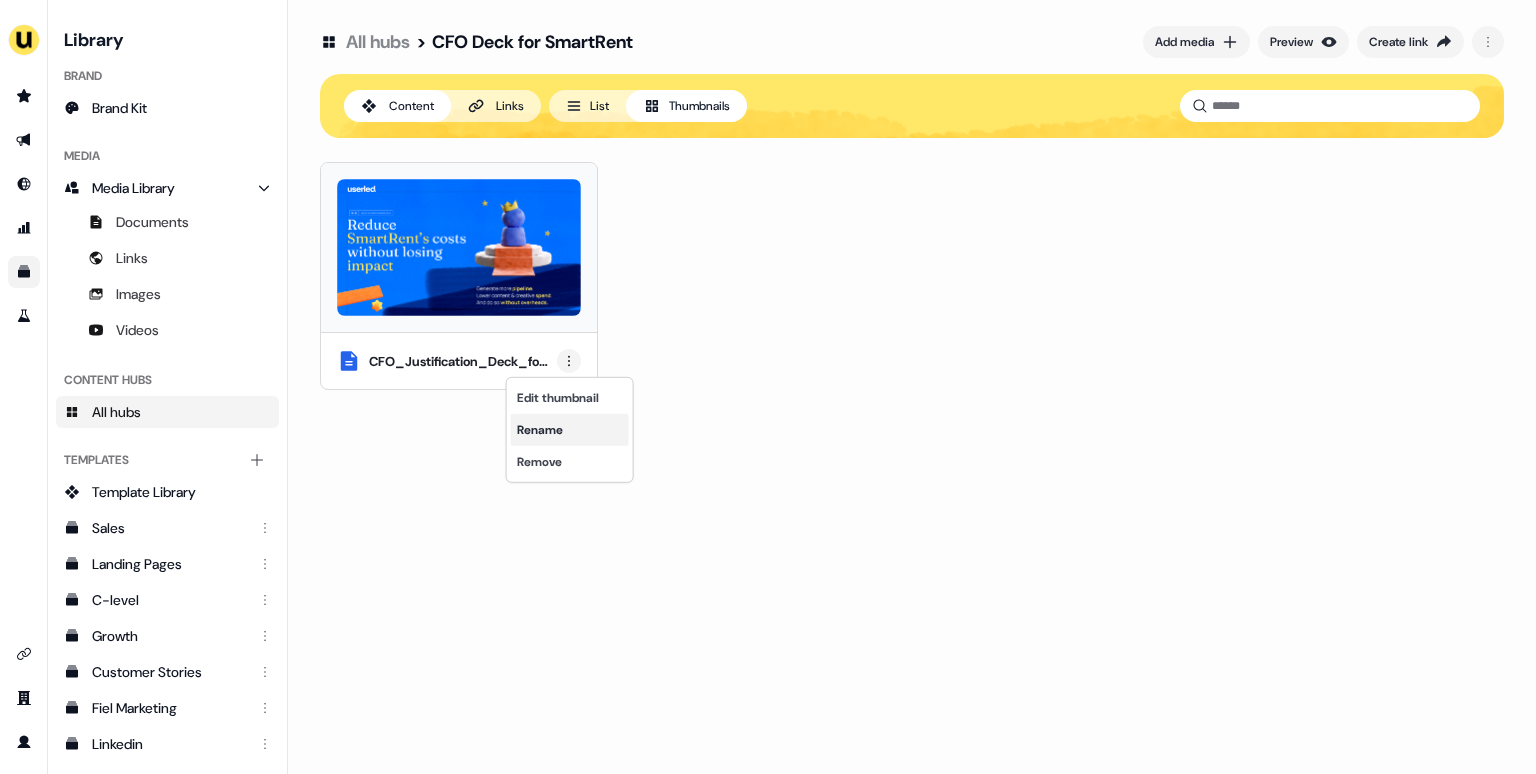 click on "Rename" at bounding box center [570, 430] 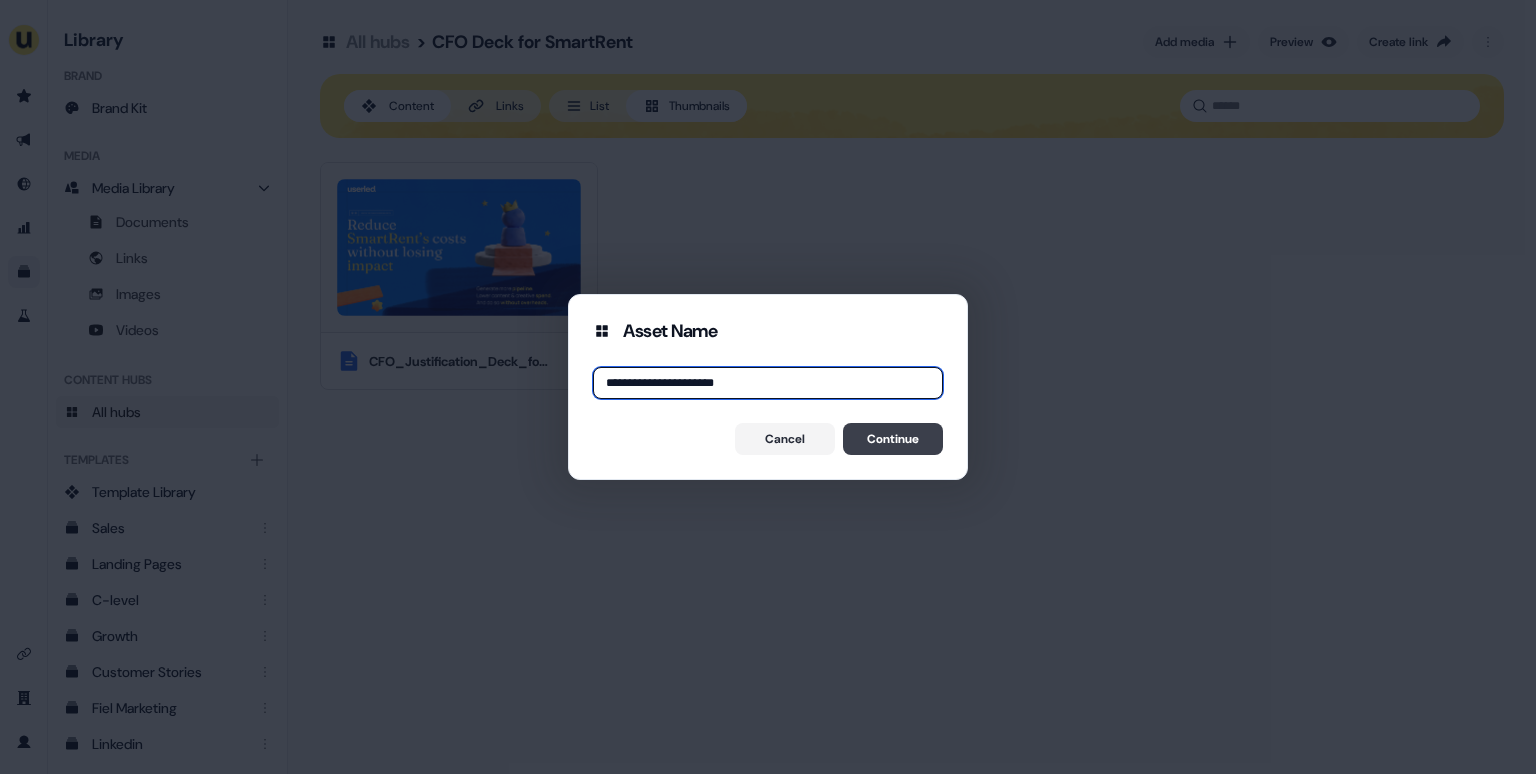 type on "**********" 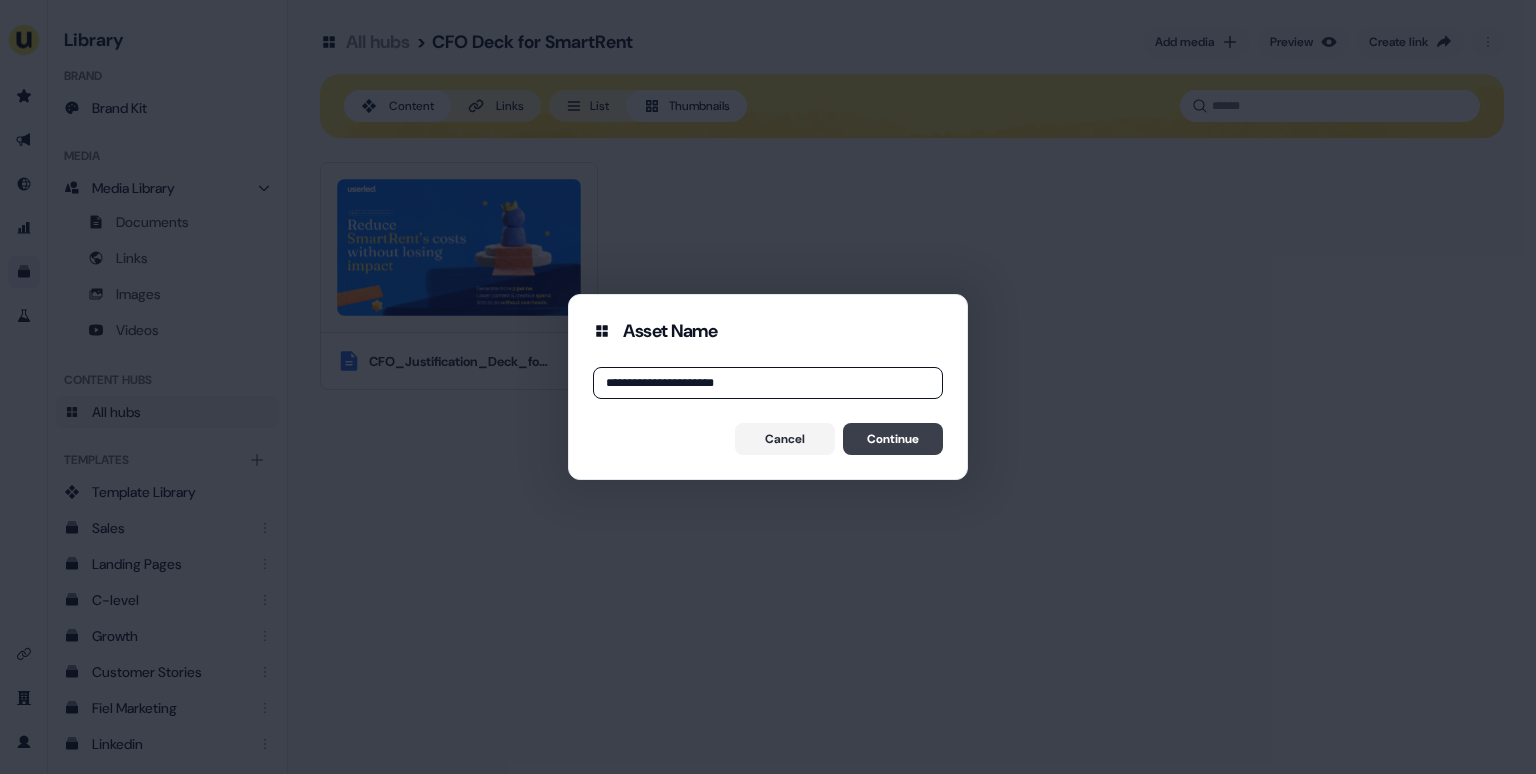 click on "Continue" at bounding box center (893, 439) 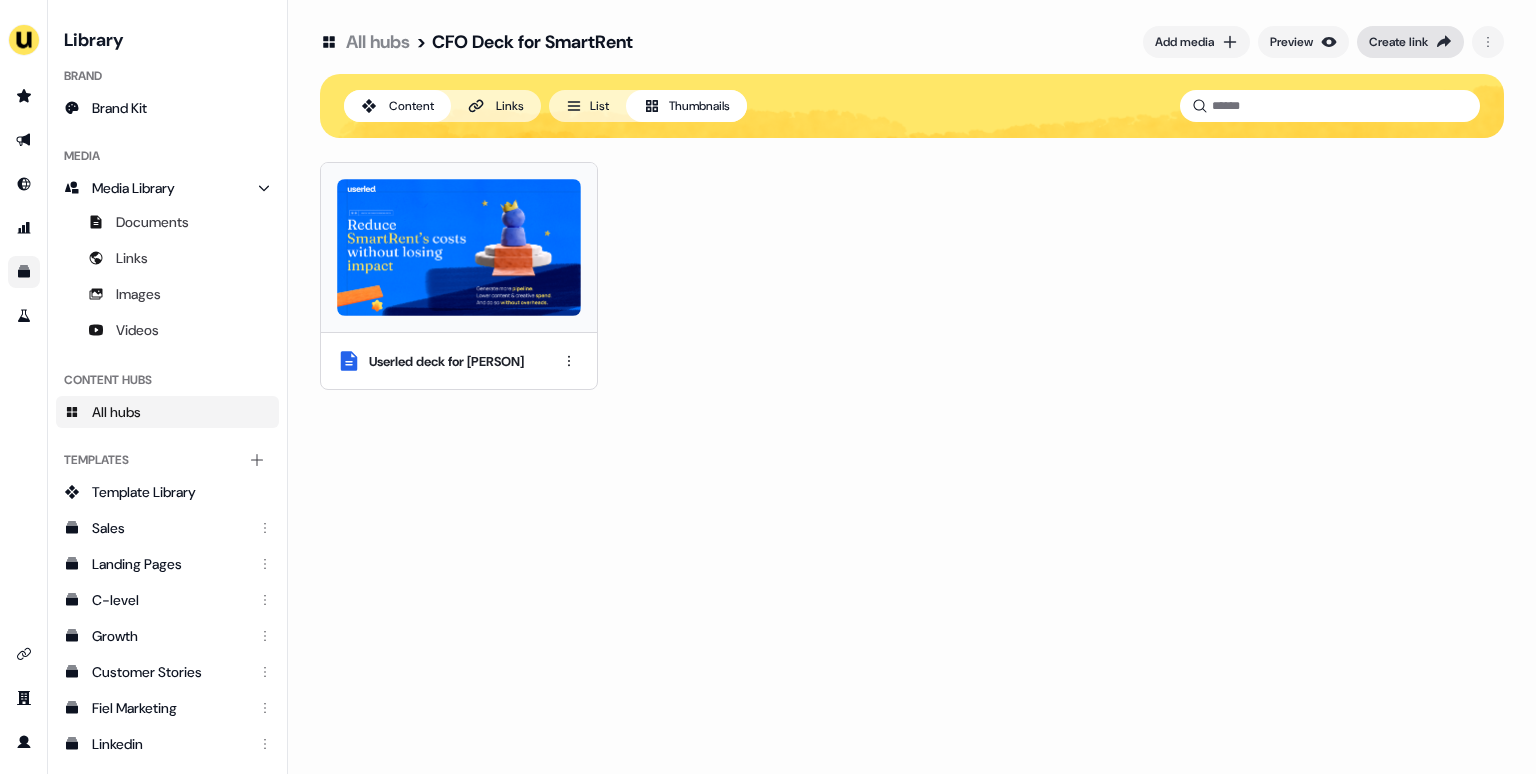 click on "Create link" at bounding box center (1410, 42) 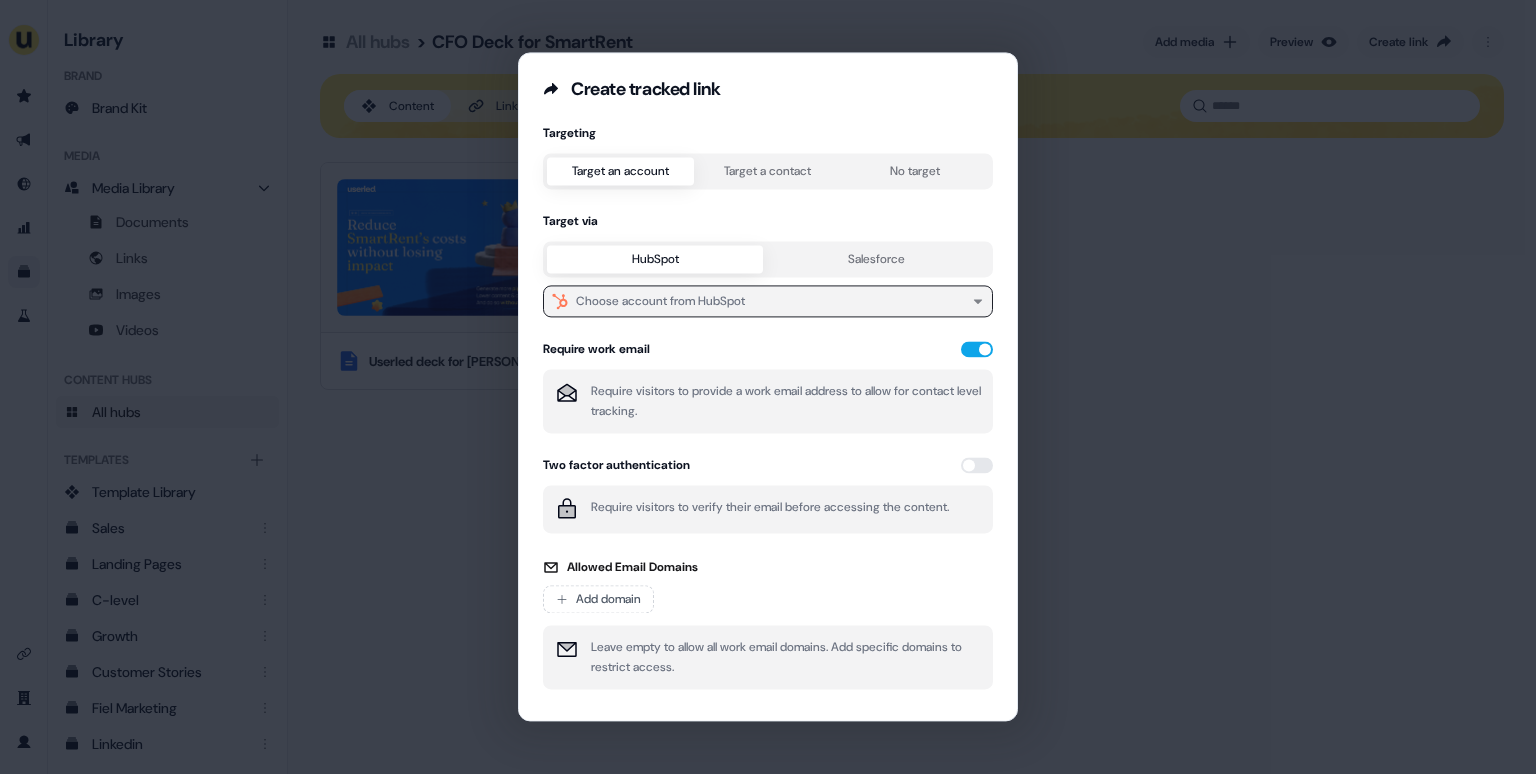 click on "Choose account from HubSpot" at bounding box center (768, 301) 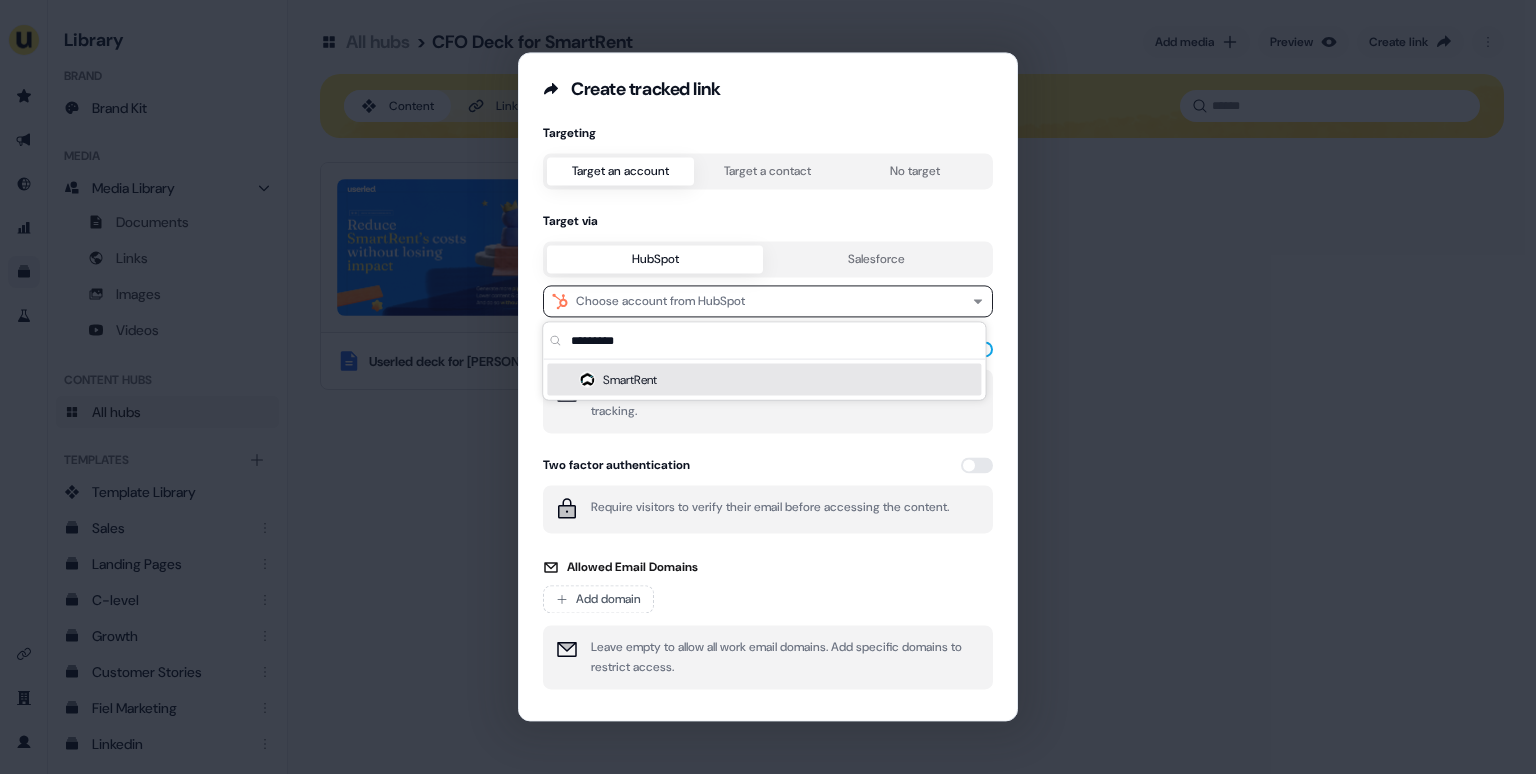 type on "*********" 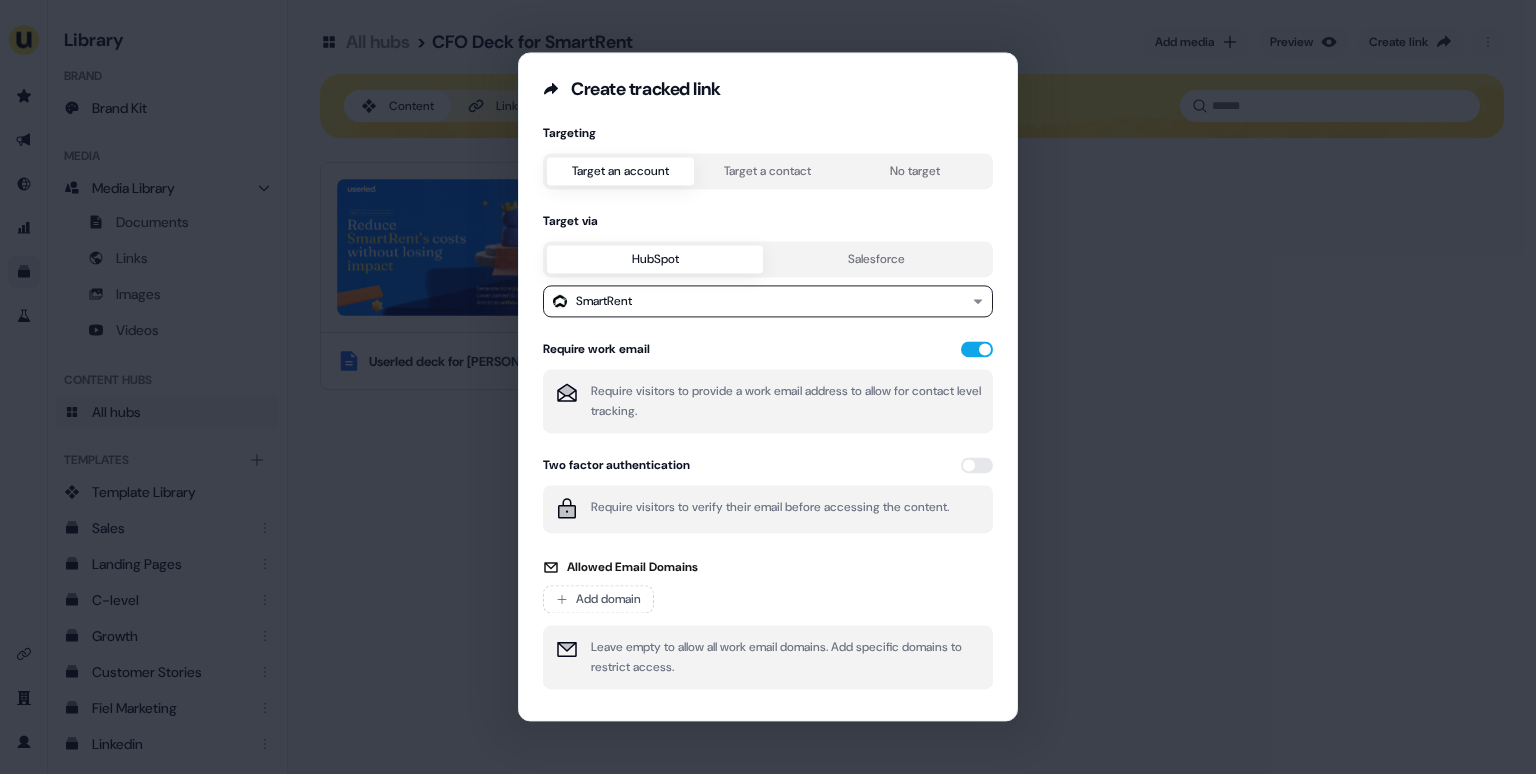 scroll, scrollTop: 60, scrollLeft: 0, axis: vertical 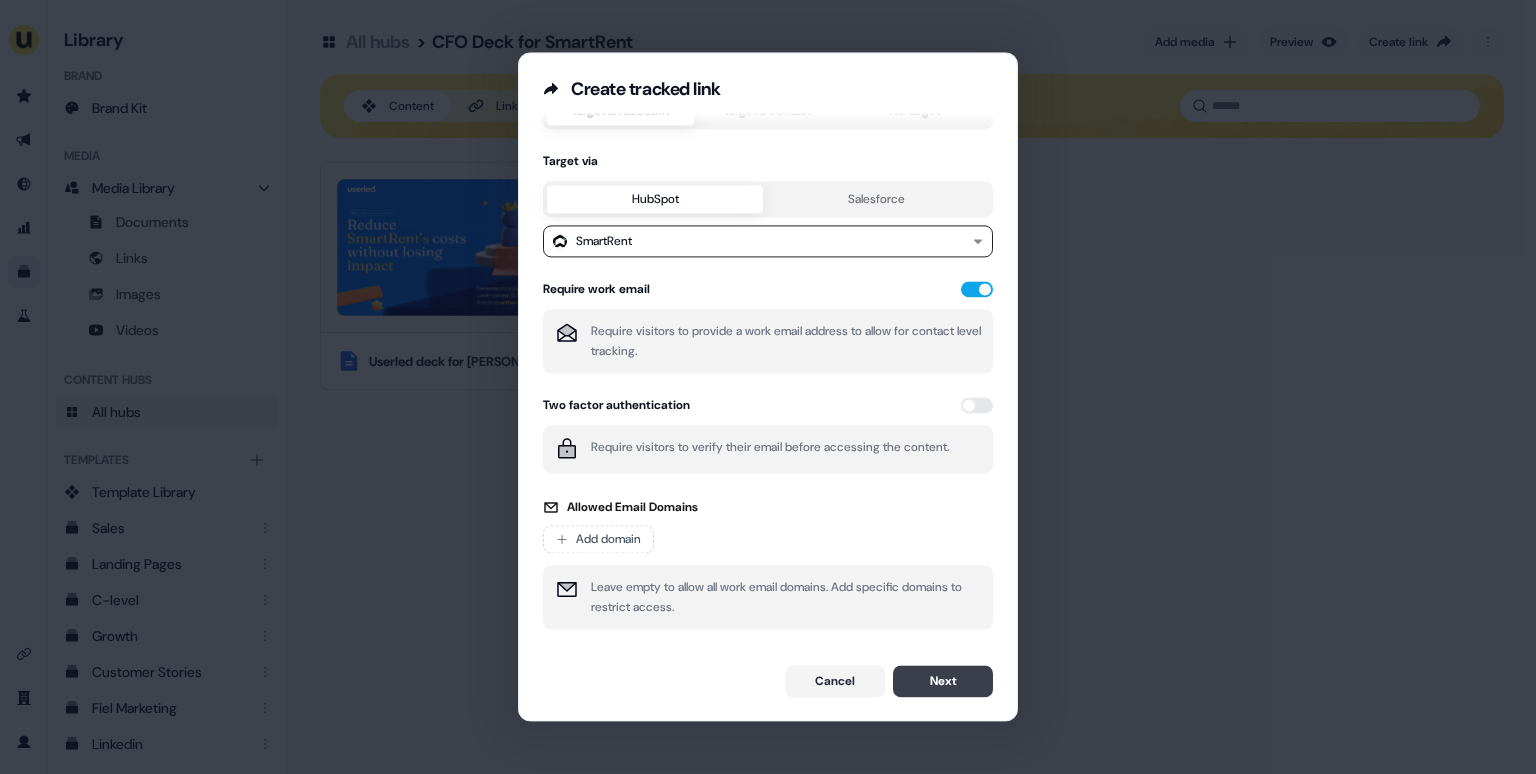click on "Next" at bounding box center [943, 681] 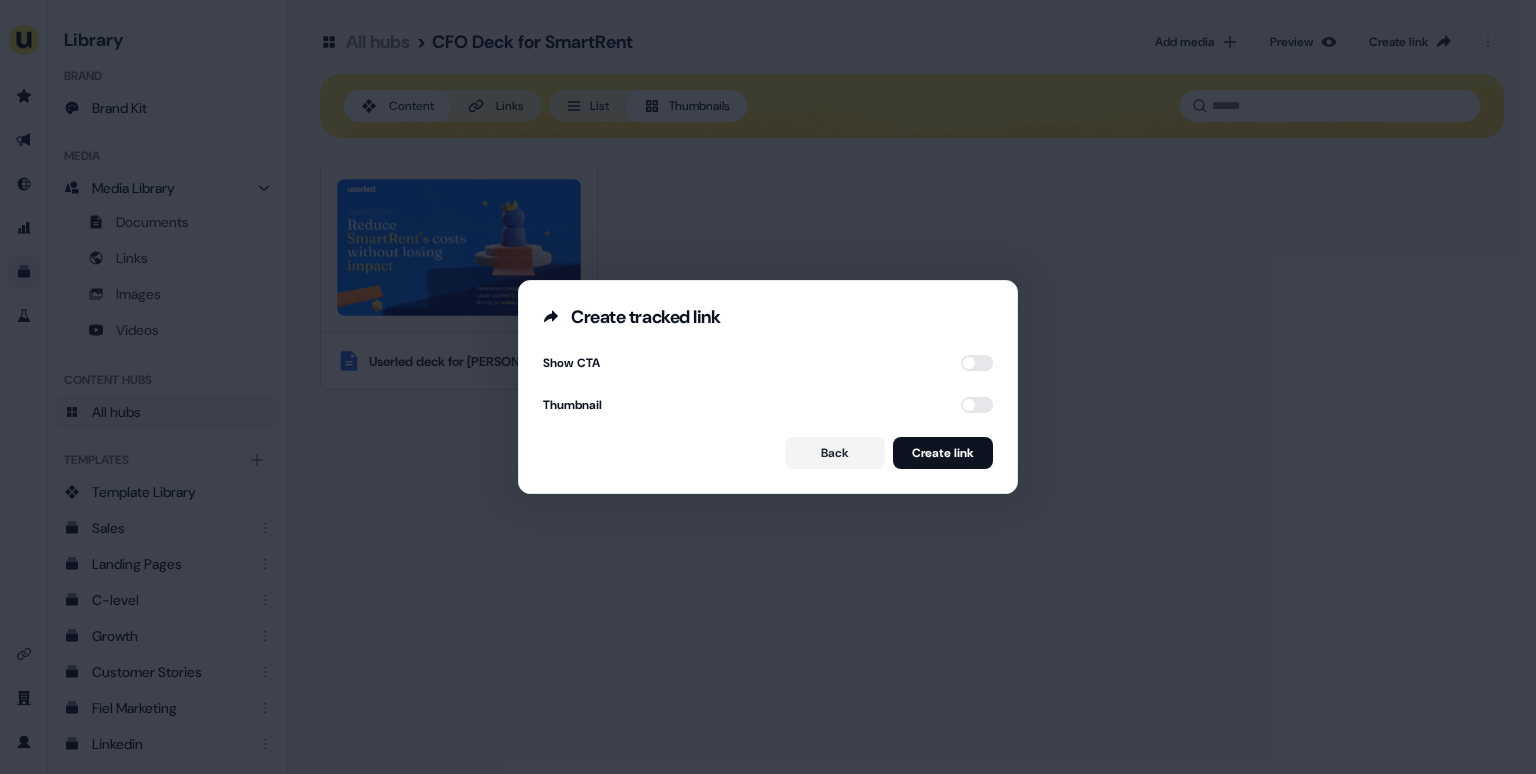 scroll, scrollTop: 0, scrollLeft: 0, axis: both 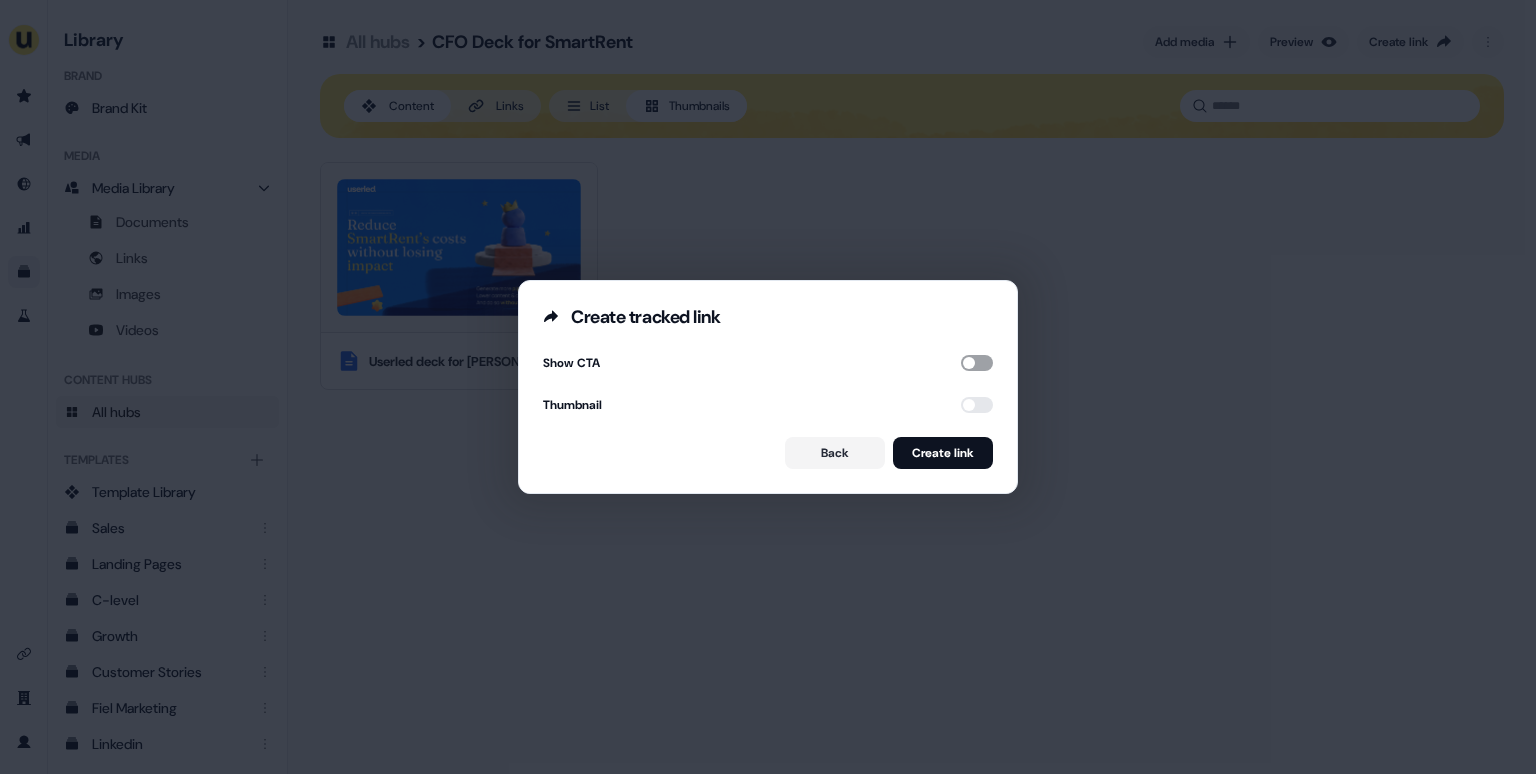 click at bounding box center (977, 363) 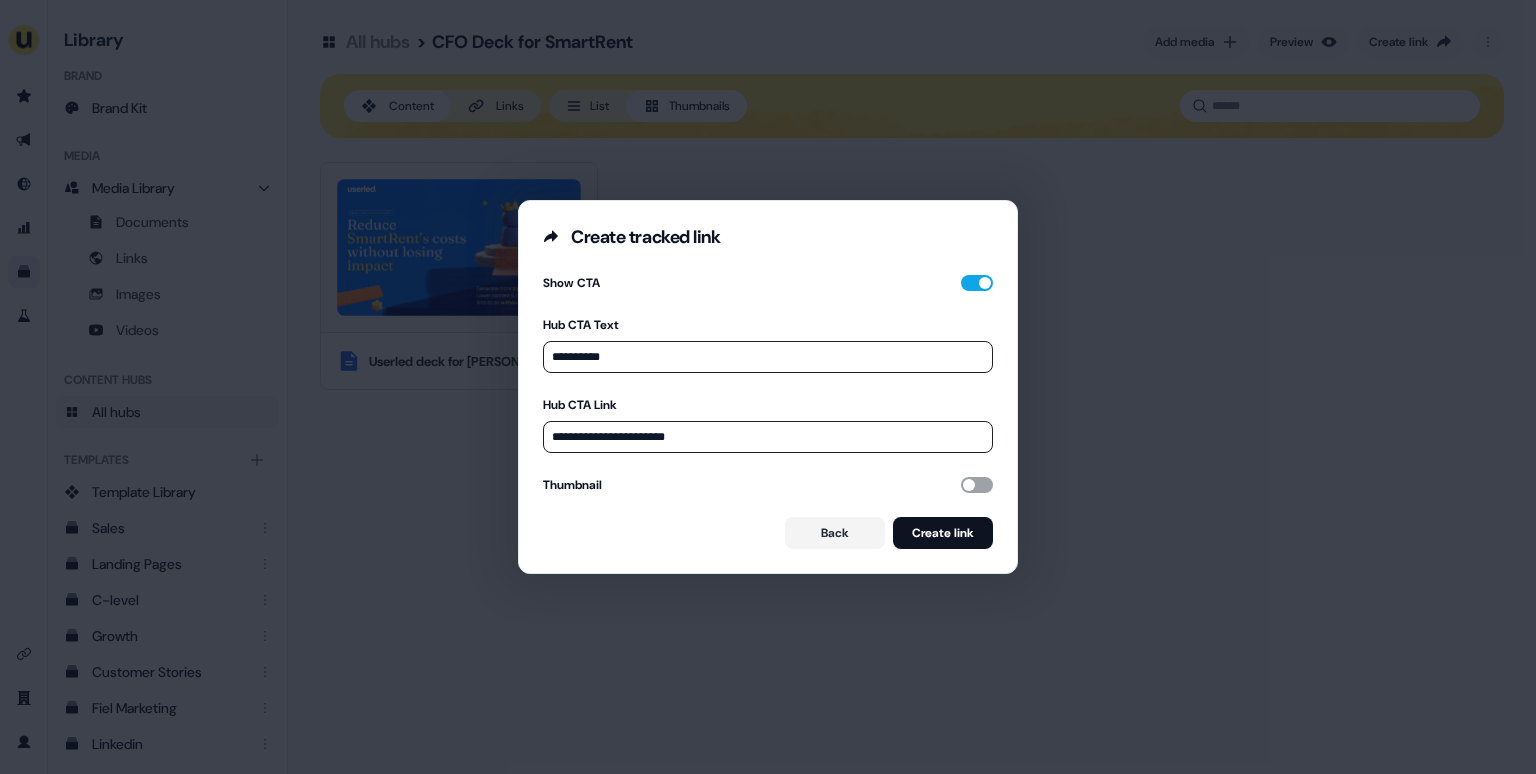 click at bounding box center [977, 485] 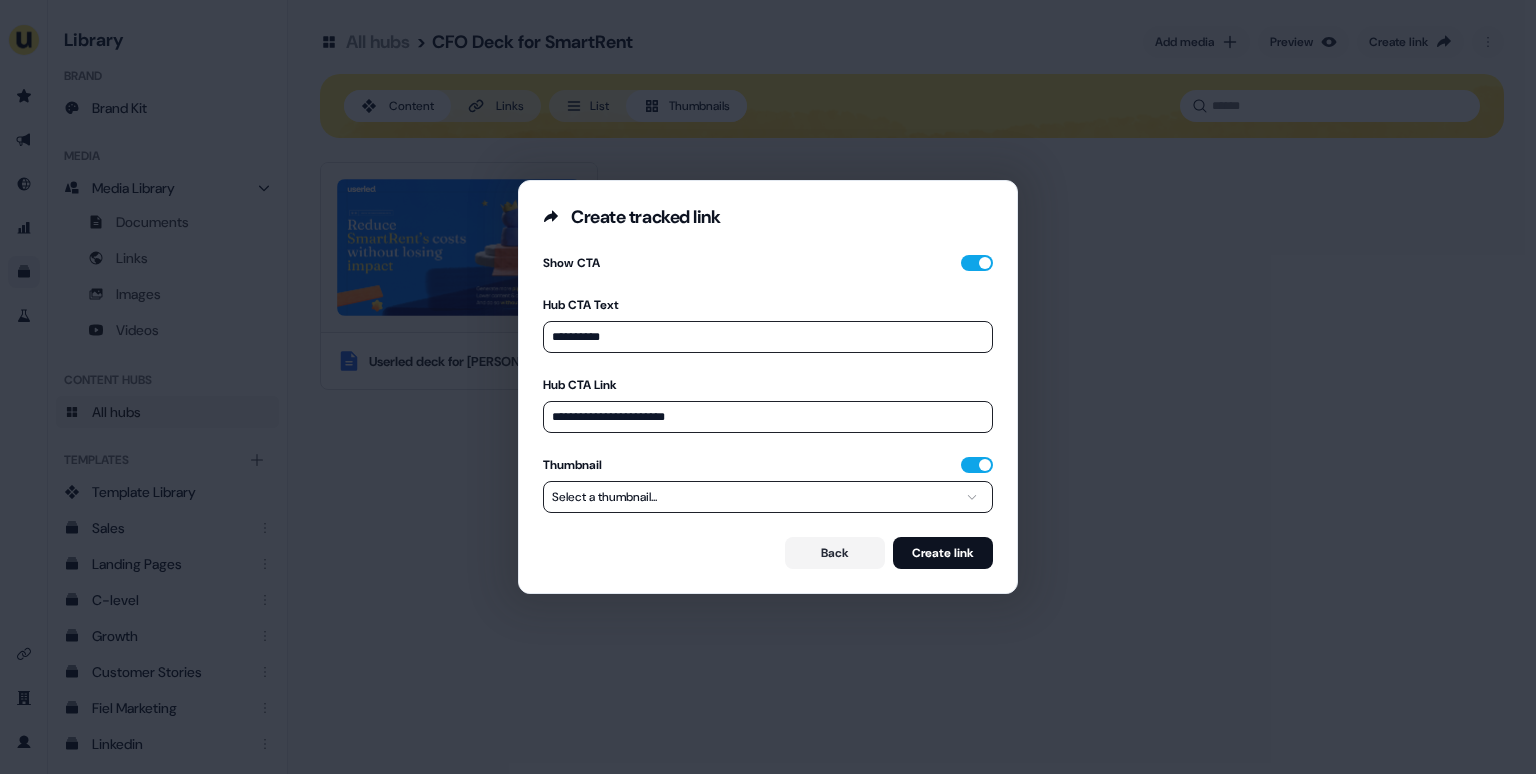 click on "**********" at bounding box center (768, 387) 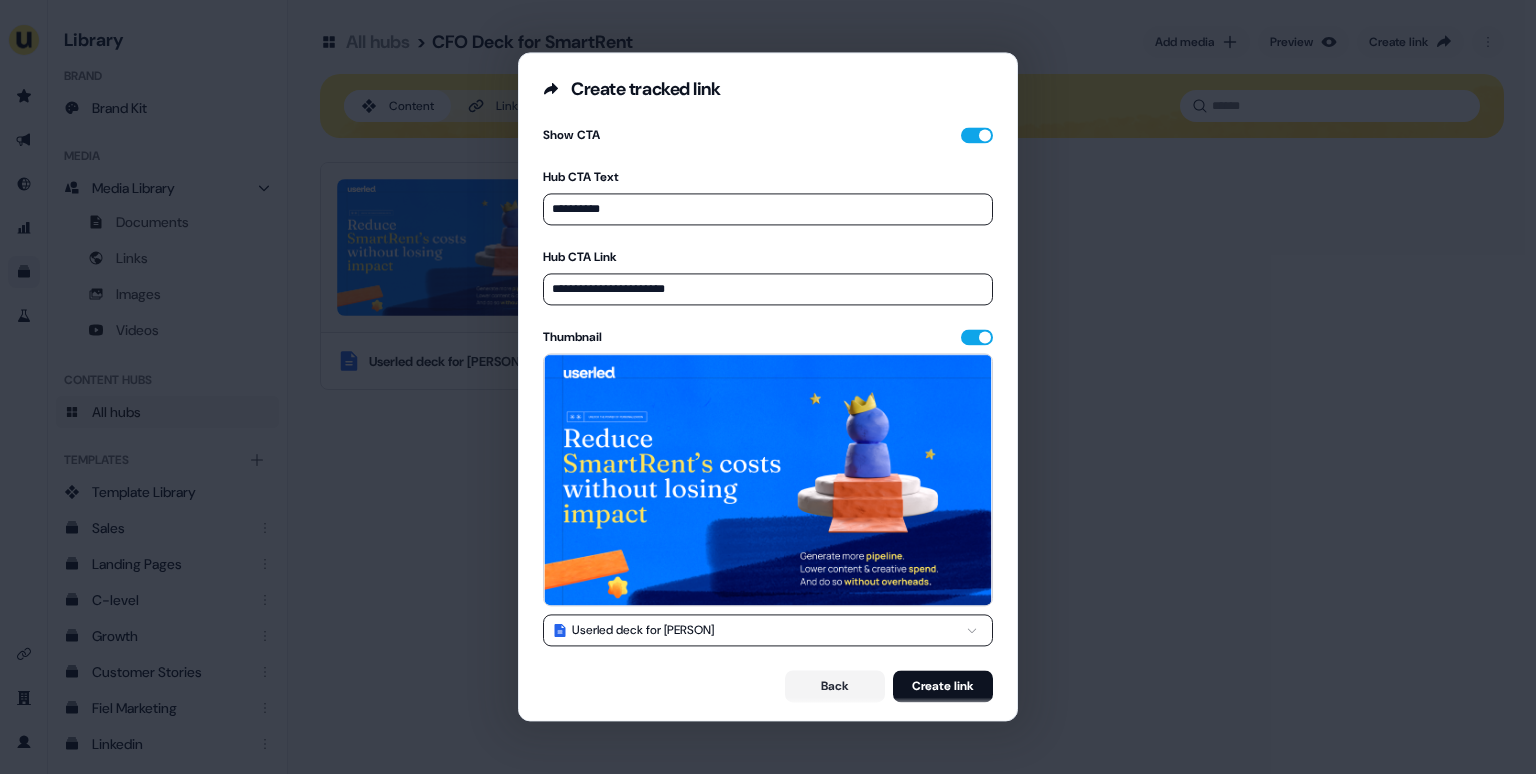 scroll, scrollTop: 2, scrollLeft: 0, axis: vertical 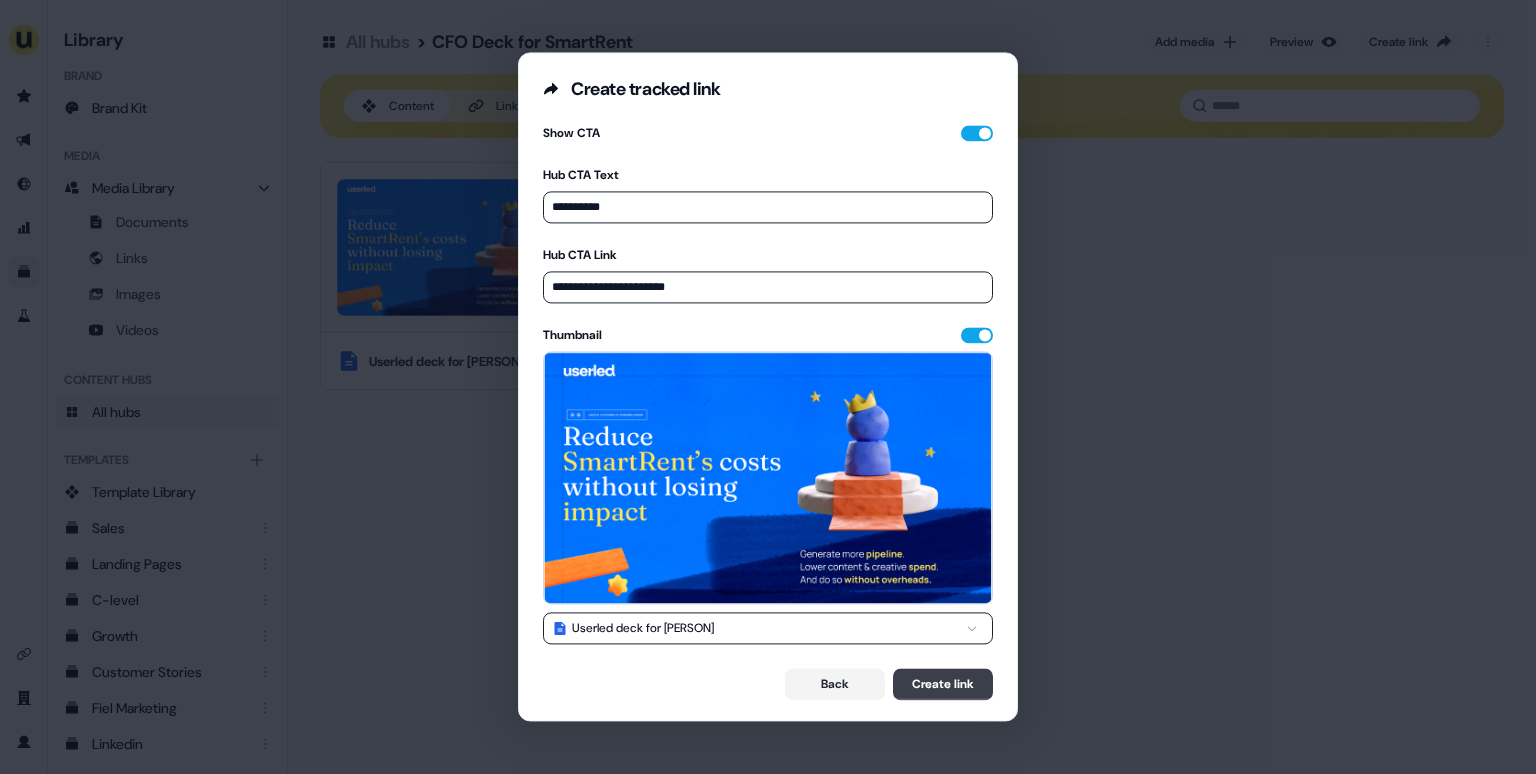 click on "Create link" at bounding box center (943, 685) 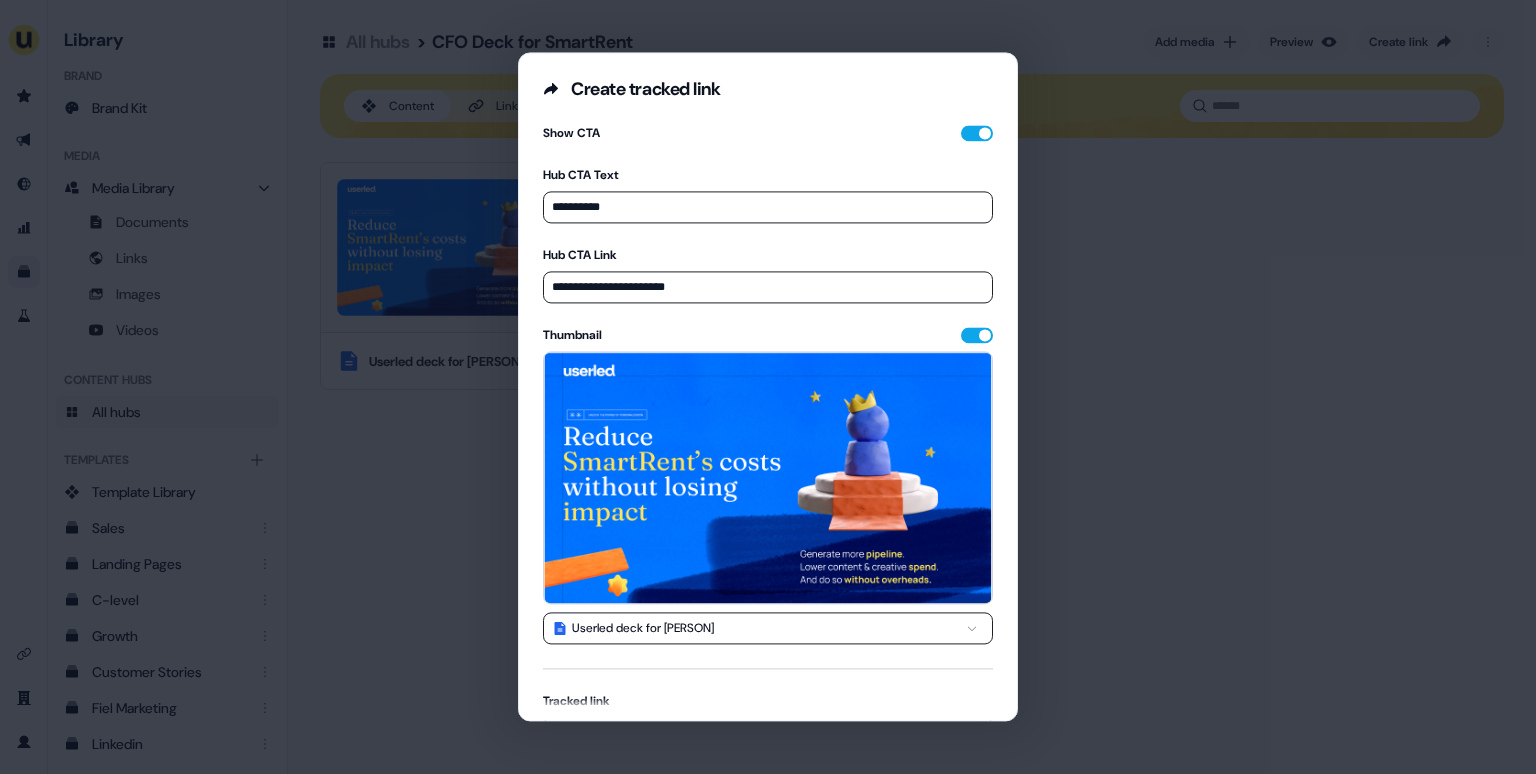 scroll, scrollTop: 131, scrollLeft: 0, axis: vertical 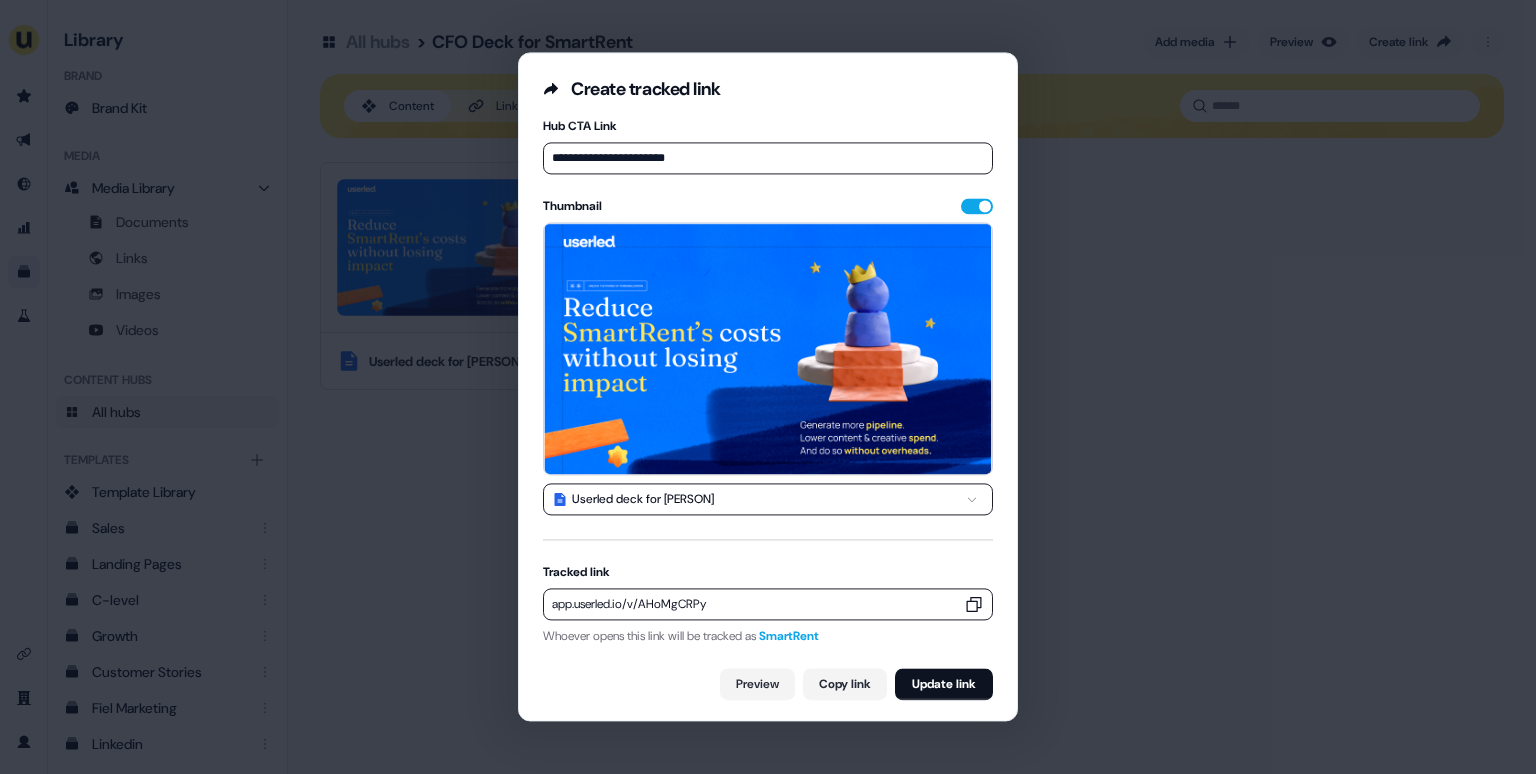 click 